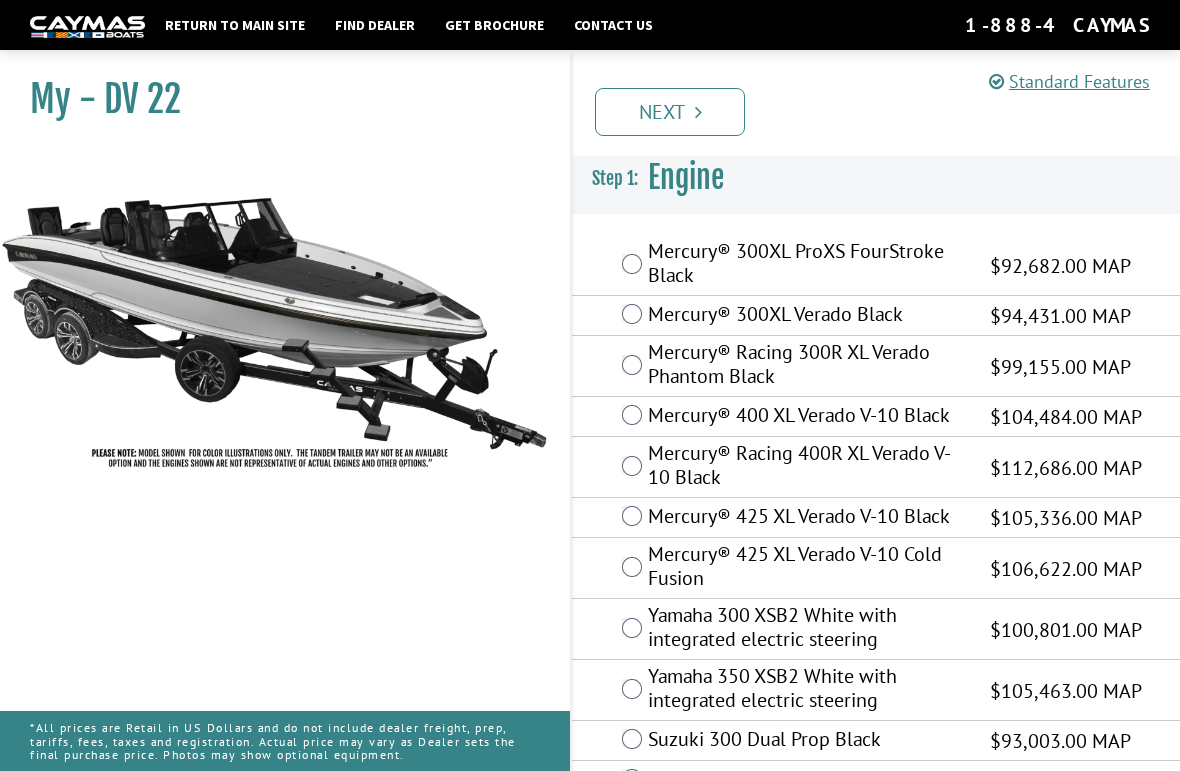 scroll, scrollTop: 0, scrollLeft: 0, axis: both 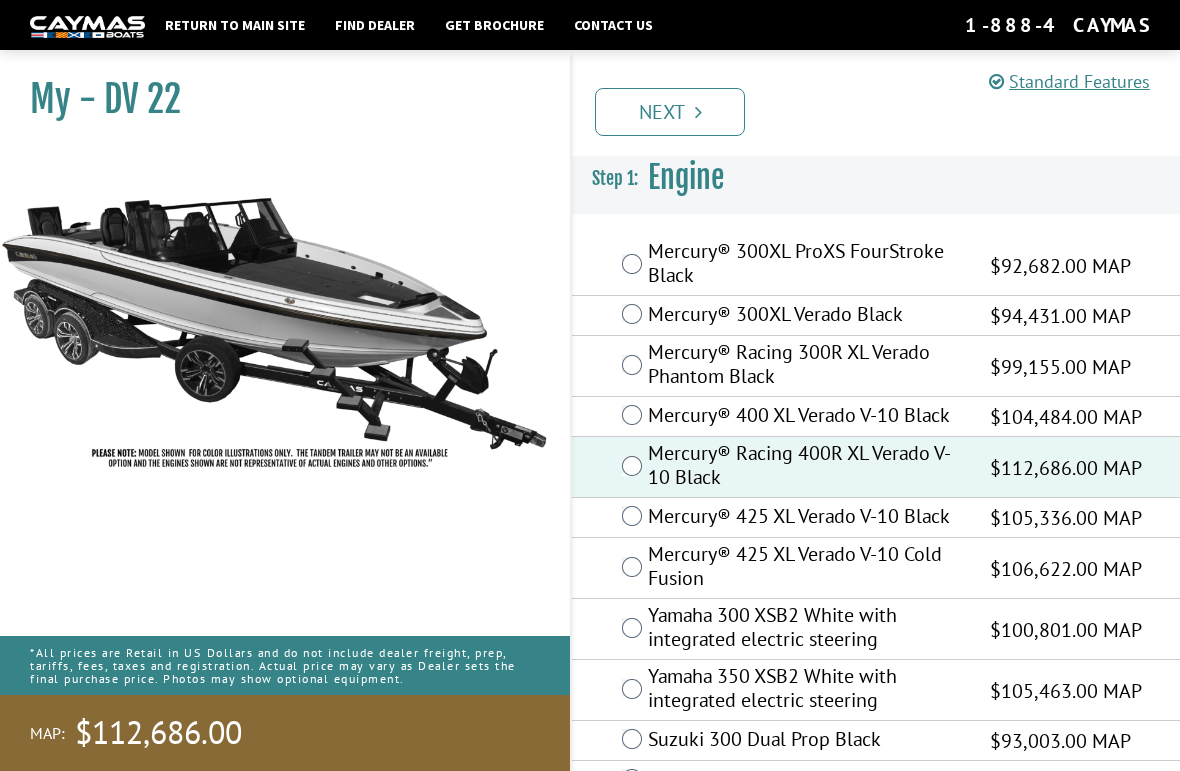 click on "Mercury® 400 XL Verado V-10 Black" at bounding box center (806, 417) 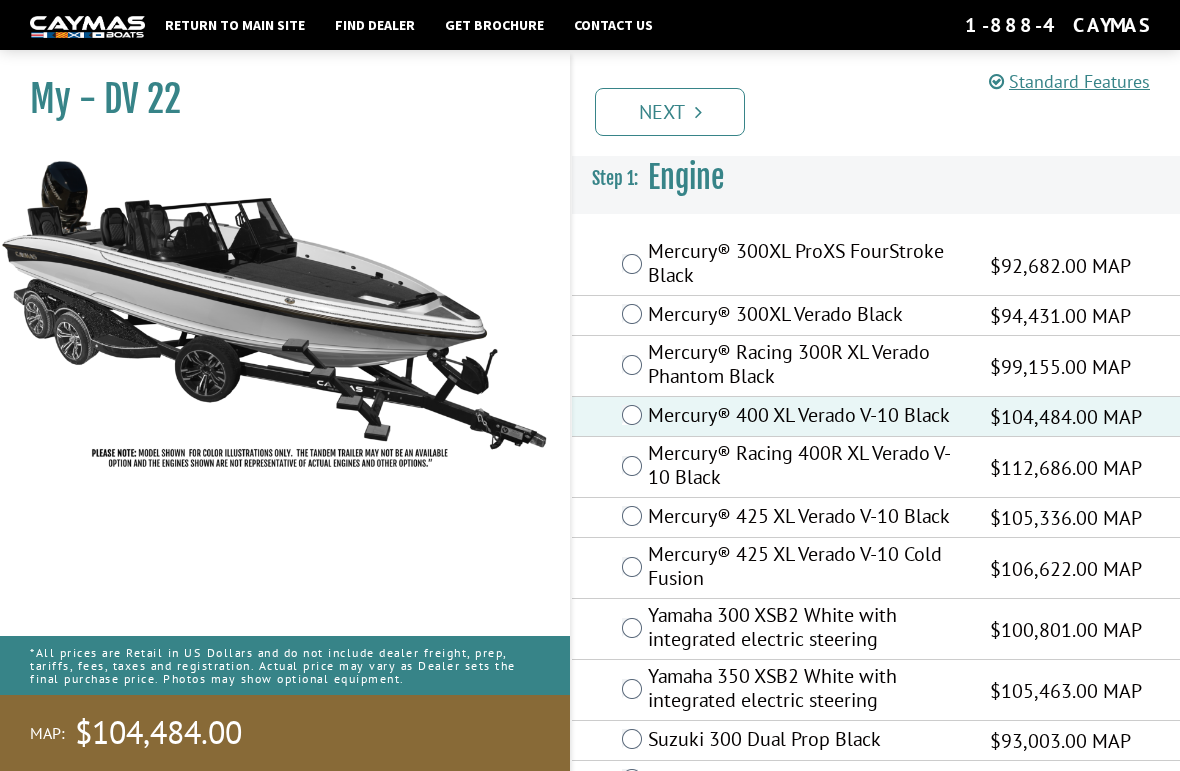 click on "Mercury® 425 XL Verado V-10 Black" at bounding box center (806, 518) 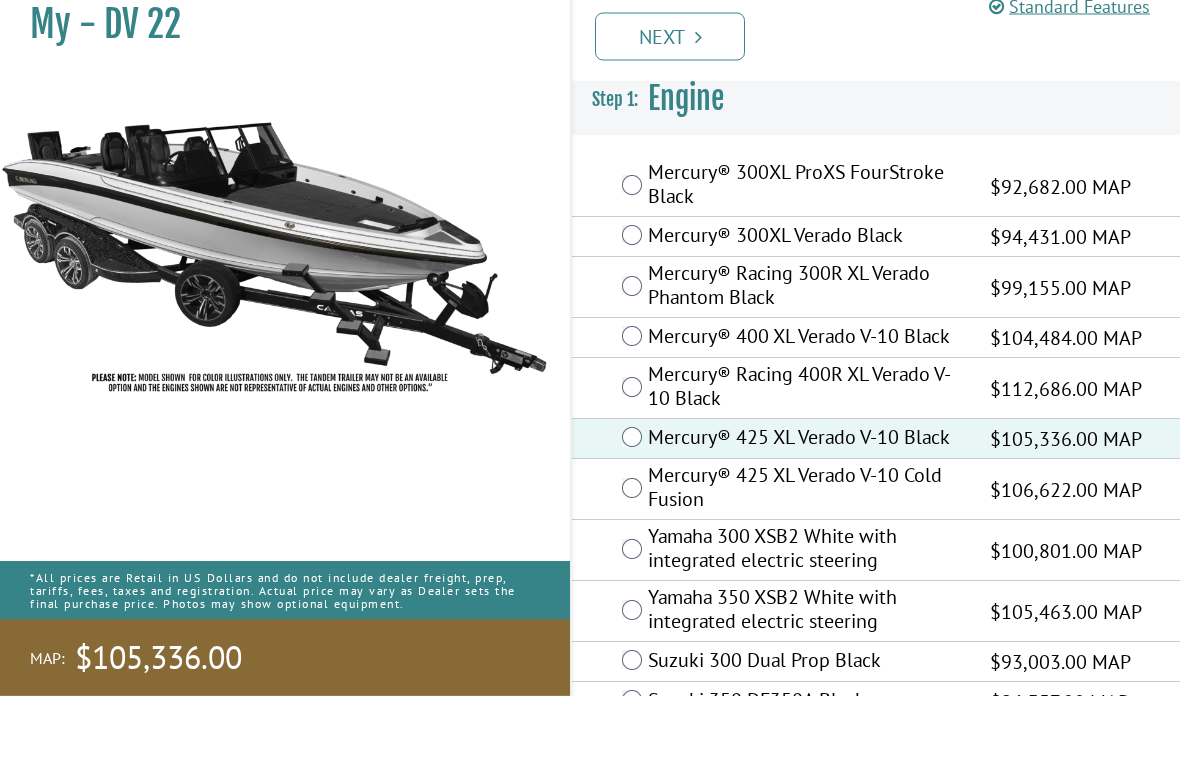 scroll, scrollTop: 49, scrollLeft: 0, axis: vertical 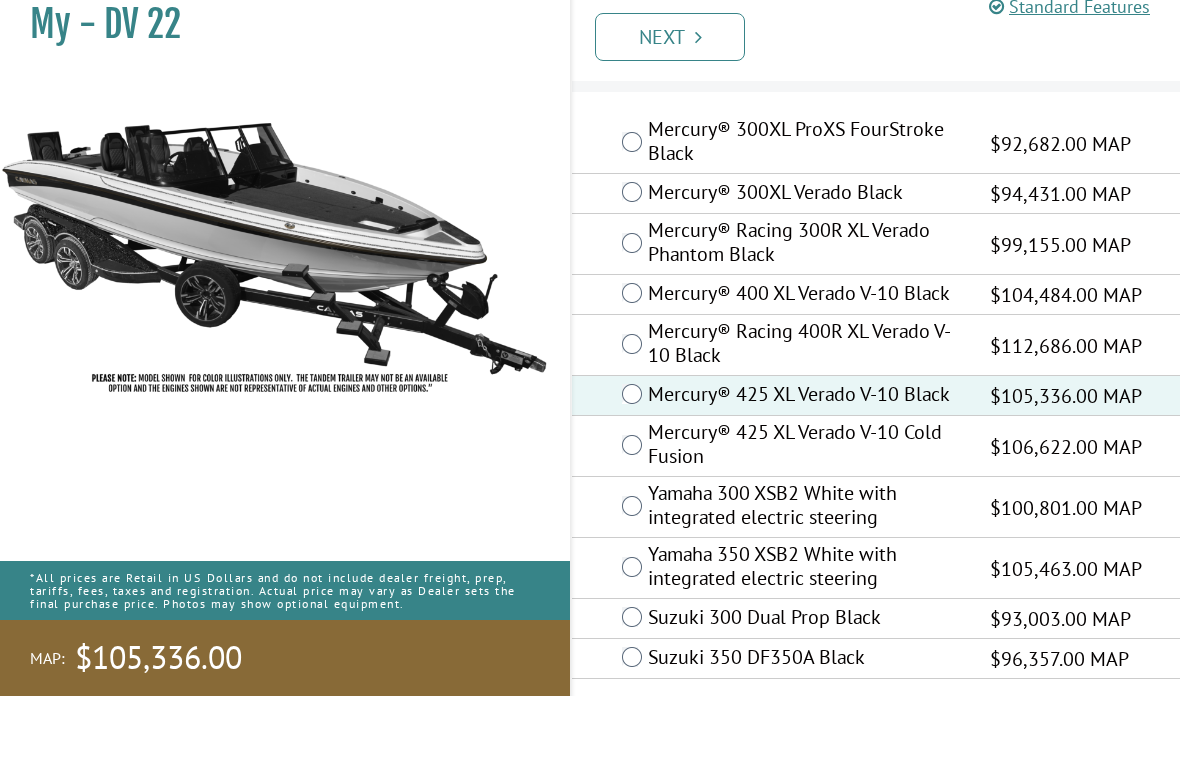 click on "Next" at bounding box center [670, 112] 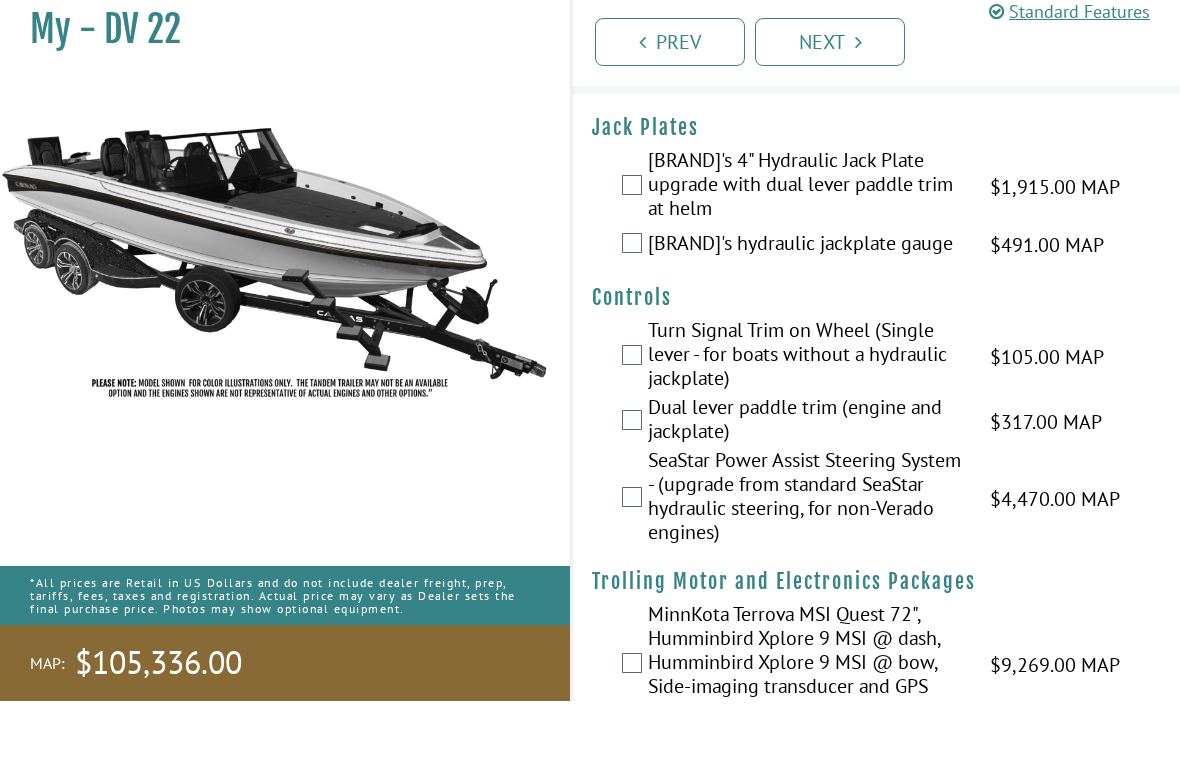 click on "Bob's 4" Hydraulic Jack Plate upgrade with dual lever paddle trim at helm" at bounding box center [806, 256] 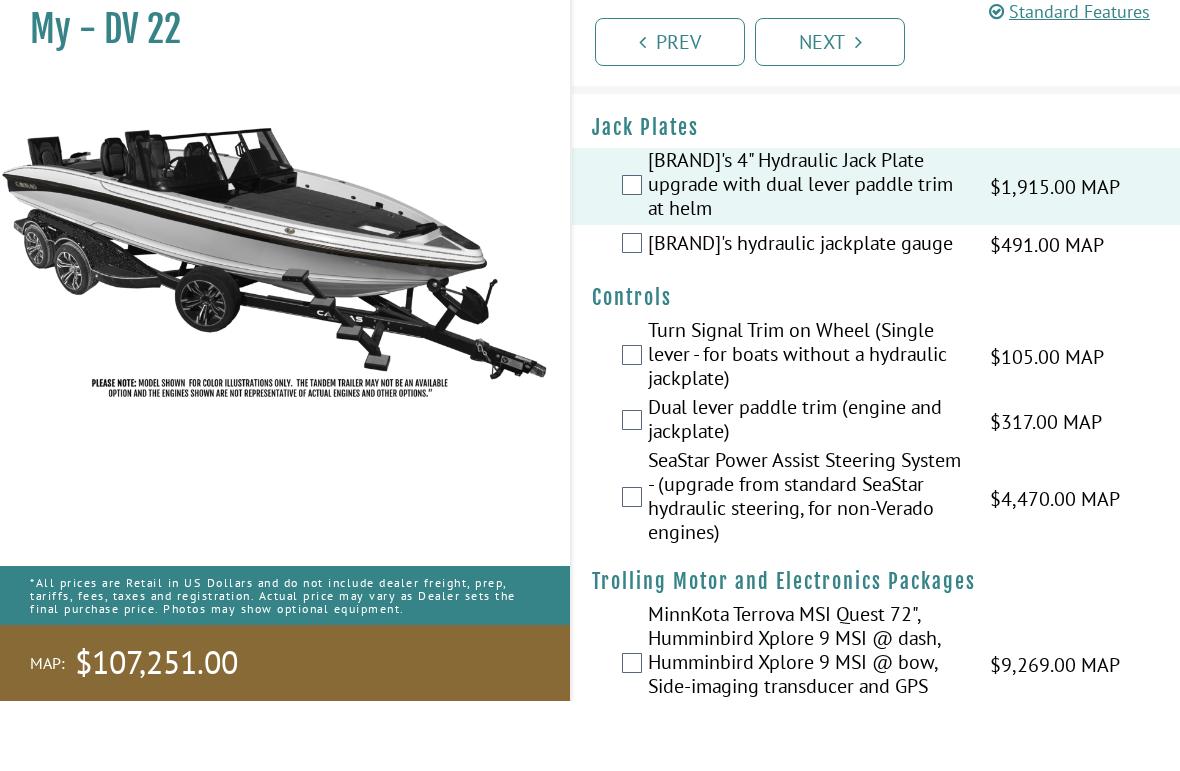 click on "Bob's hydraulic jackplate gauge" at bounding box center (806, 315) 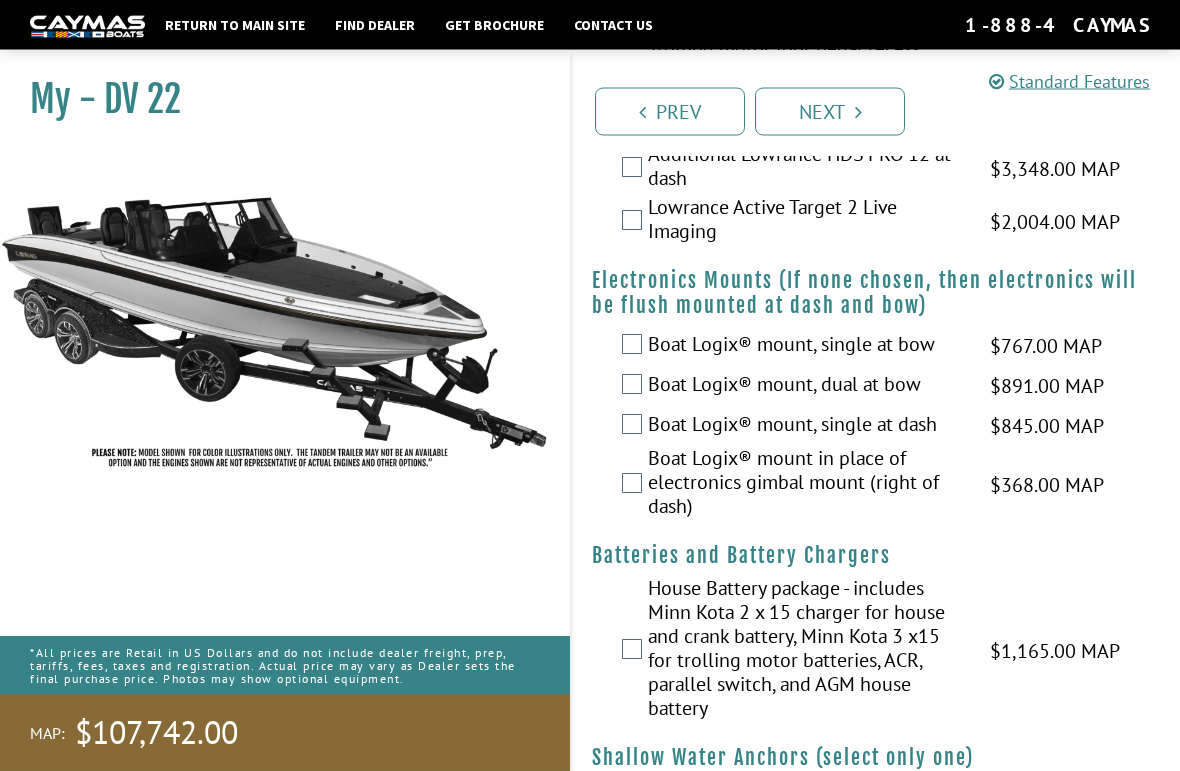 scroll, scrollTop: 1654, scrollLeft: 0, axis: vertical 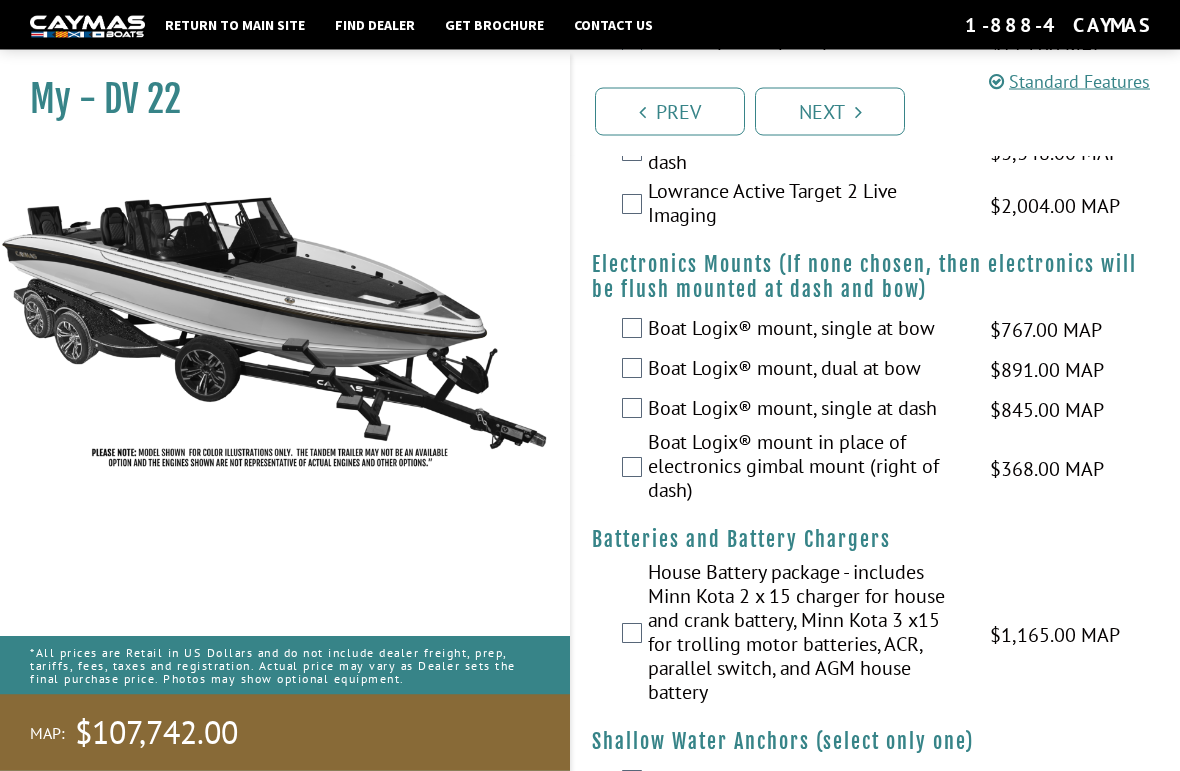 click on "Boat Logix® mount, dual at bow" at bounding box center [806, 371] 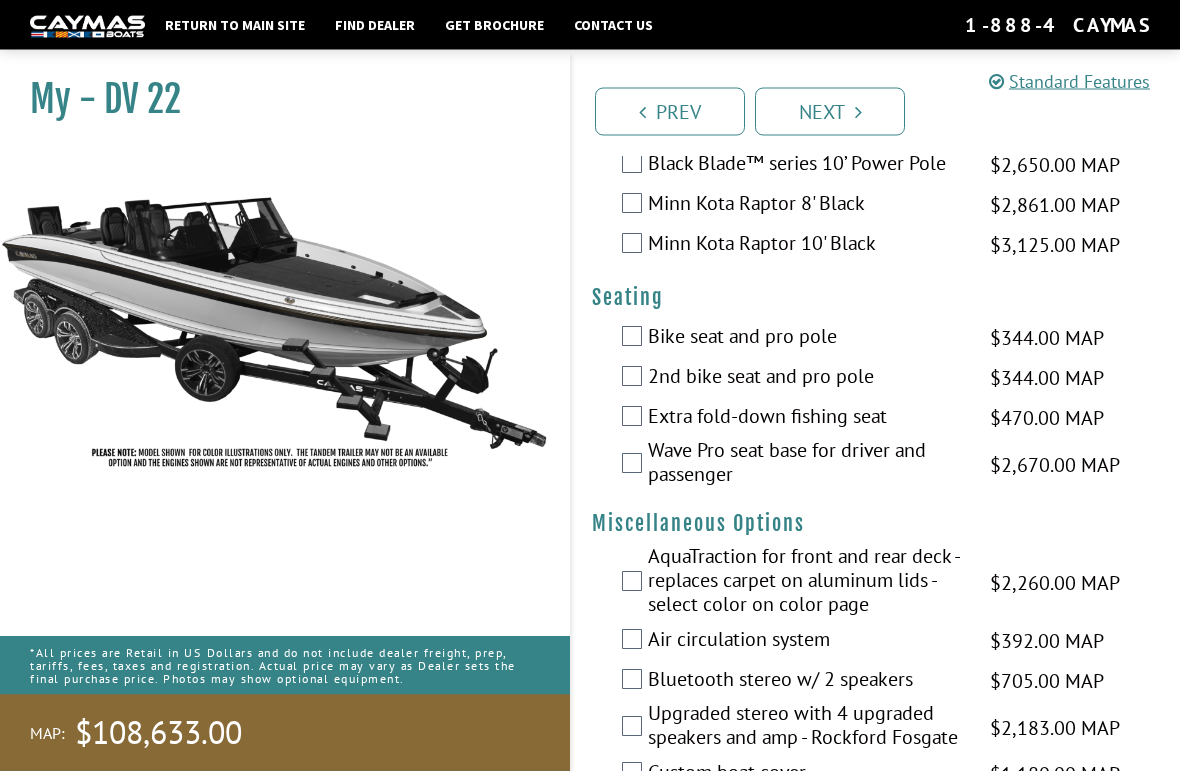 scroll, scrollTop: 2312, scrollLeft: 0, axis: vertical 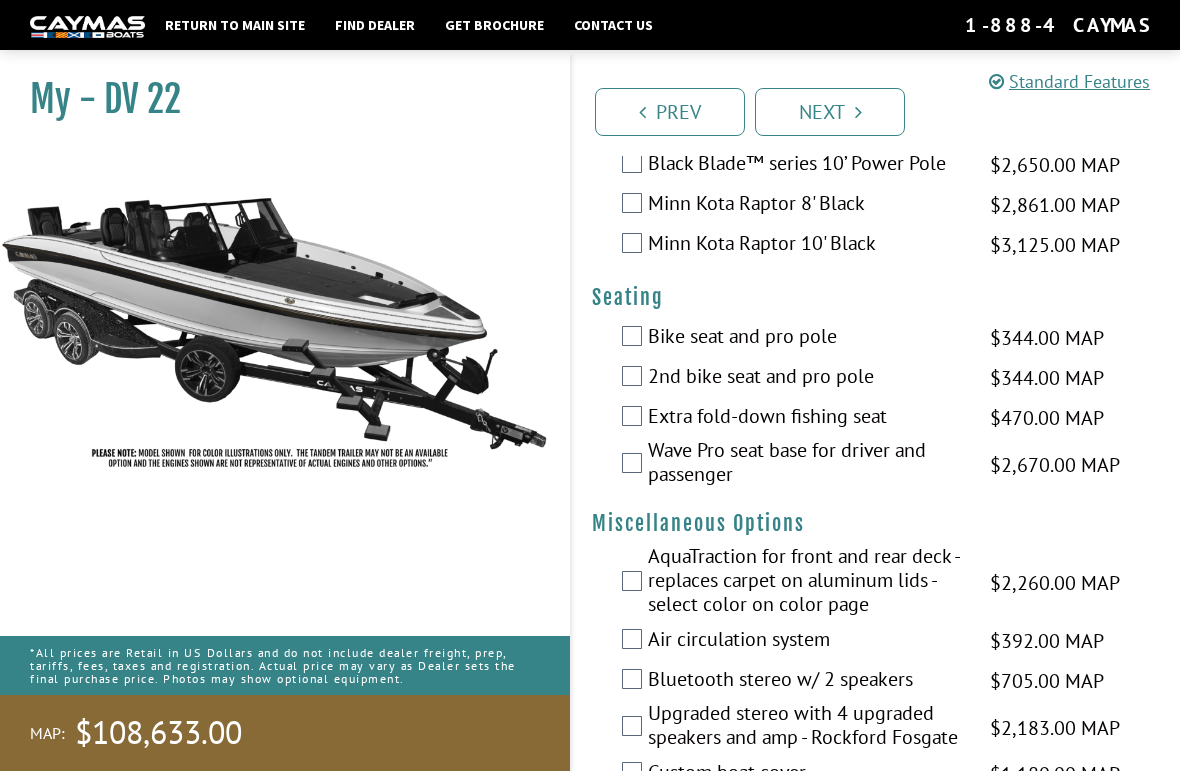click on "Bike seat and pro pole" at bounding box center [806, 338] 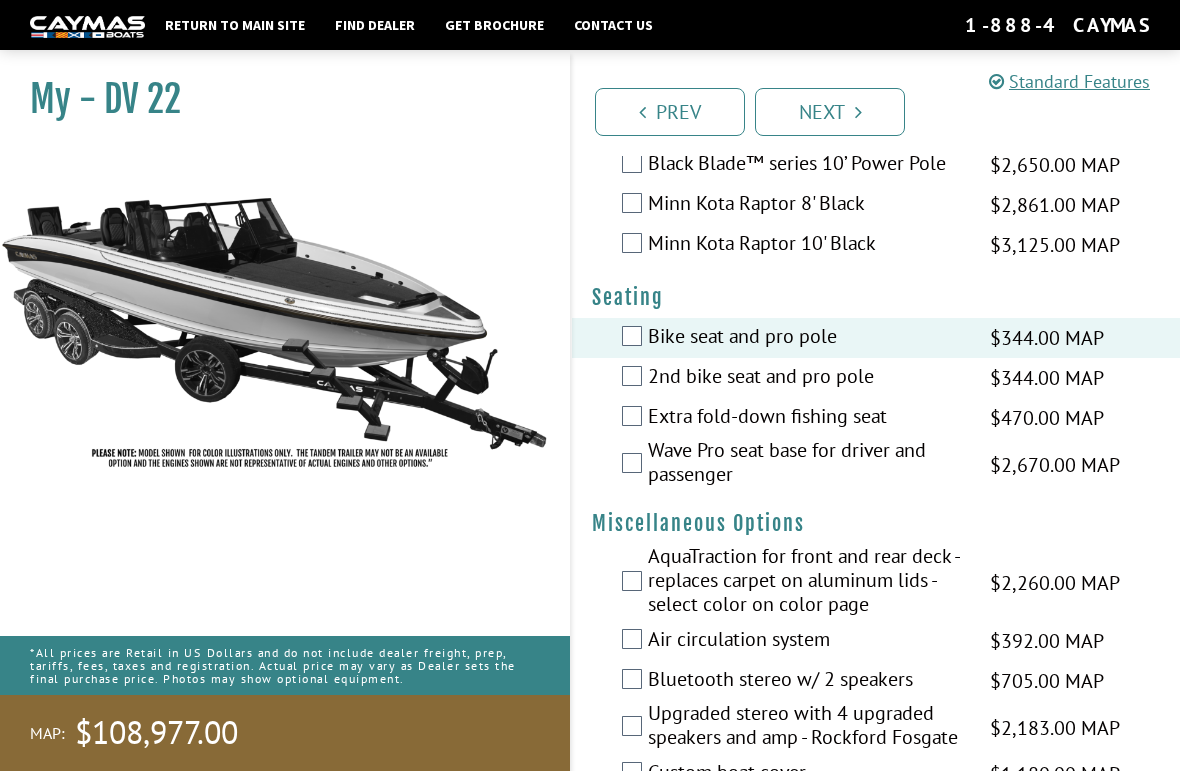 click on "Wave Pro seat base for driver and passenger" at bounding box center (806, 464) 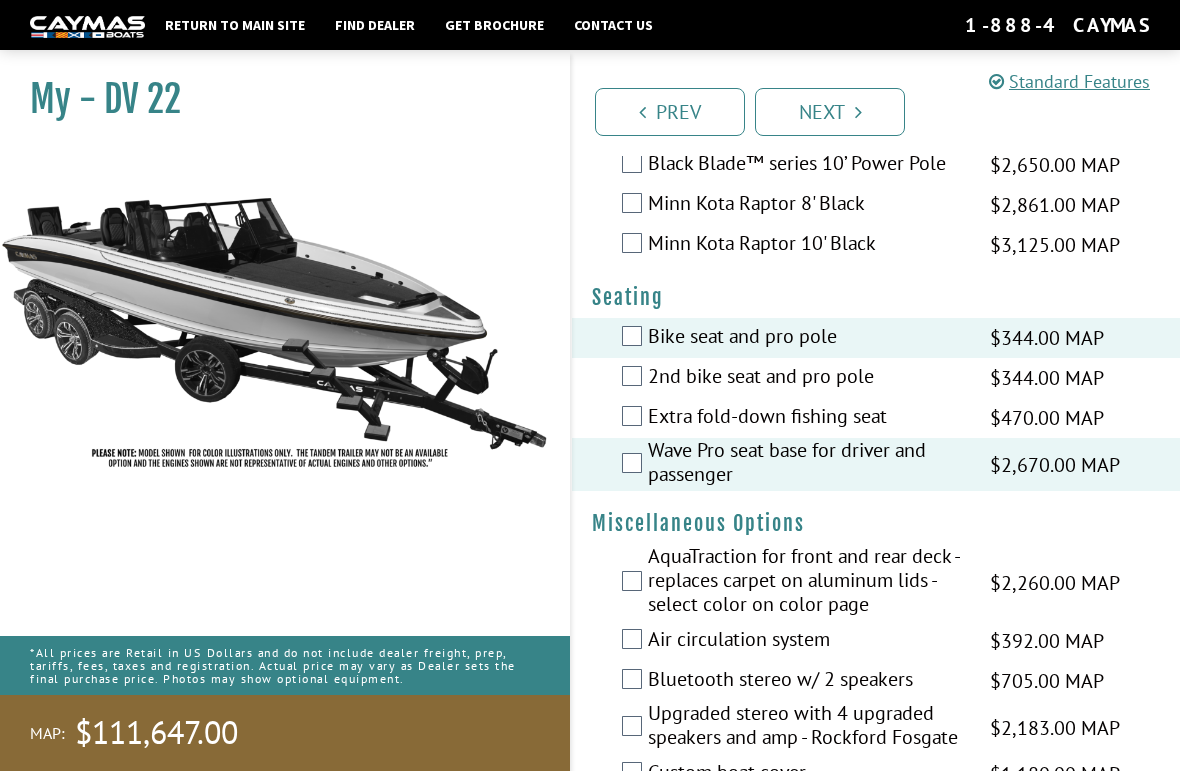 click on "2nd bike seat and pro pole" at bounding box center [806, 378] 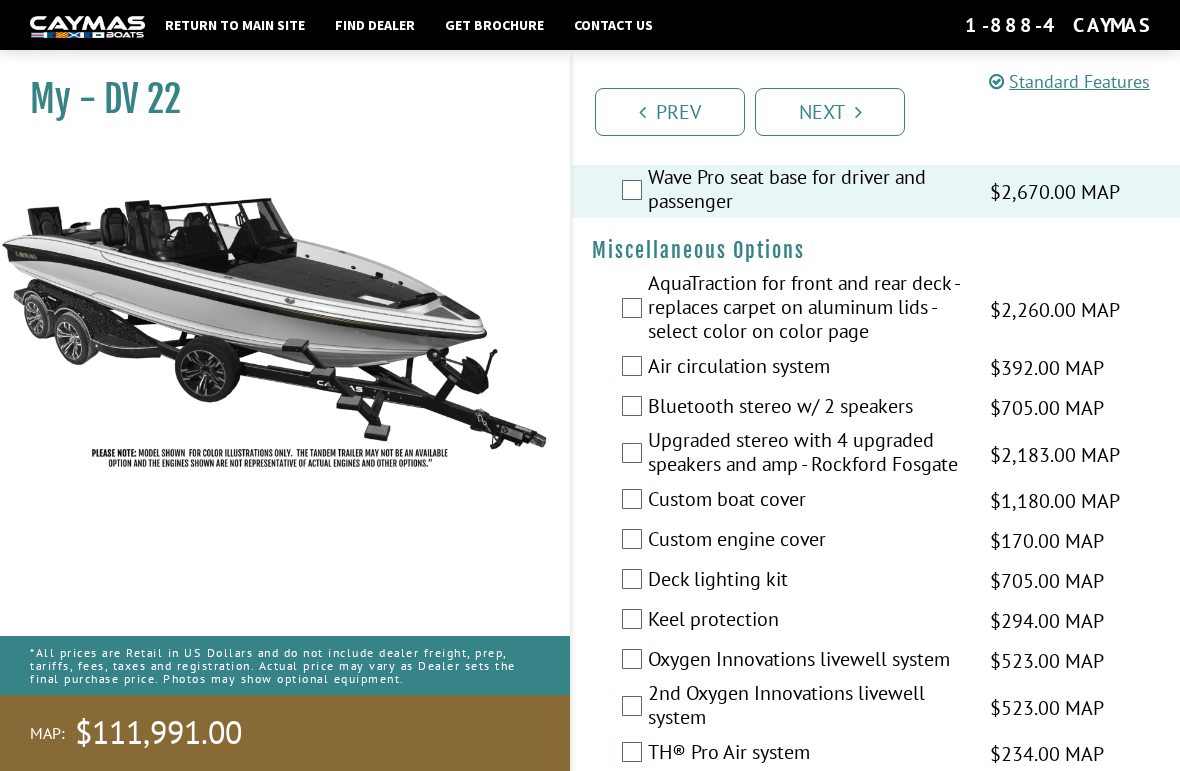 scroll, scrollTop: 2580, scrollLeft: 0, axis: vertical 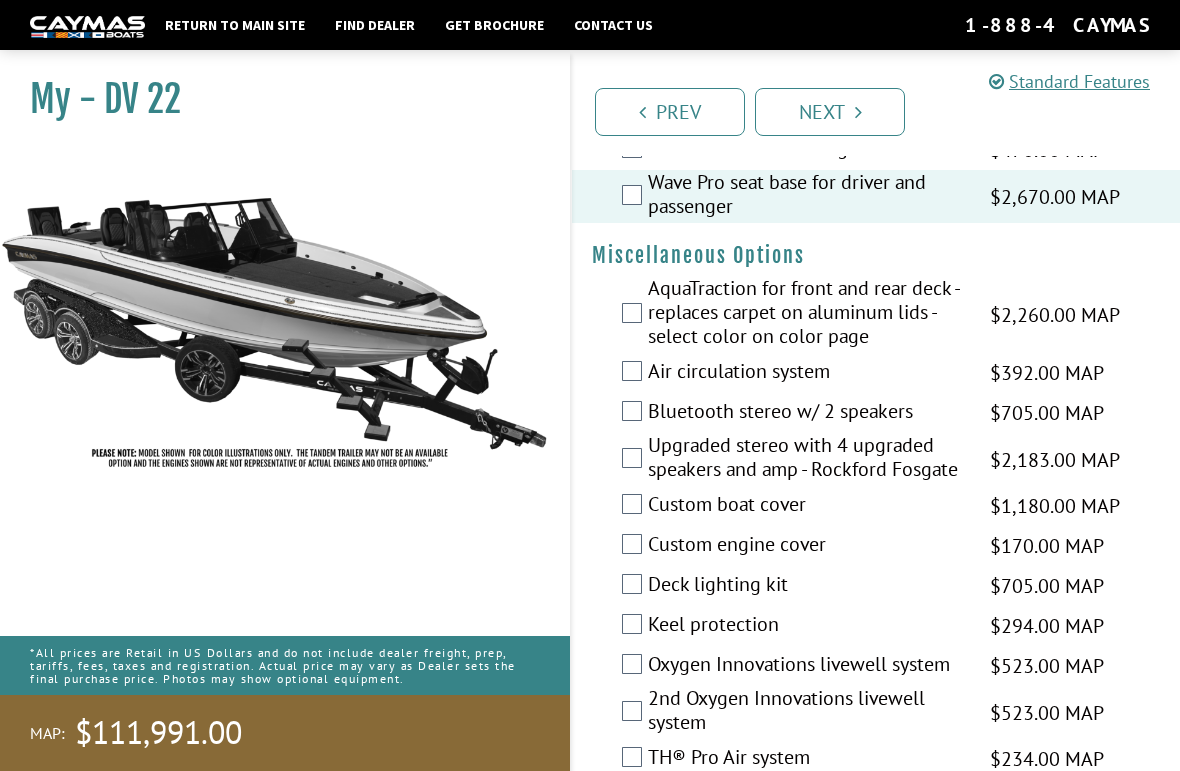 click on "Custom boat cover" at bounding box center (806, 506) 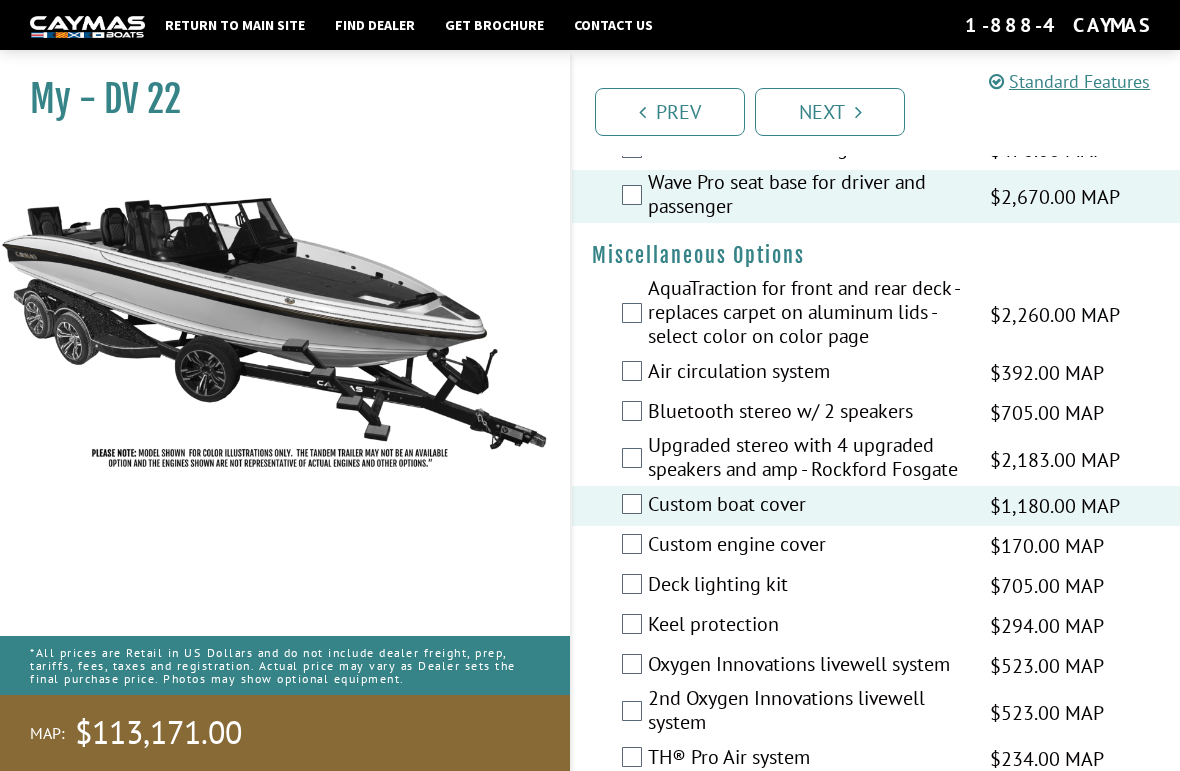 click on "Keel protection" at bounding box center (806, 626) 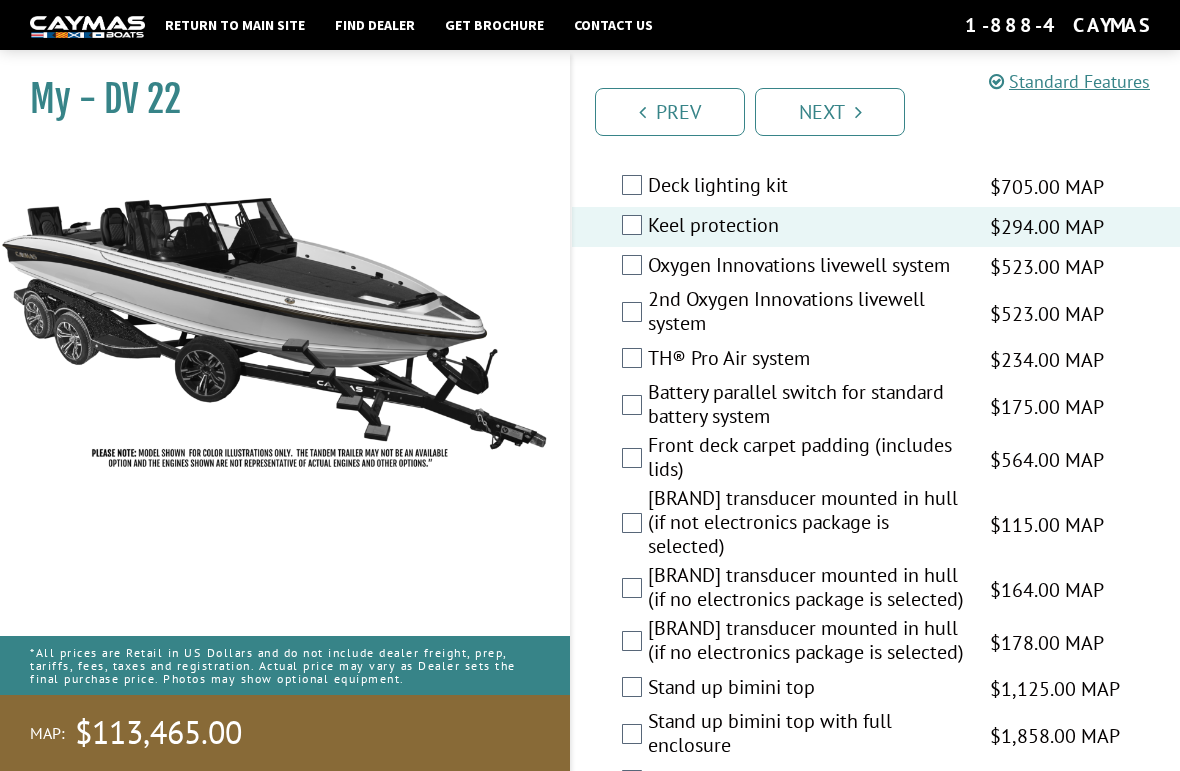 scroll, scrollTop: 2988, scrollLeft: 0, axis: vertical 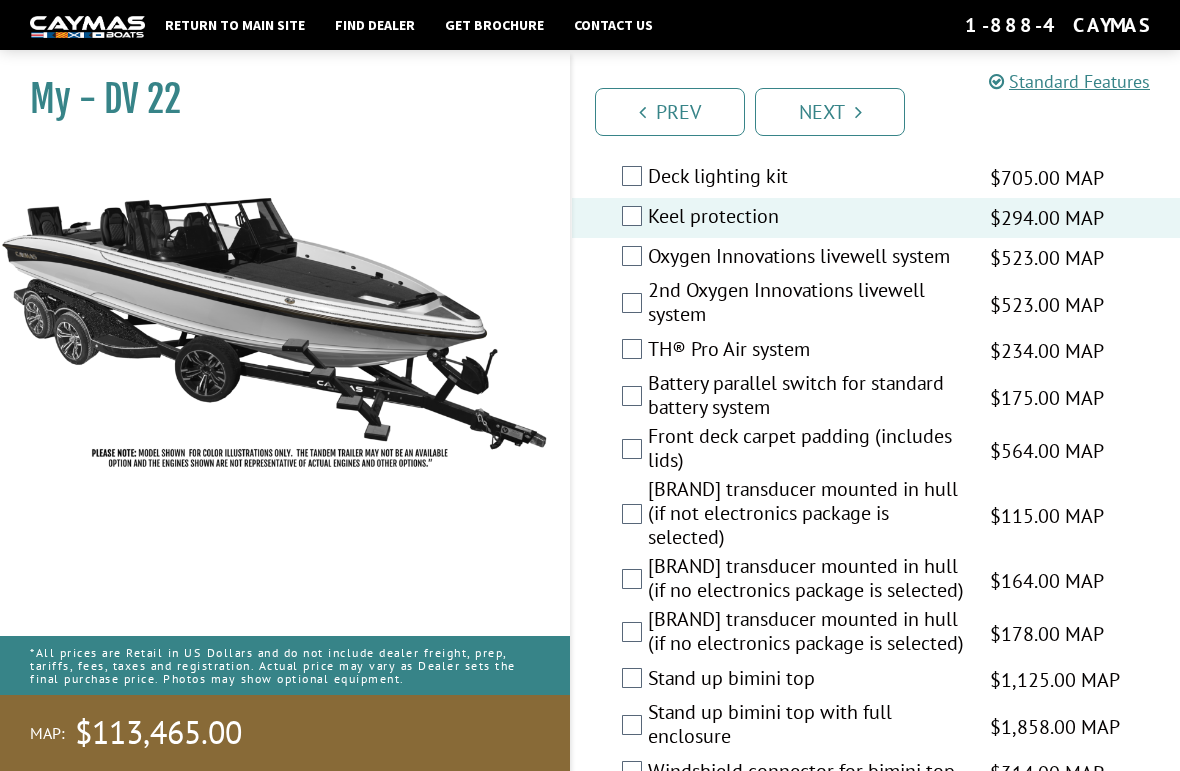 click on "Lowrance transducer mounted in hull (if not electronics package is selected)" at bounding box center [806, 515] 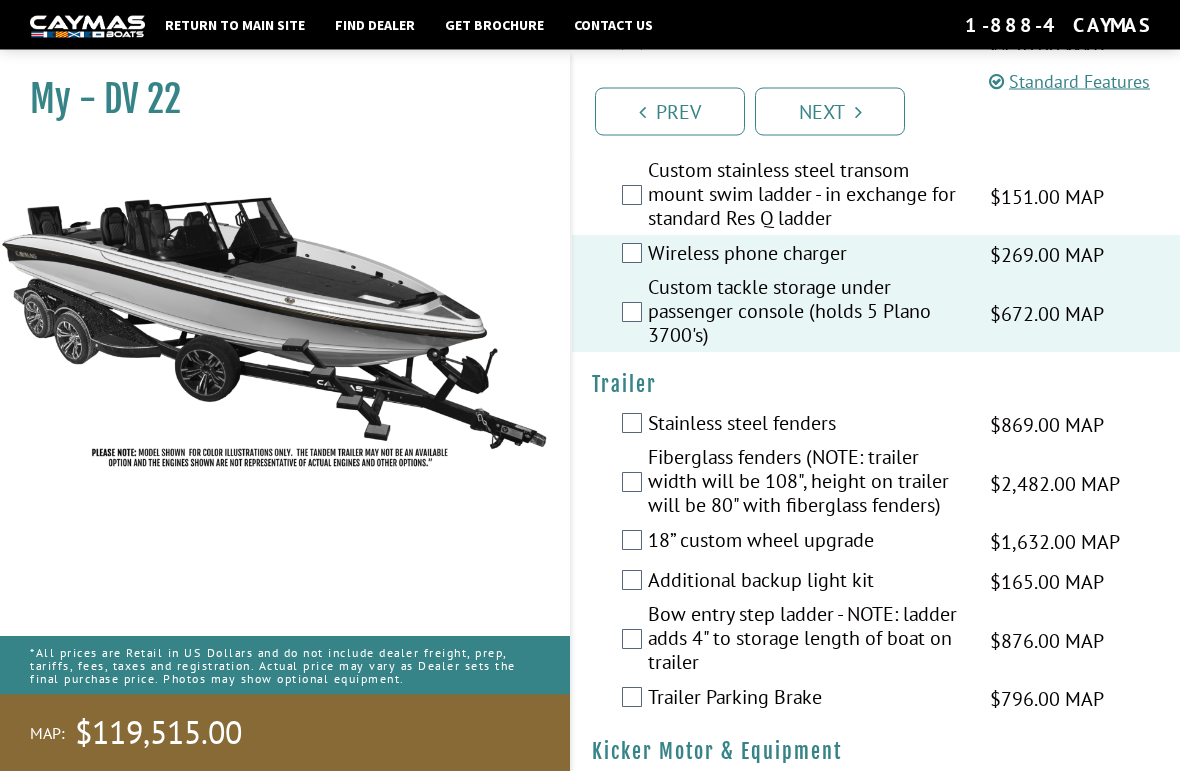 scroll, scrollTop: 4974, scrollLeft: 0, axis: vertical 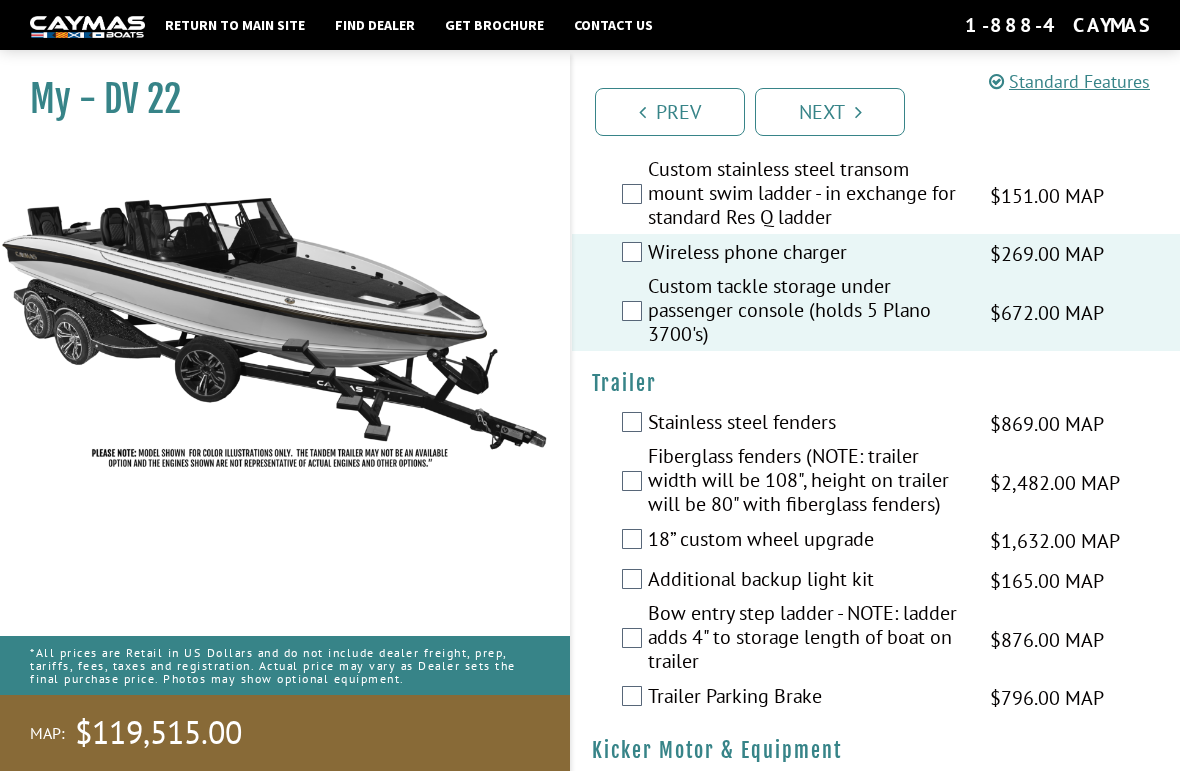 click on "Stainless steel fenders" at bounding box center [806, 424] 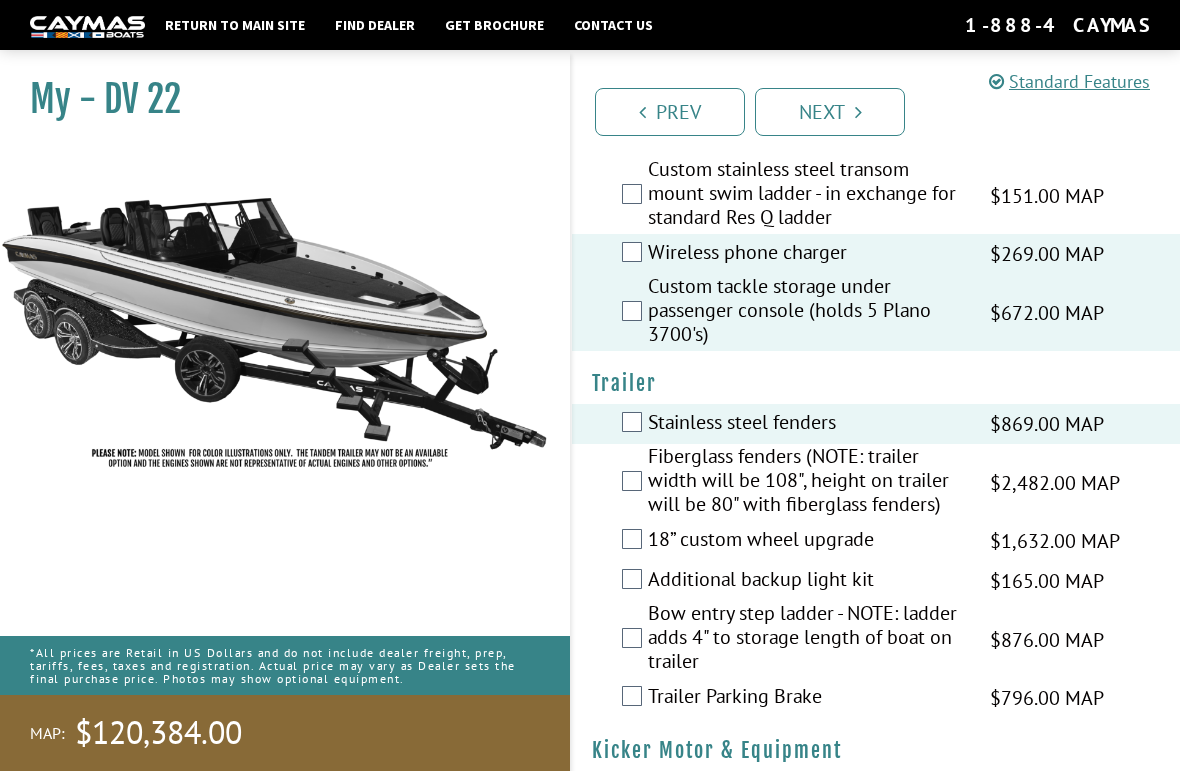 click on "Jack Plates
Please select option.
Bob's 4" Hydraulic Jack Plate upgrade with dual lever paddle trim at helm
$1,915.00 MAP
$2,261.00 MSRP
Bob's hydraulic jackplate gauge
$491.00 MAP
$580.00 MSRP
Controls
Please select option.
Turn Signal Trim on Wheel (Single lever - for boats without a hydraulic jackplate)
$105.00 MAP
$125.00 MSRP
Dual lever paddle trim (engine and jackplate)
$317.00 MAP
$375.00 MSRP
SeaStar Power Assist Steering System - (upgrade from standard SeaStar hydraulic steering, for non-Verado engines)
$4,470.00 MAP
$5,277.00 MSRP
Trolling Motor and Electronics Packages
Please select option." at bounding box center (876, -1480) 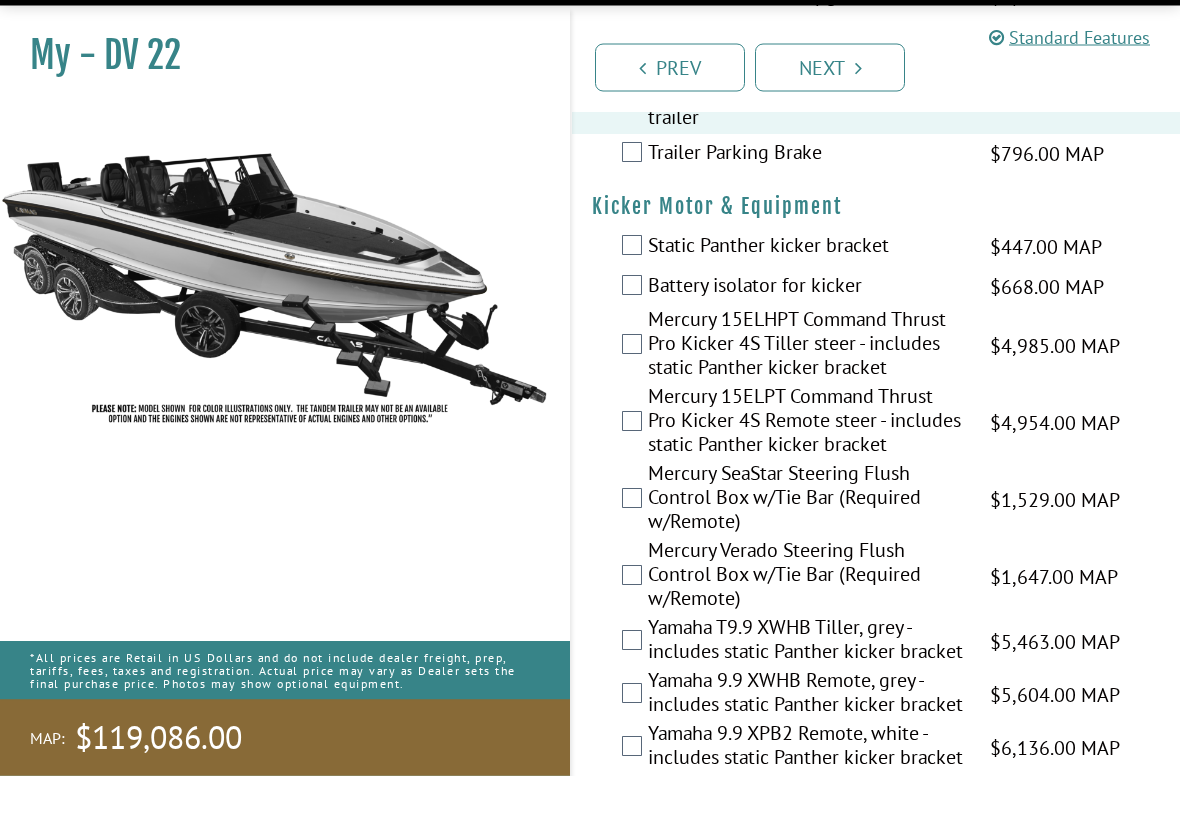 scroll, scrollTop: 5476, scrollLeft: 0, axis: vertical 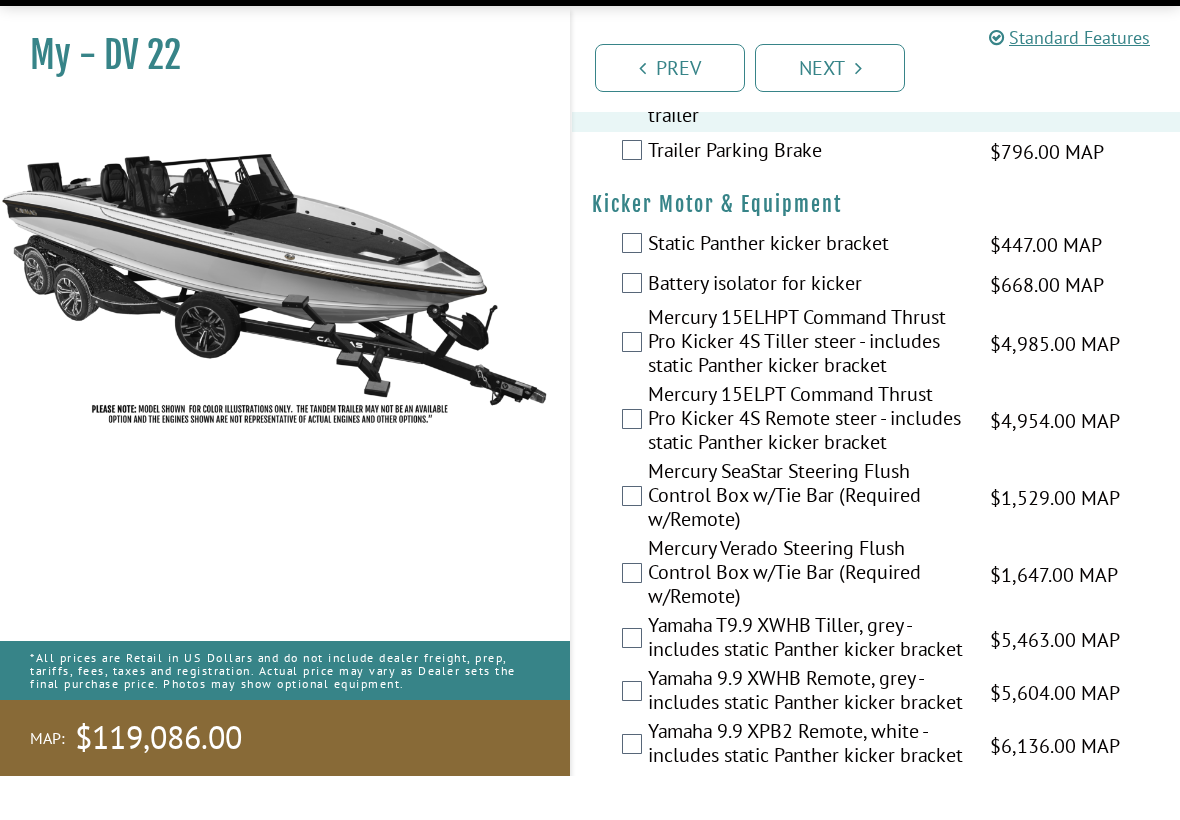click on "Mercury 15ELHPT Command Thrust Pro Kicker 4S Tiller steer - includes static Panther kicker bracket" at bounding box center (806, 387) 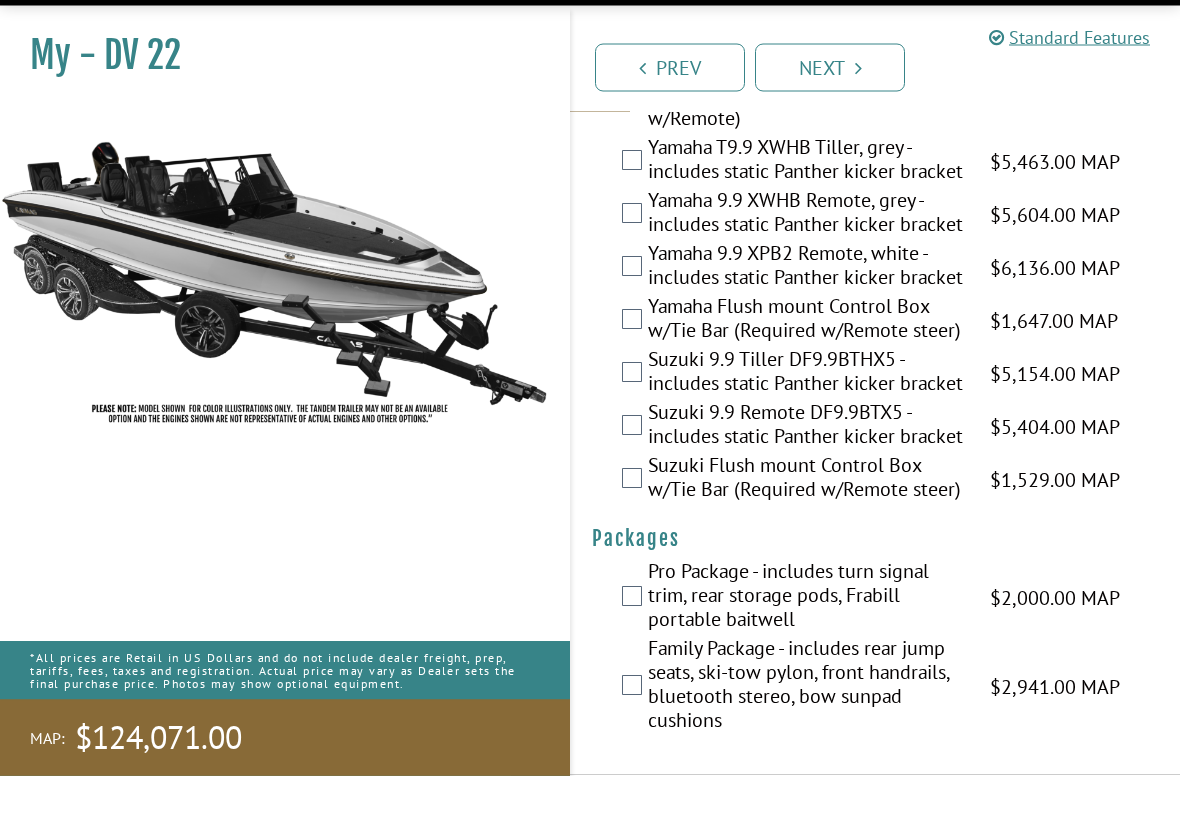 scroll, scrollTop: 6170, scrollLeft: 0, axis: vertical 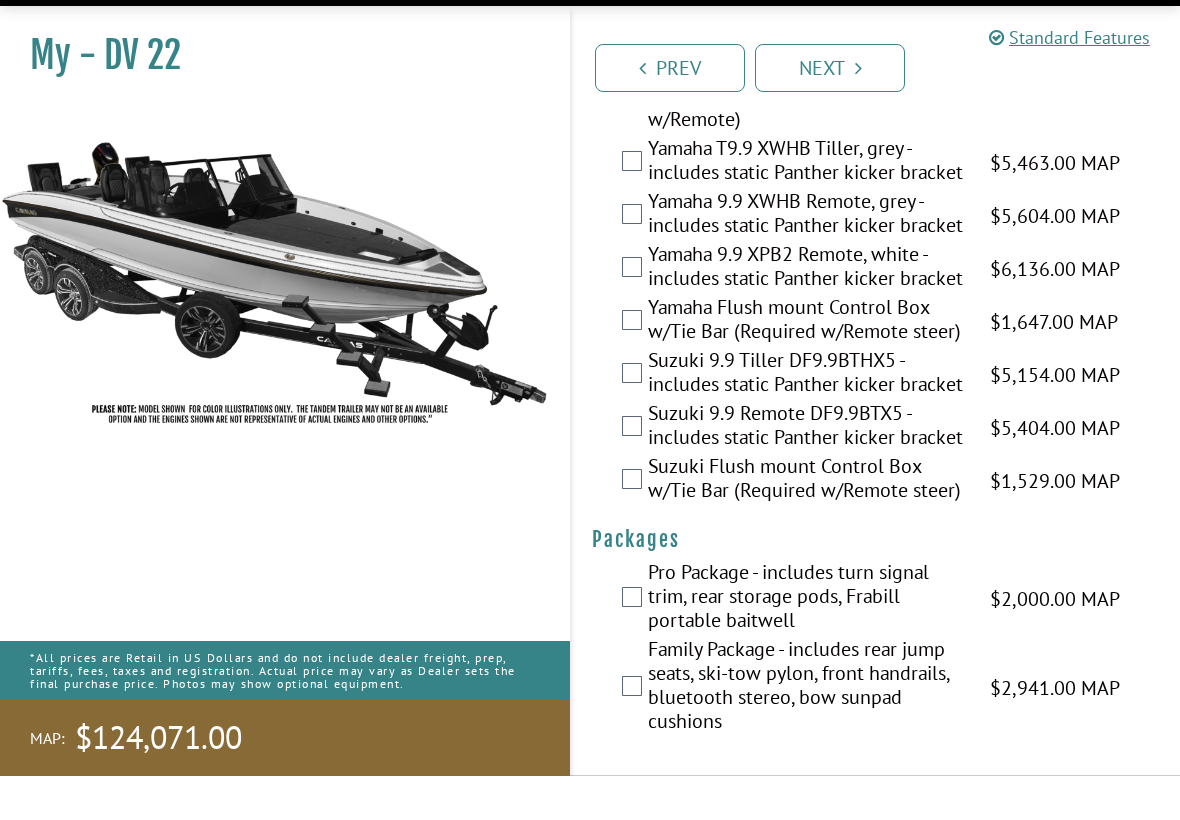 click on "Next" at bounding box center (830, 112) 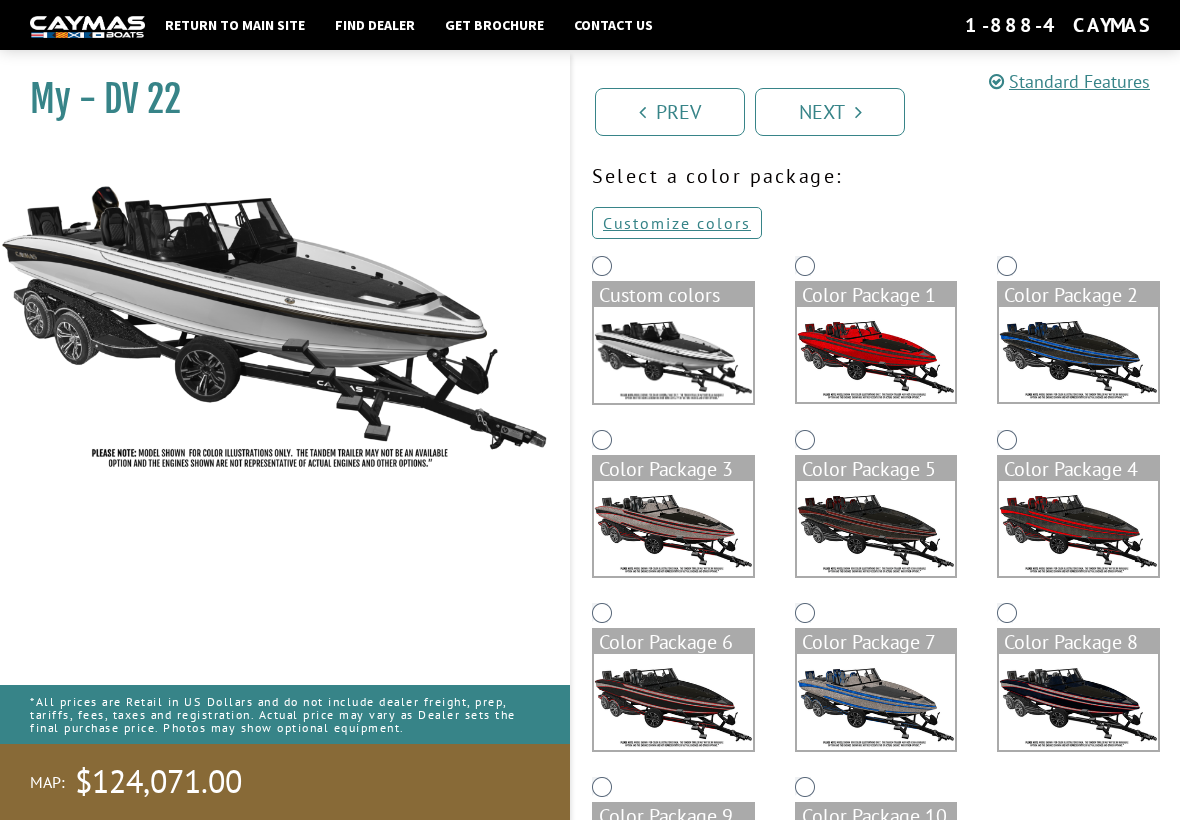 scroll, scrollTop: 0, scrollLeft: 0, axis: both 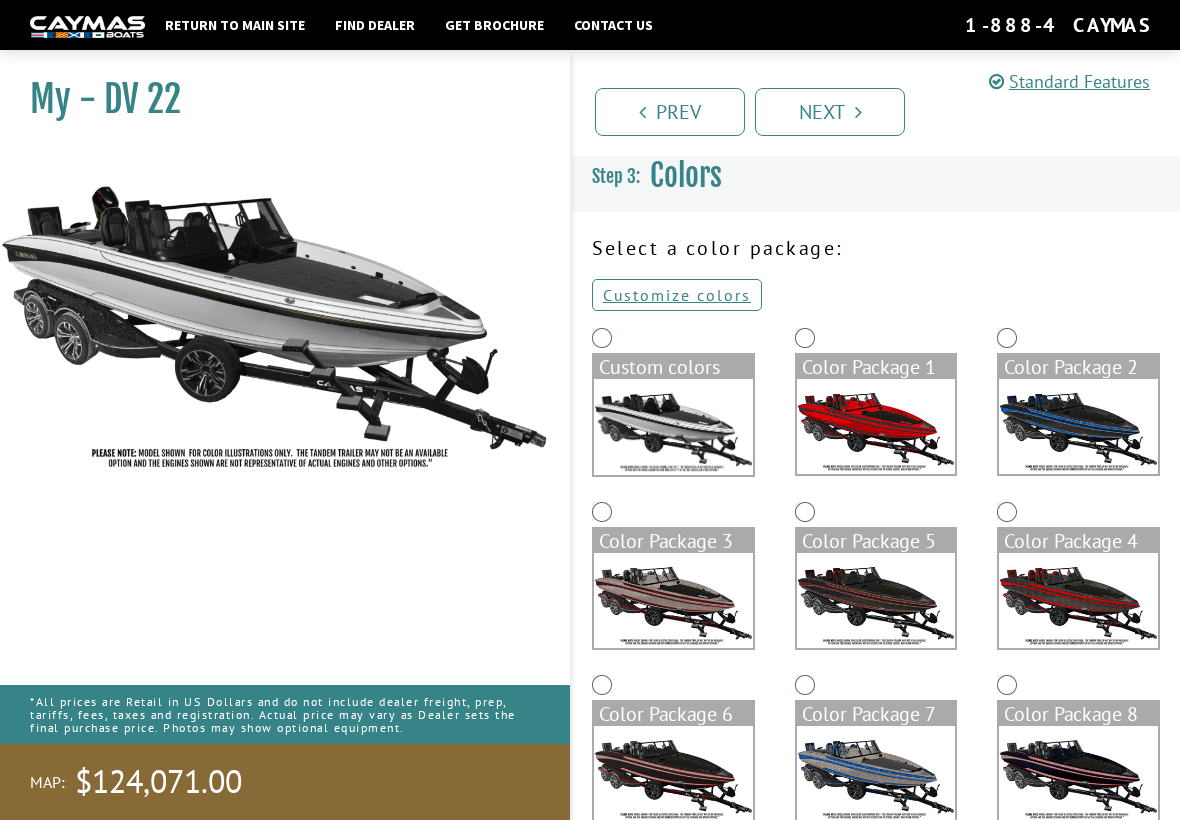 click at bounding box center (1078, 426) 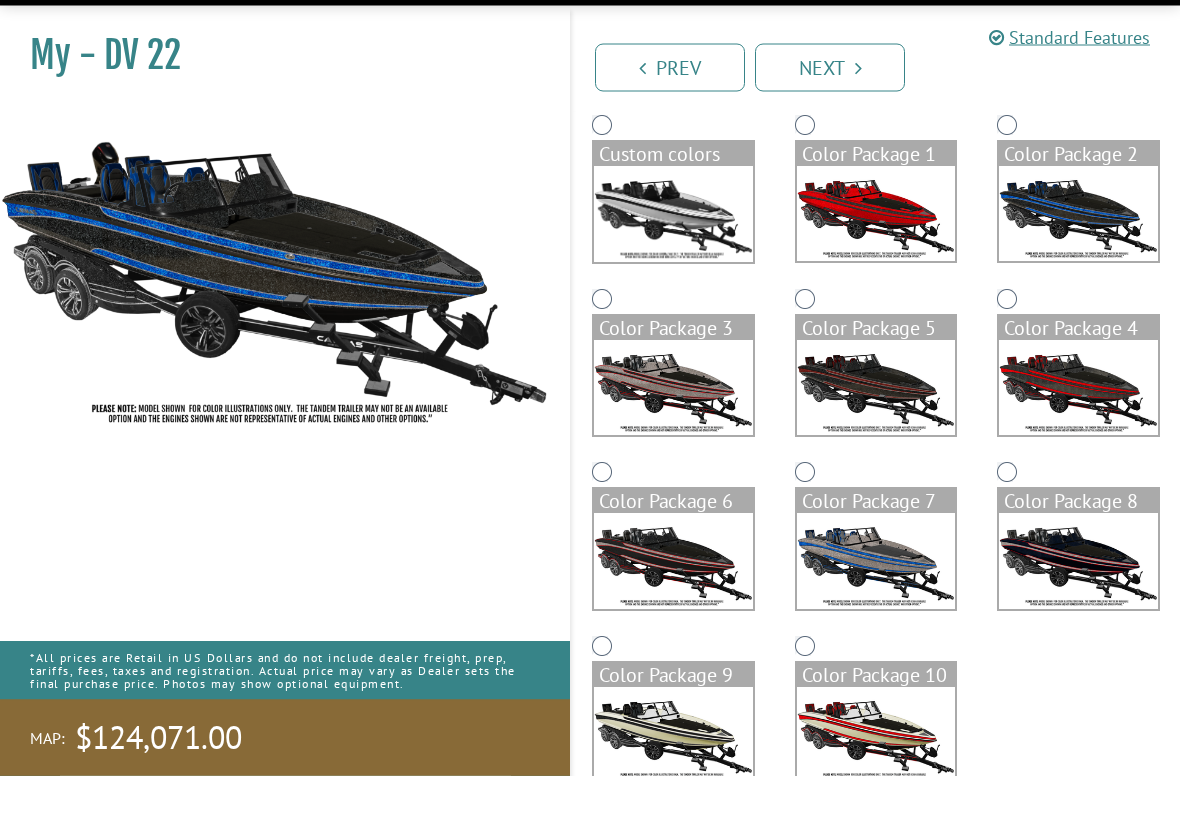 scroll, scrollTop: 218, scrollLeft: 0, axis: vertical 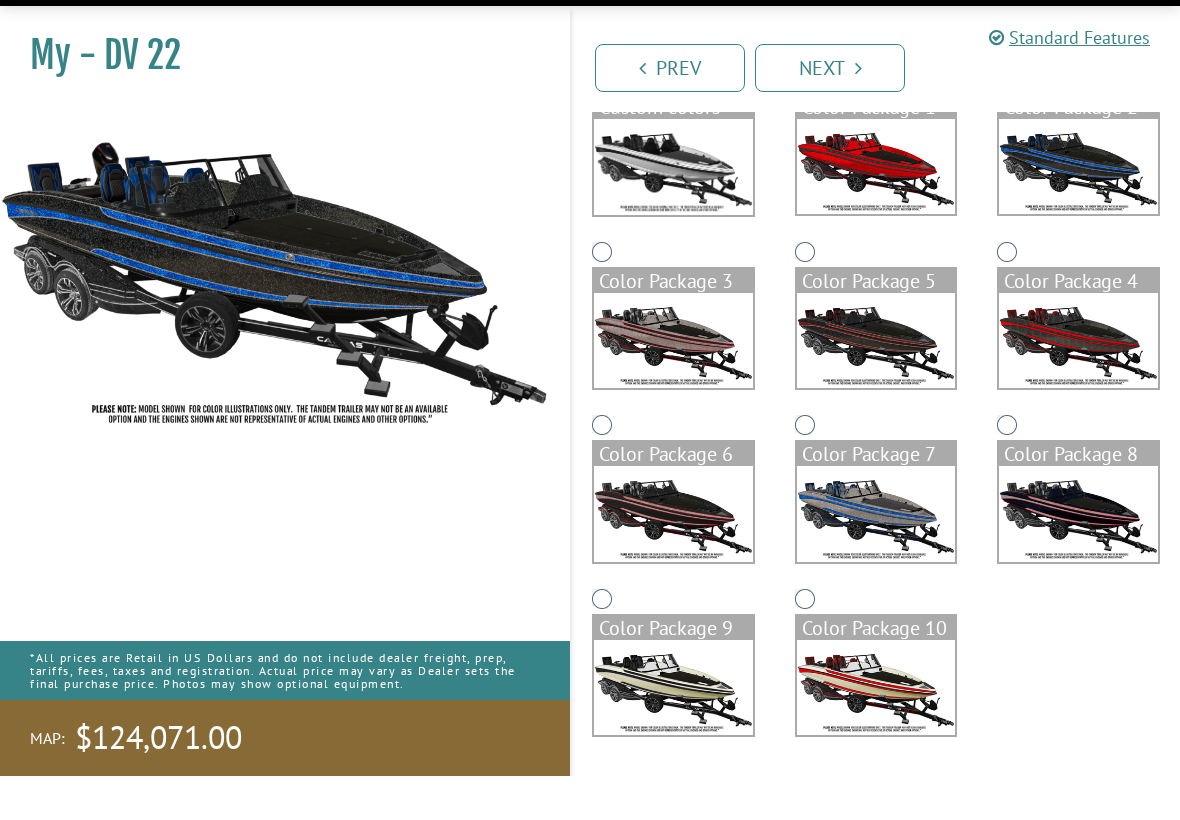 click at bounding box center (876, 557) 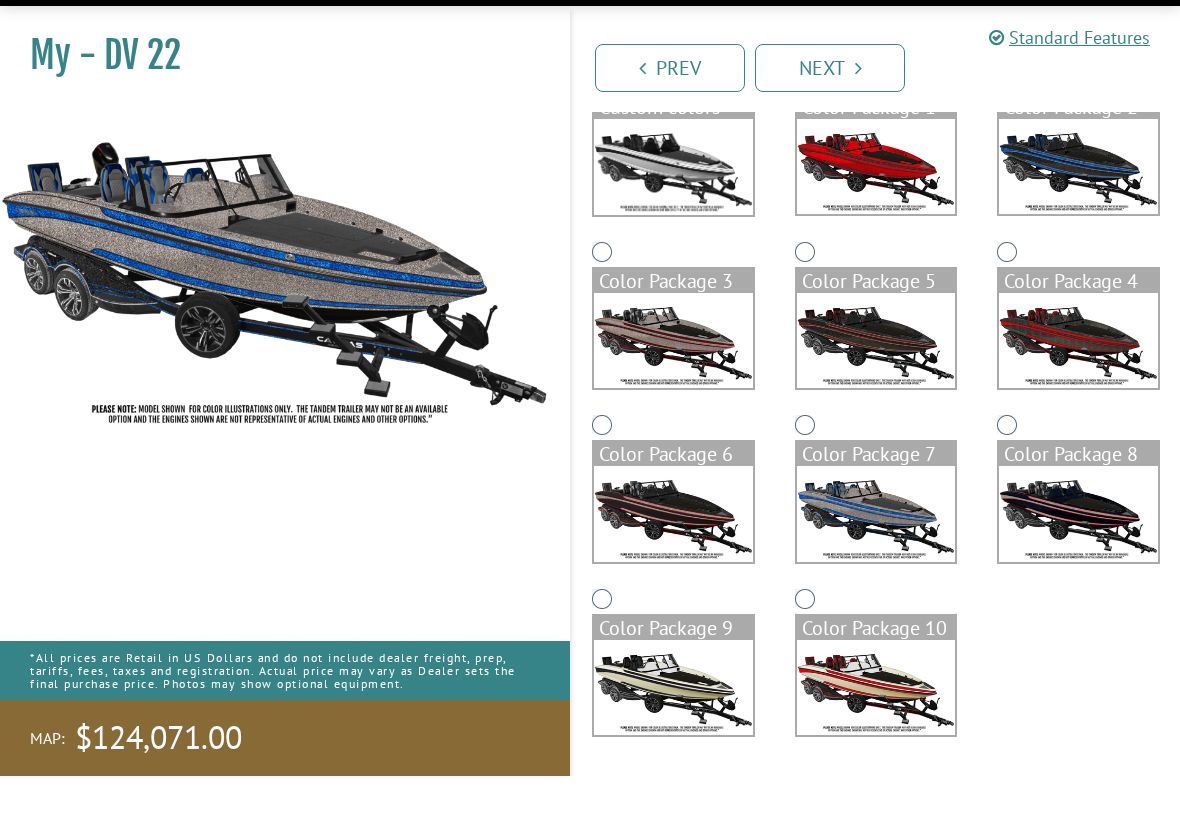 click at bounding box center (876, 384) 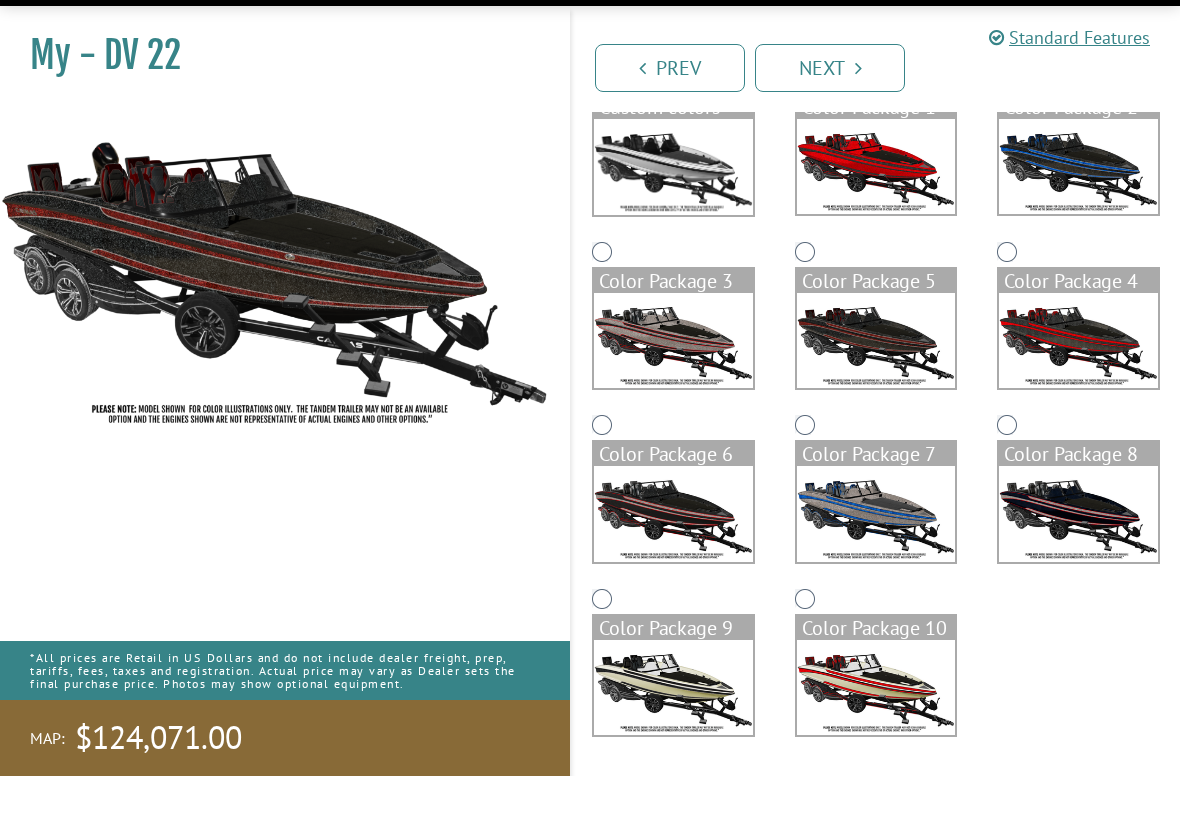 click at bounding box center (876, 210) 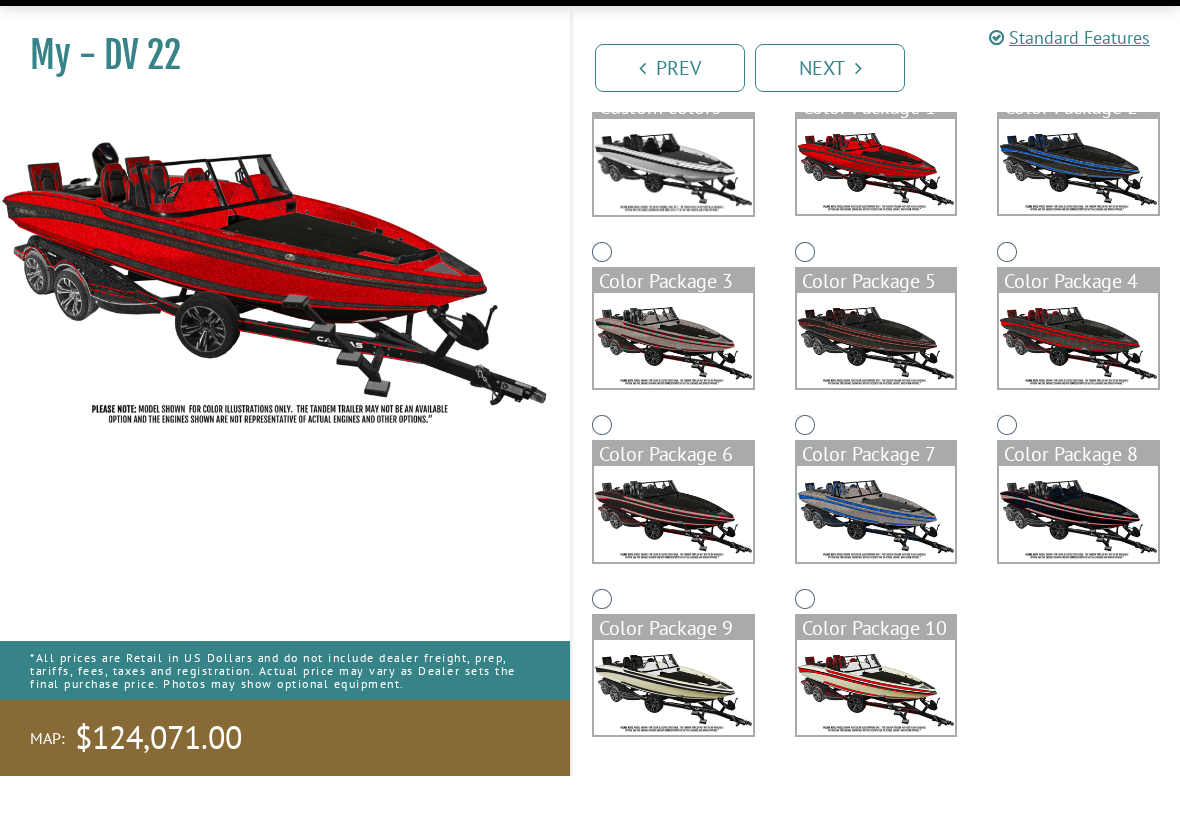click at bounding box center [1078, 210] 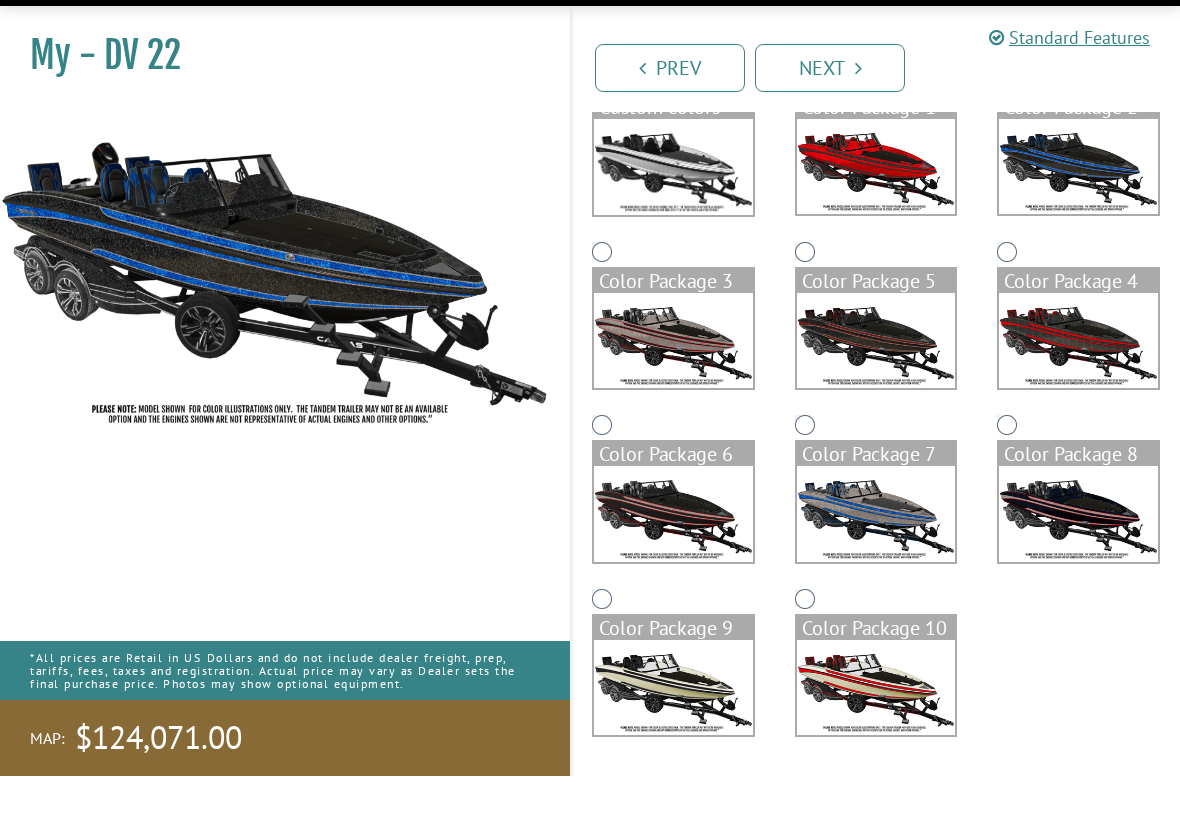 click at bounding box center [1078, 384] 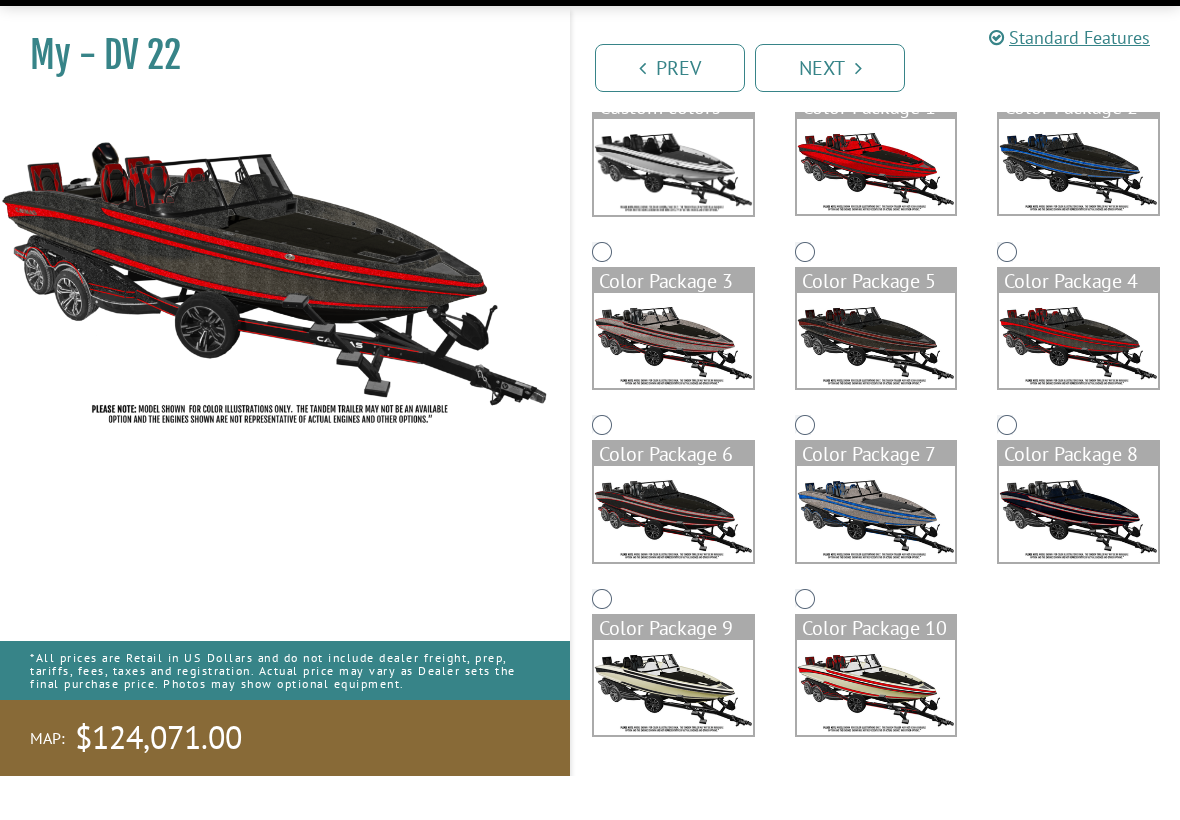 click at bounding box center [1078, 557] 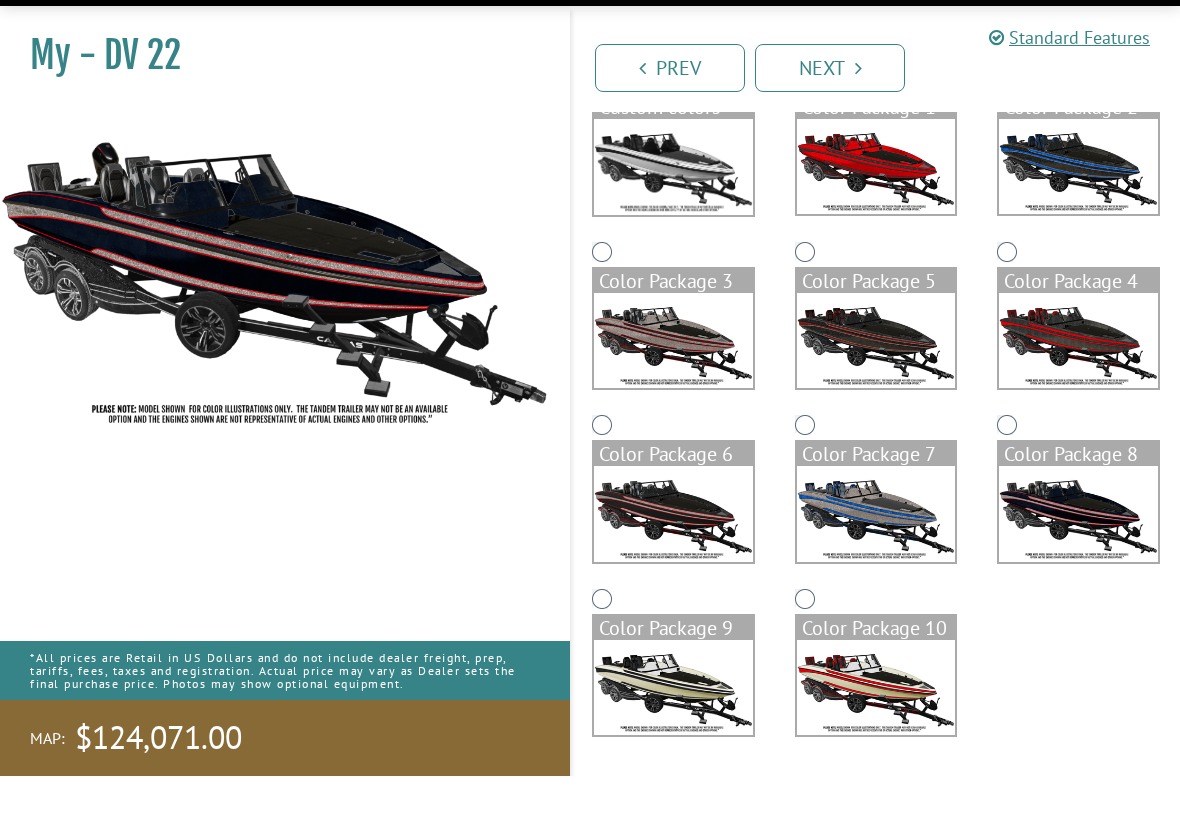 click at bounding box center [673, 557] 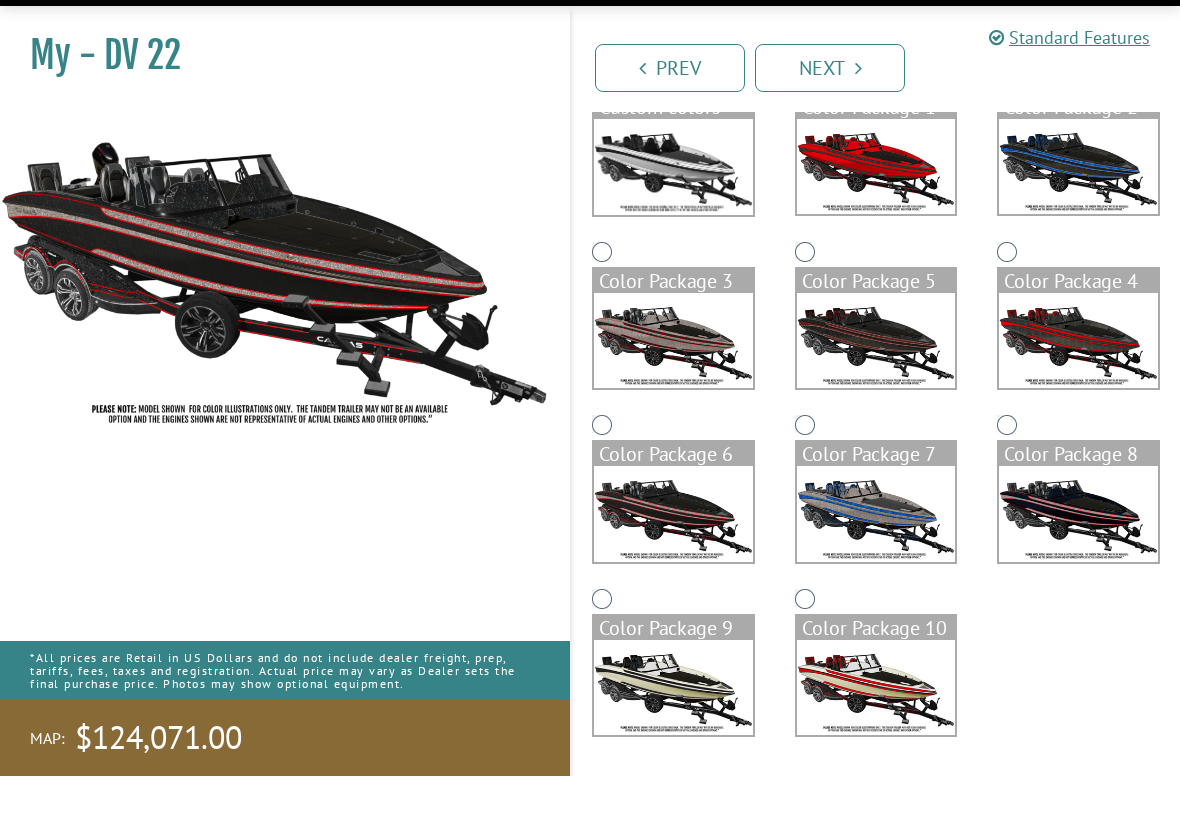 click at bounding box center (1078, 557) 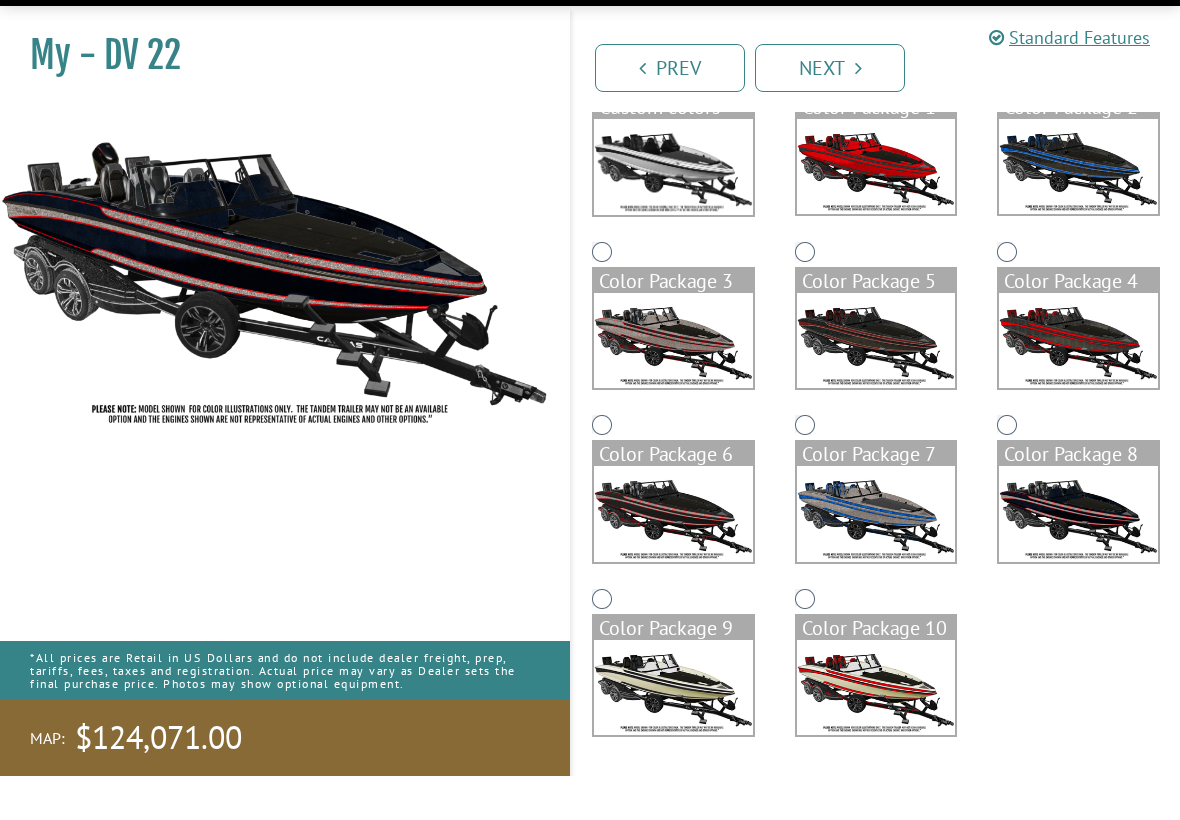 click at bounding box center [673, 557] 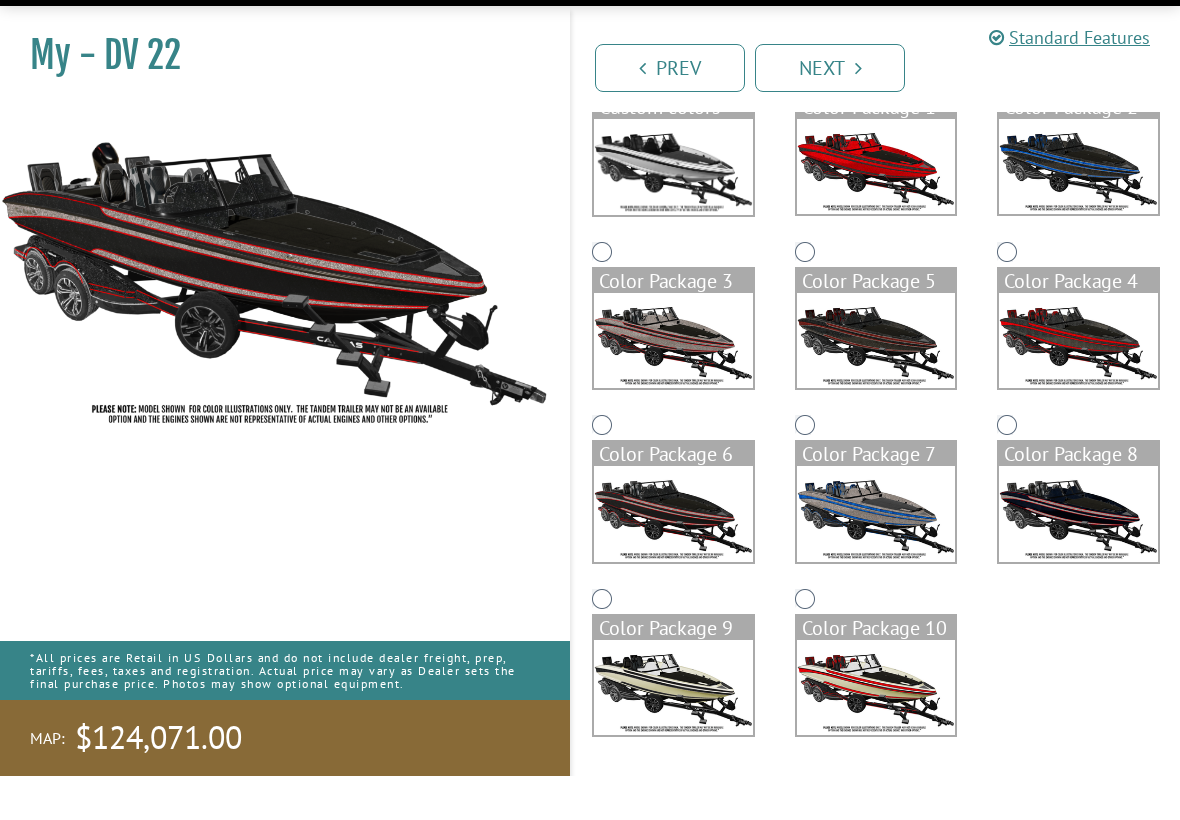 click at bounding box center (1078, 557) 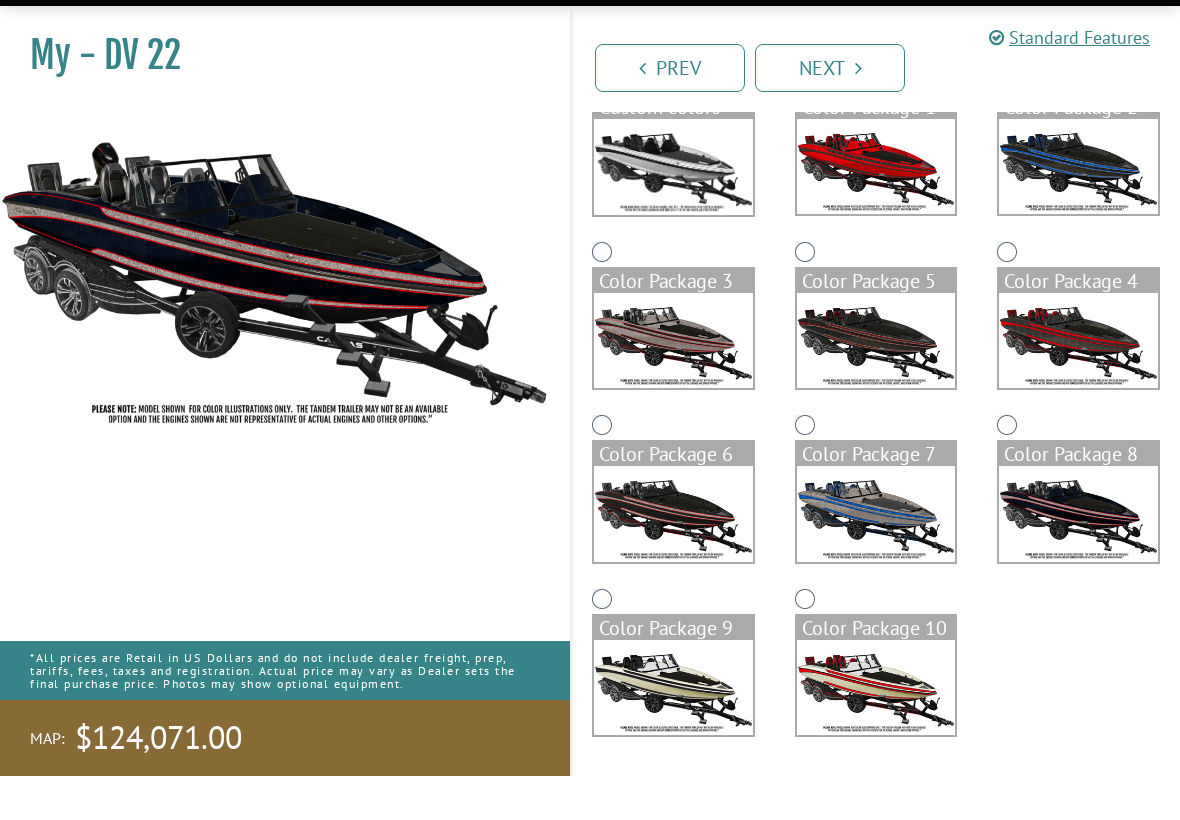 click at bounding box center [673, 557] 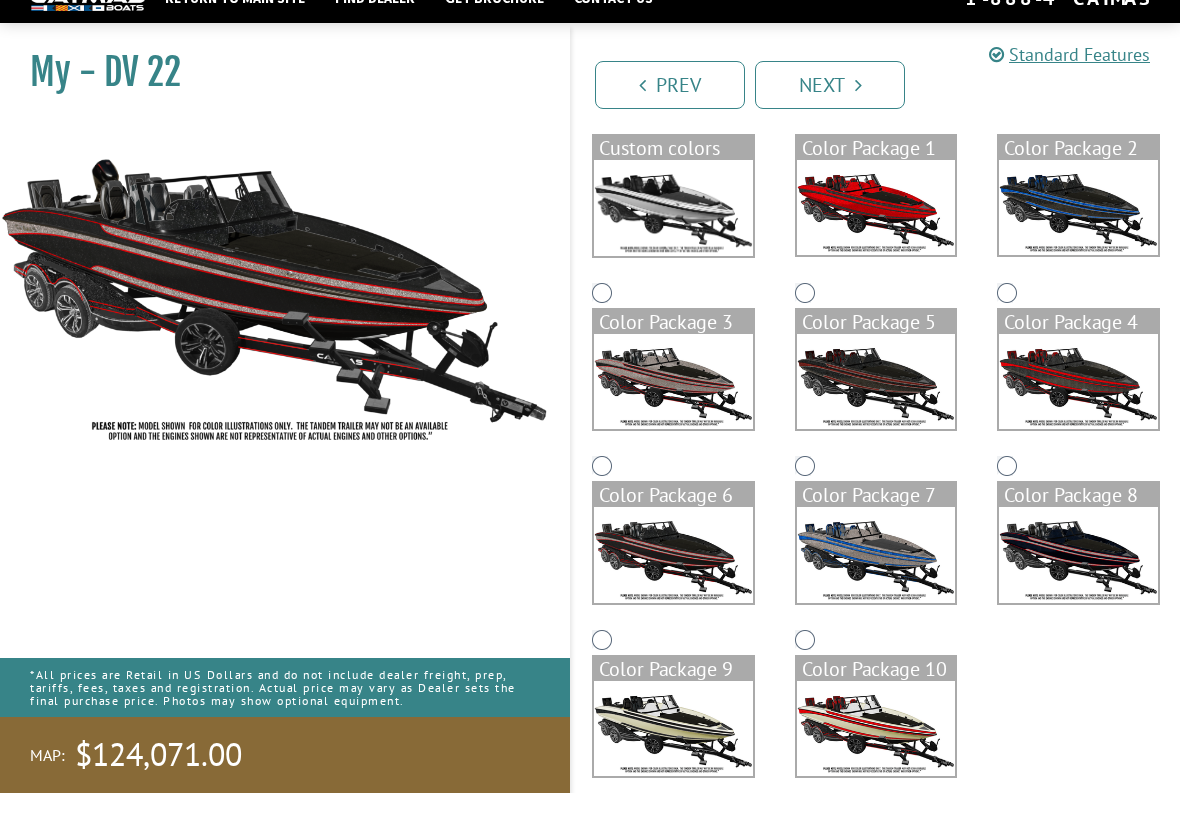 scroll, scrollTop: 0, scrollLeft: 0, axis: both 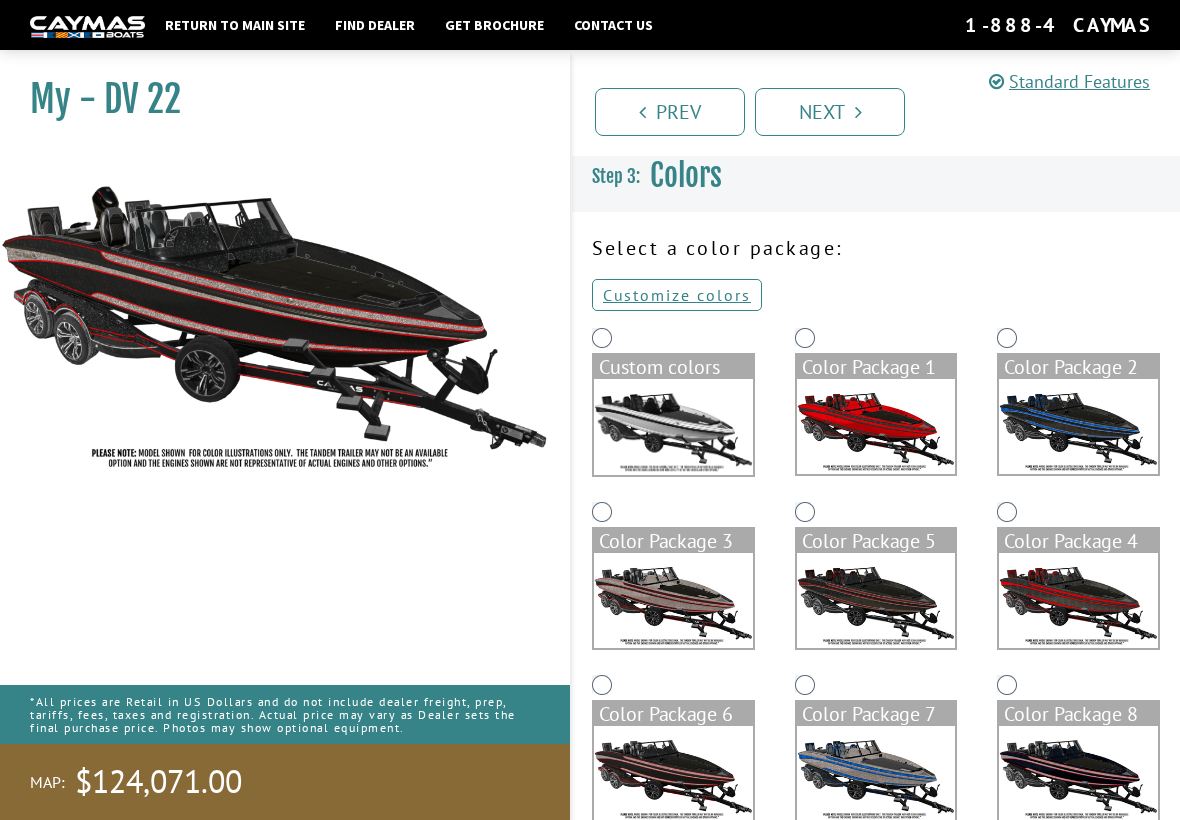 click at bounding box center [673, 427] 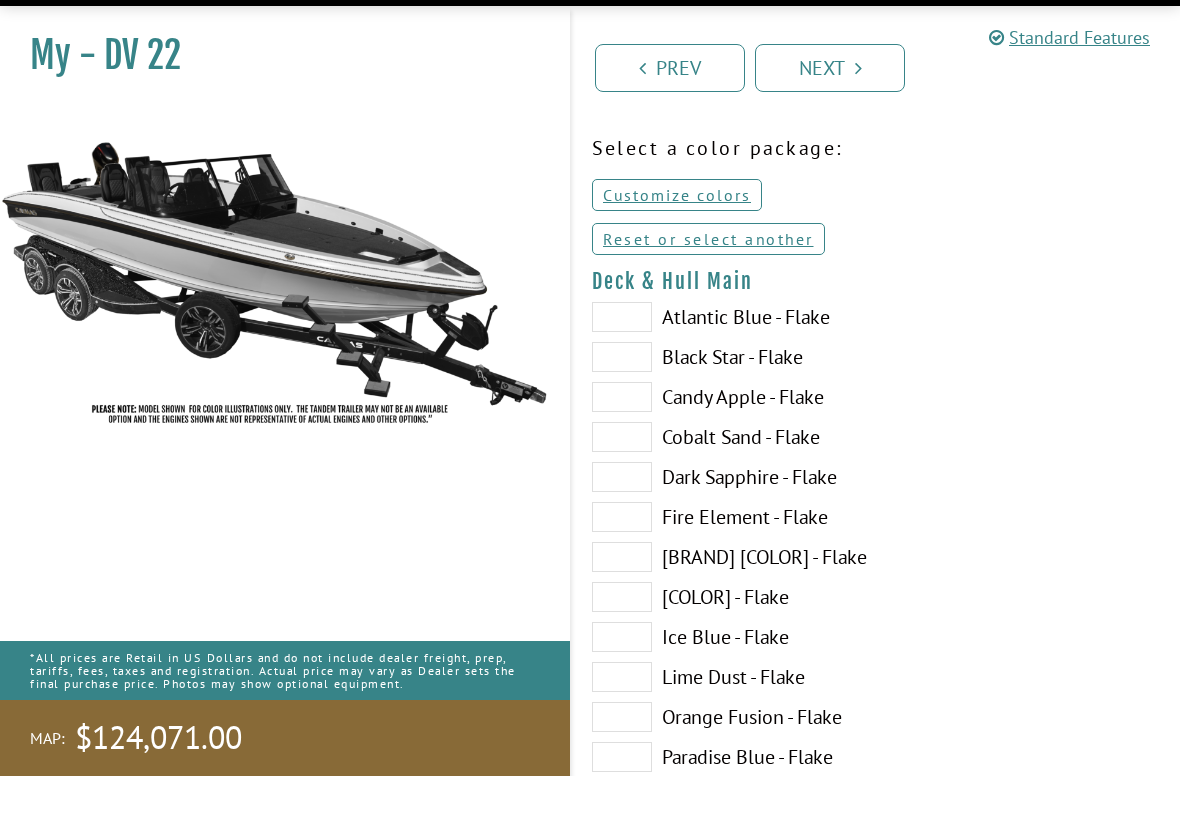 scroll, scrollTop: 70, scrollLeft: 0, axis: vertical 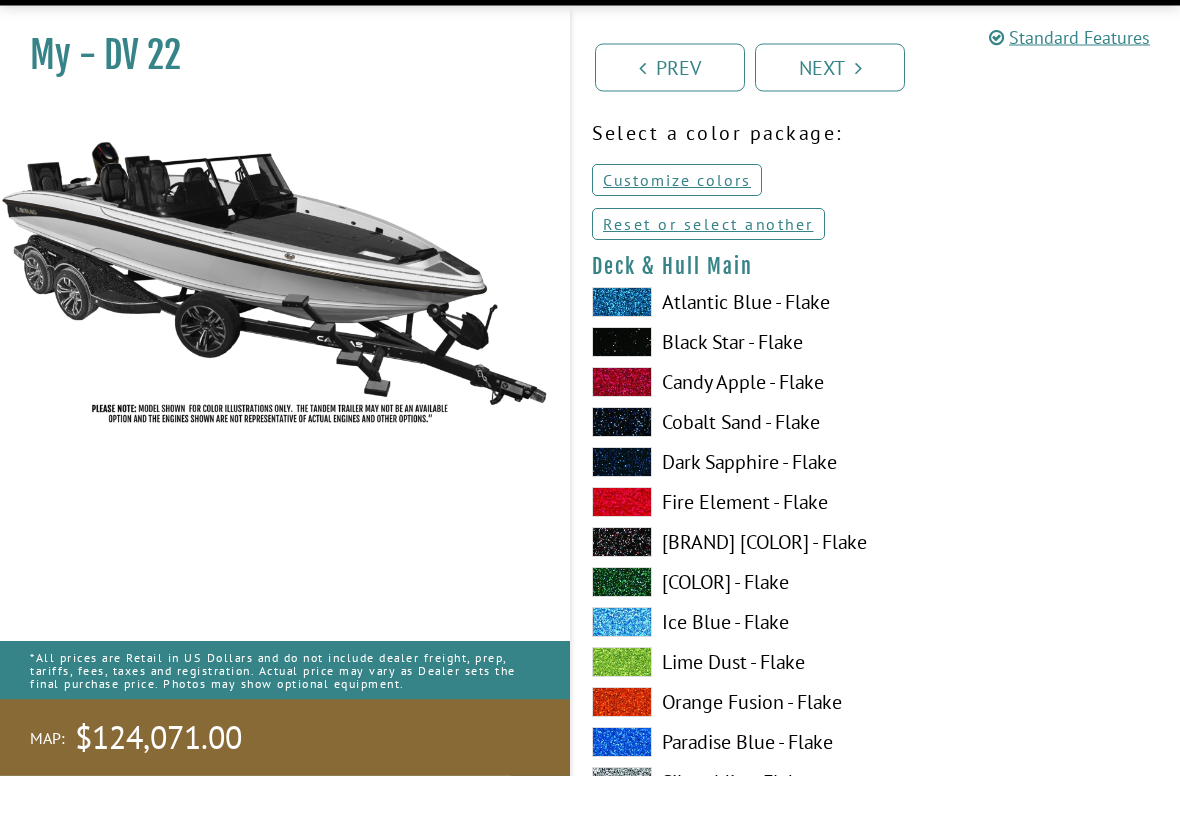 click on "Fire Fox - Flake" at bounding box center [724, 587] 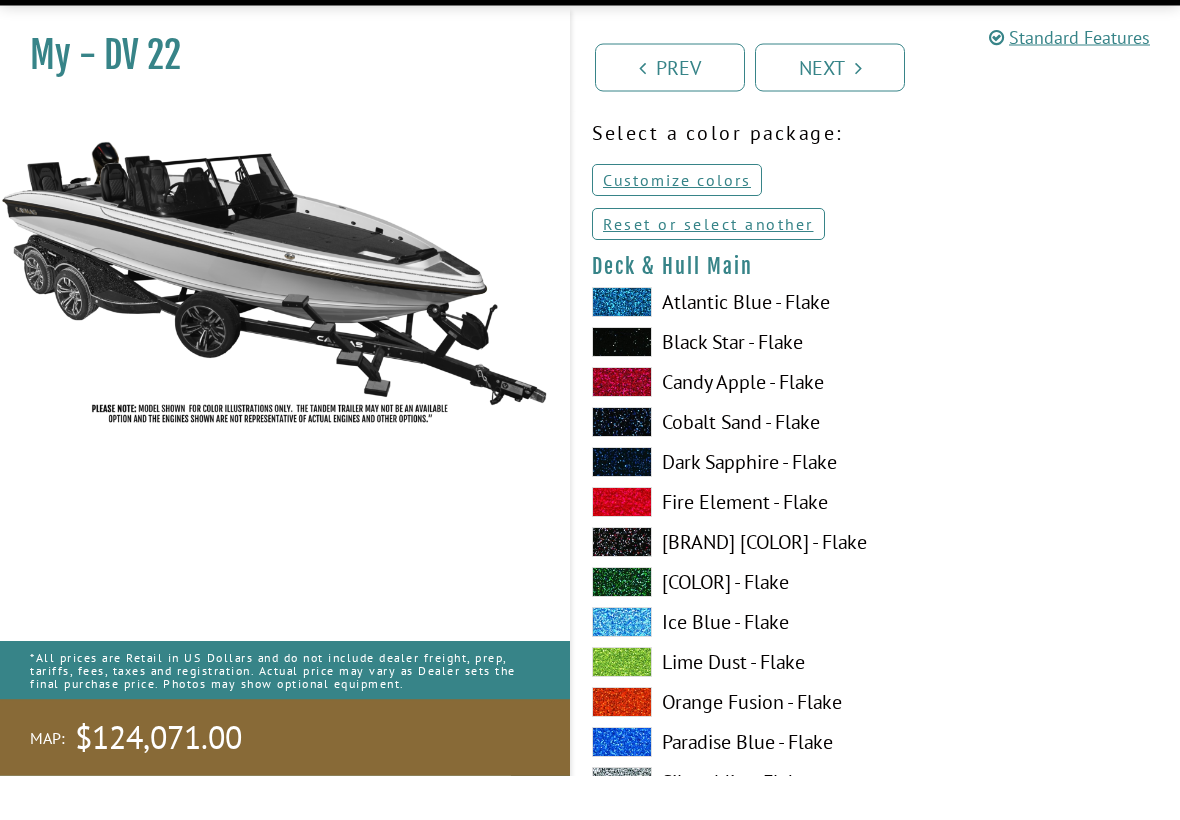 scroll, scrollTop: 71, scrollLeft: 0, axis: vertical 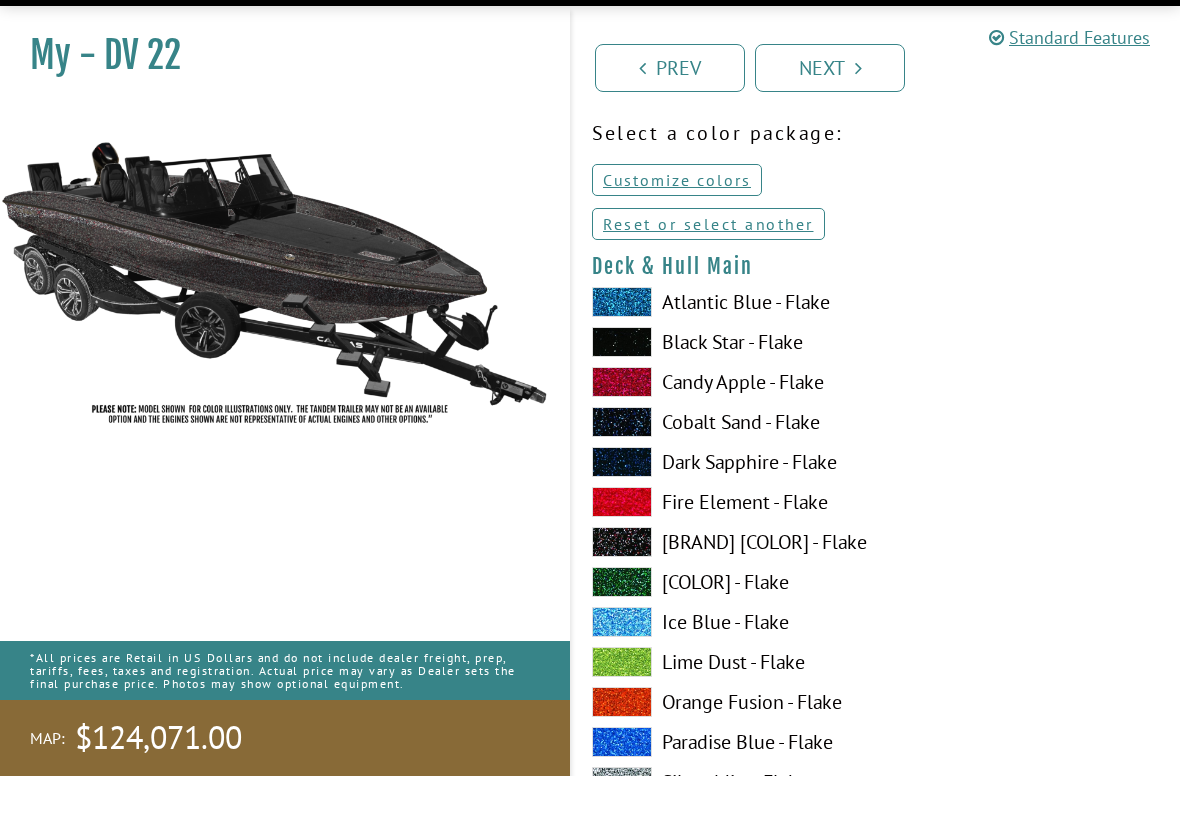 click on "Fire Element - Flake" at bounding box center [724, 546] 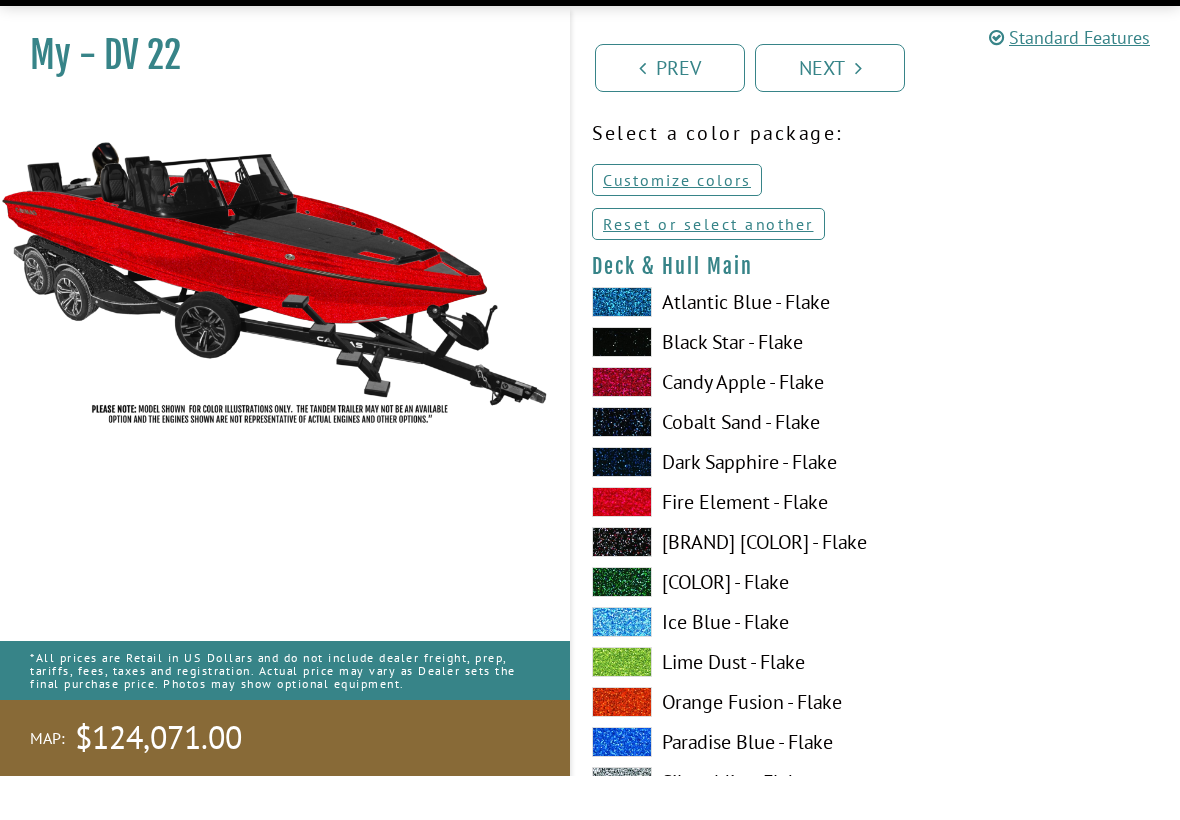 click on "Cobalt Sand - Flake" at bounding box center [724, 466] 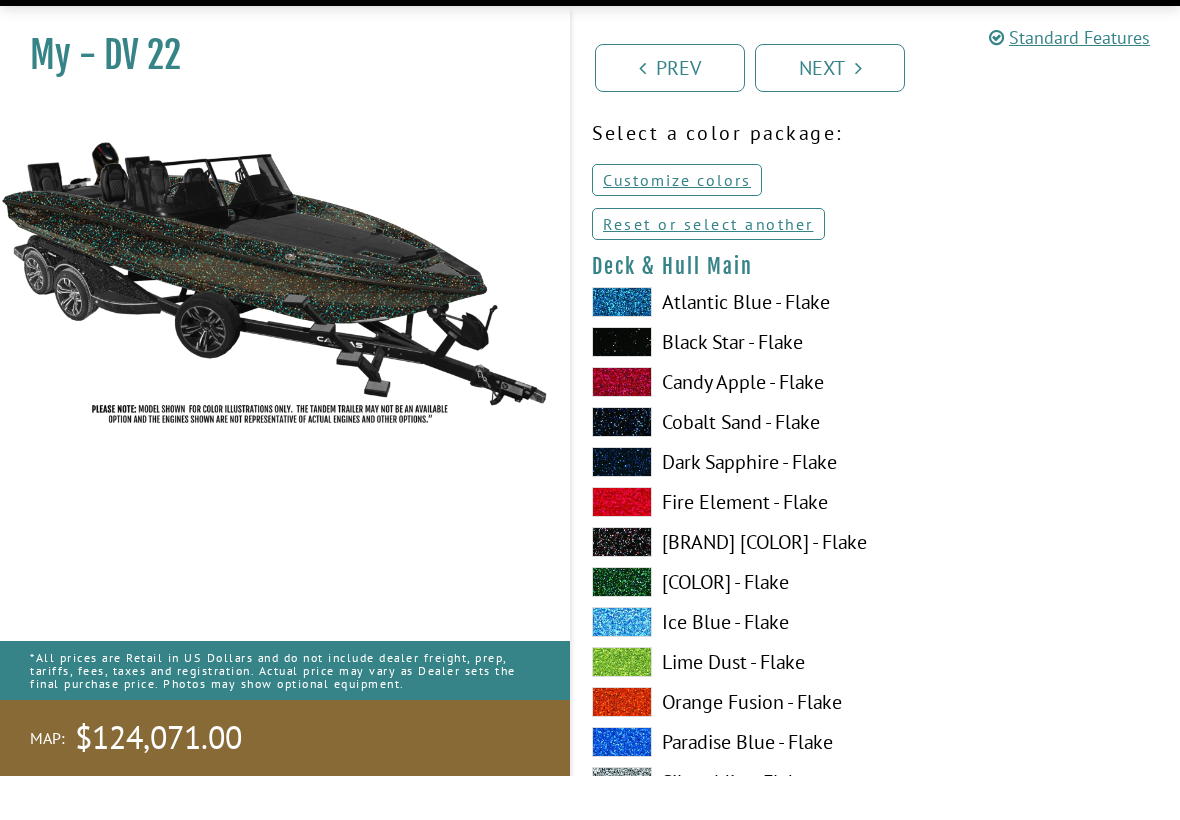 click on "Dark Sapphire - Flake" at bounding box center [724, 506] 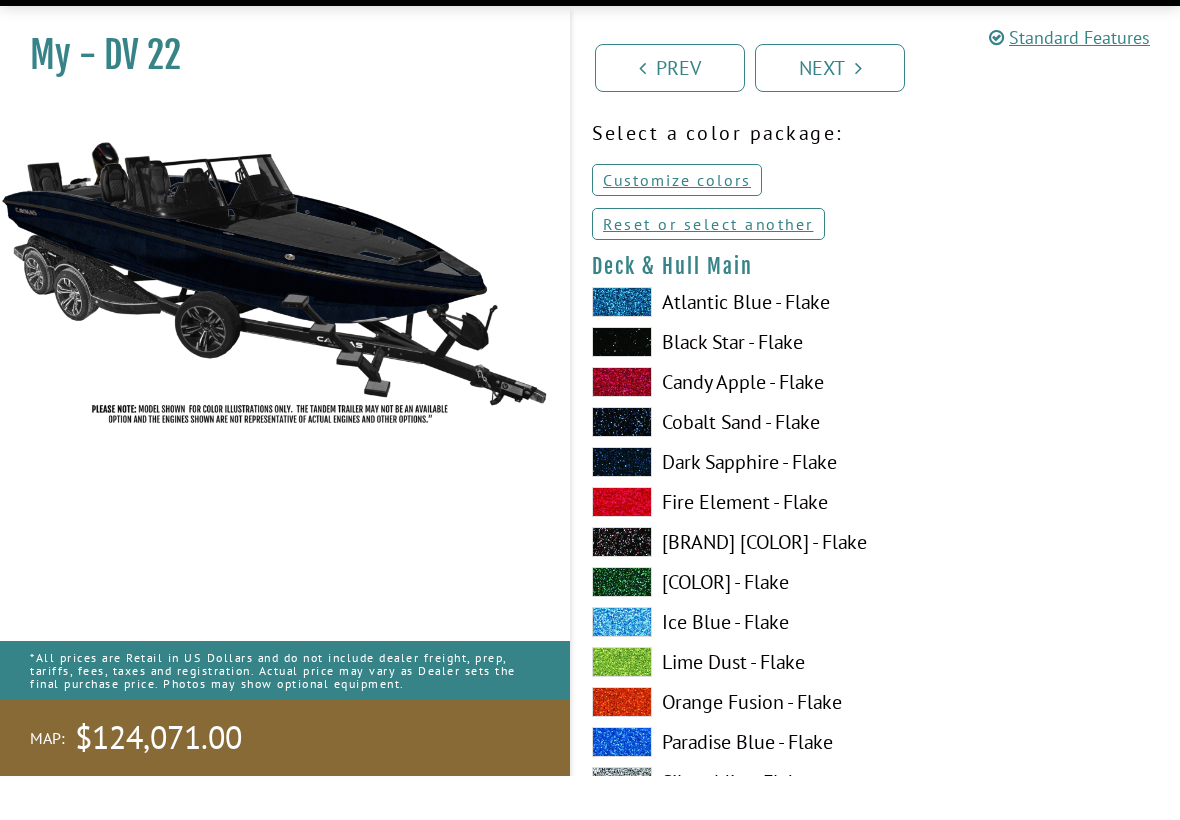 click on "Forest Green - Flake" at bounding box center (724, 626) 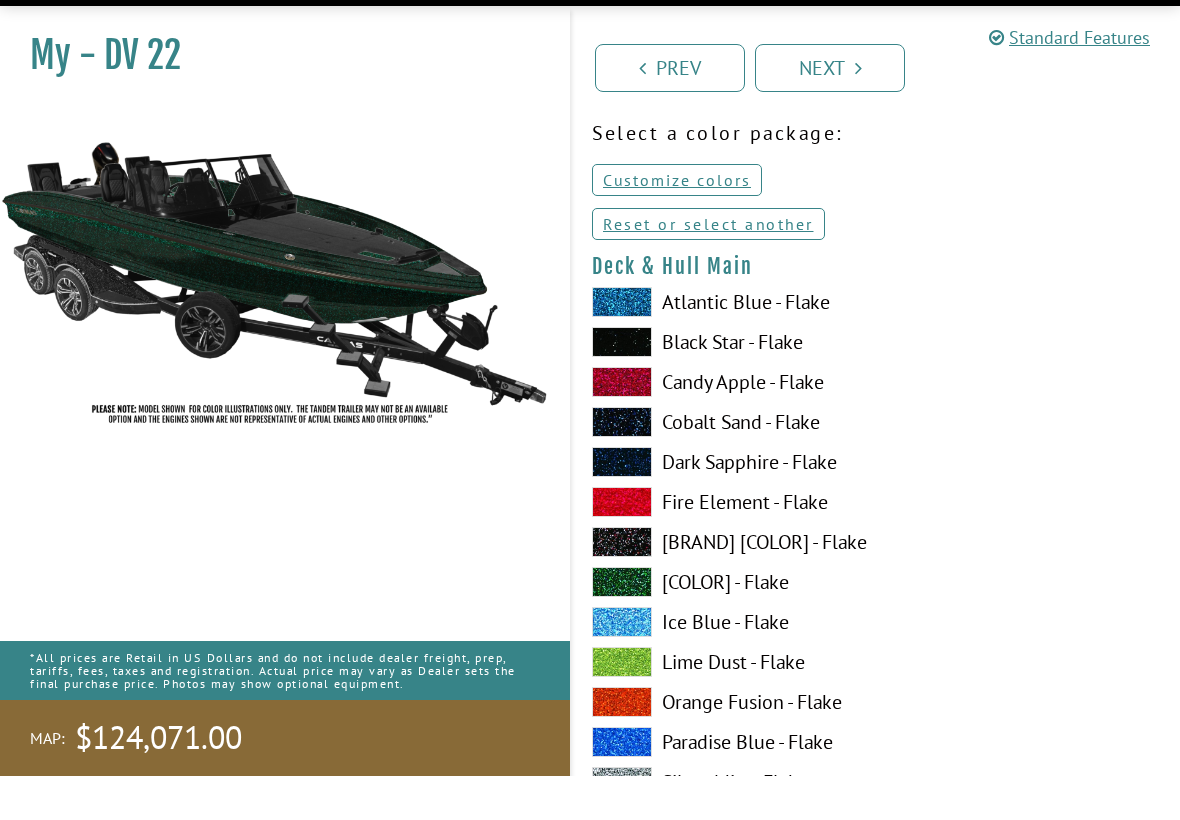 click on "Lime Dust - Flake" at bounding box center (724, 706) 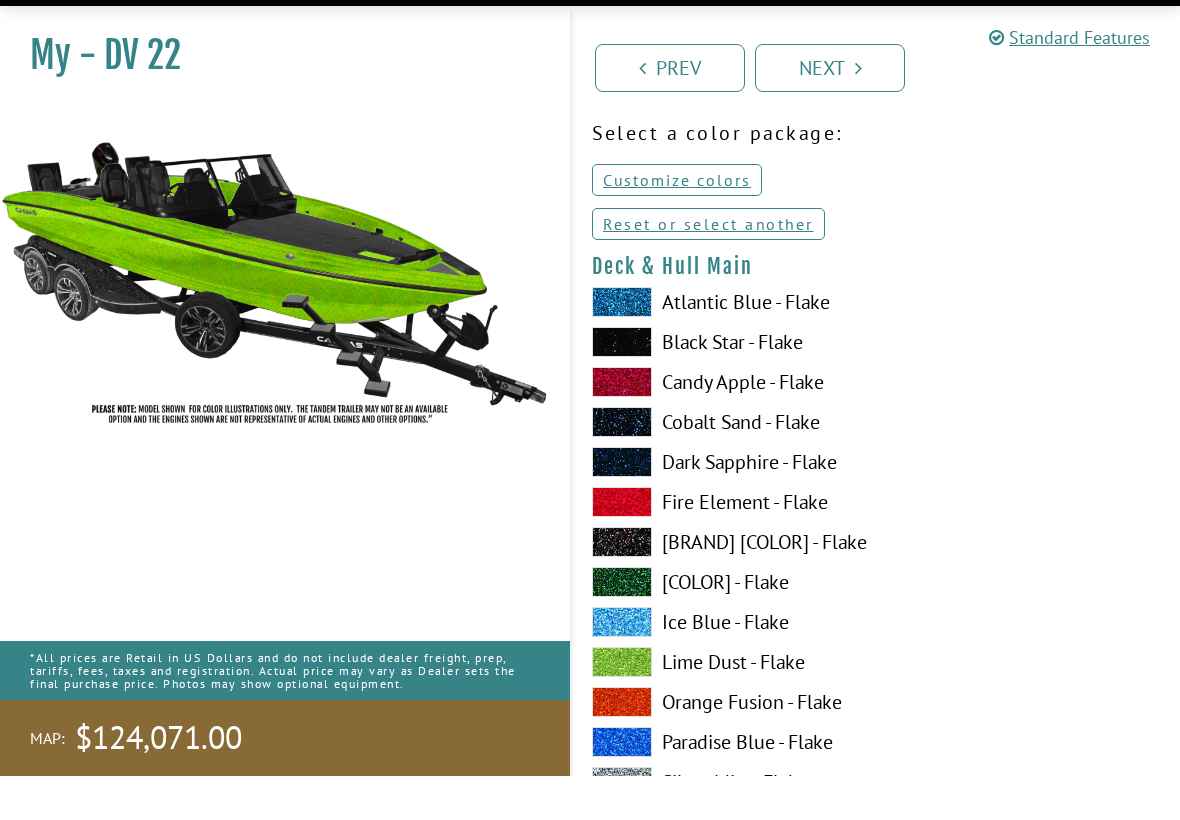 click on "Fire Fox - Flake" at bounding box center (724, 586) 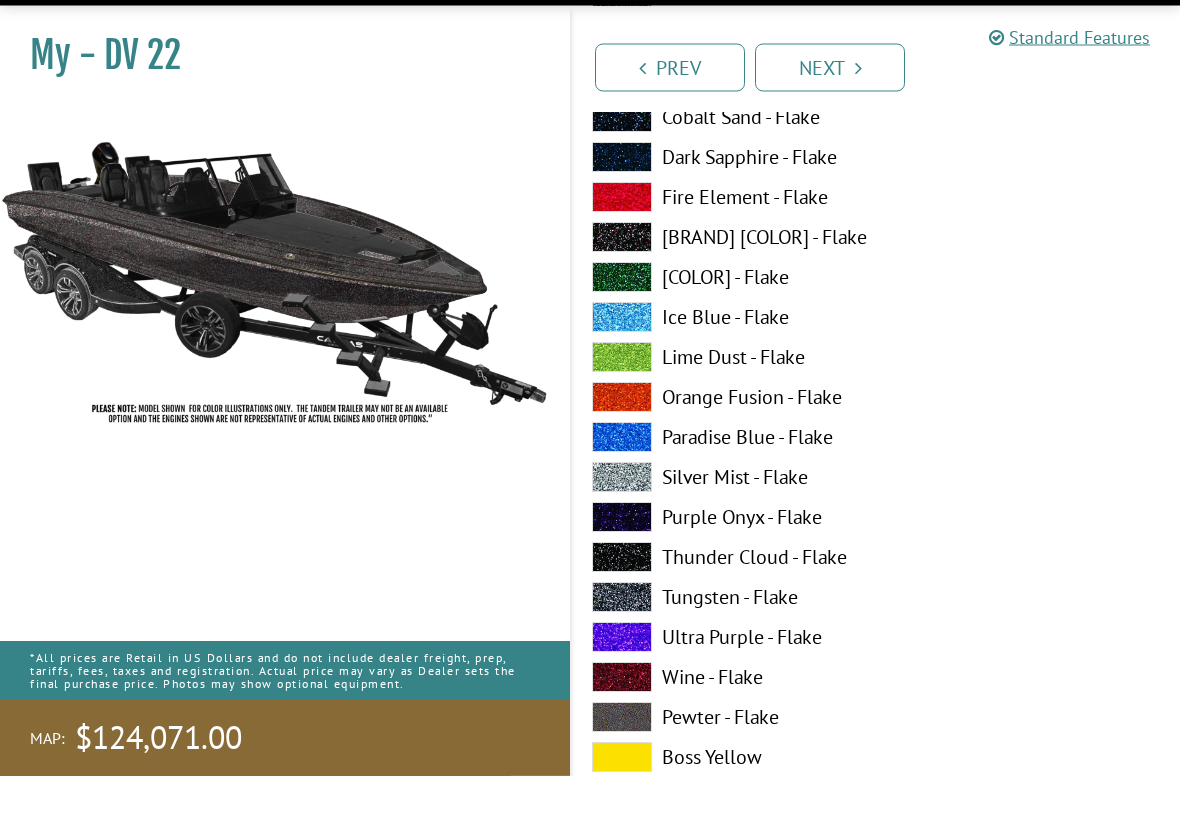 scroll, scrollTop: 377, scrollLeft: 0, axis: vertical 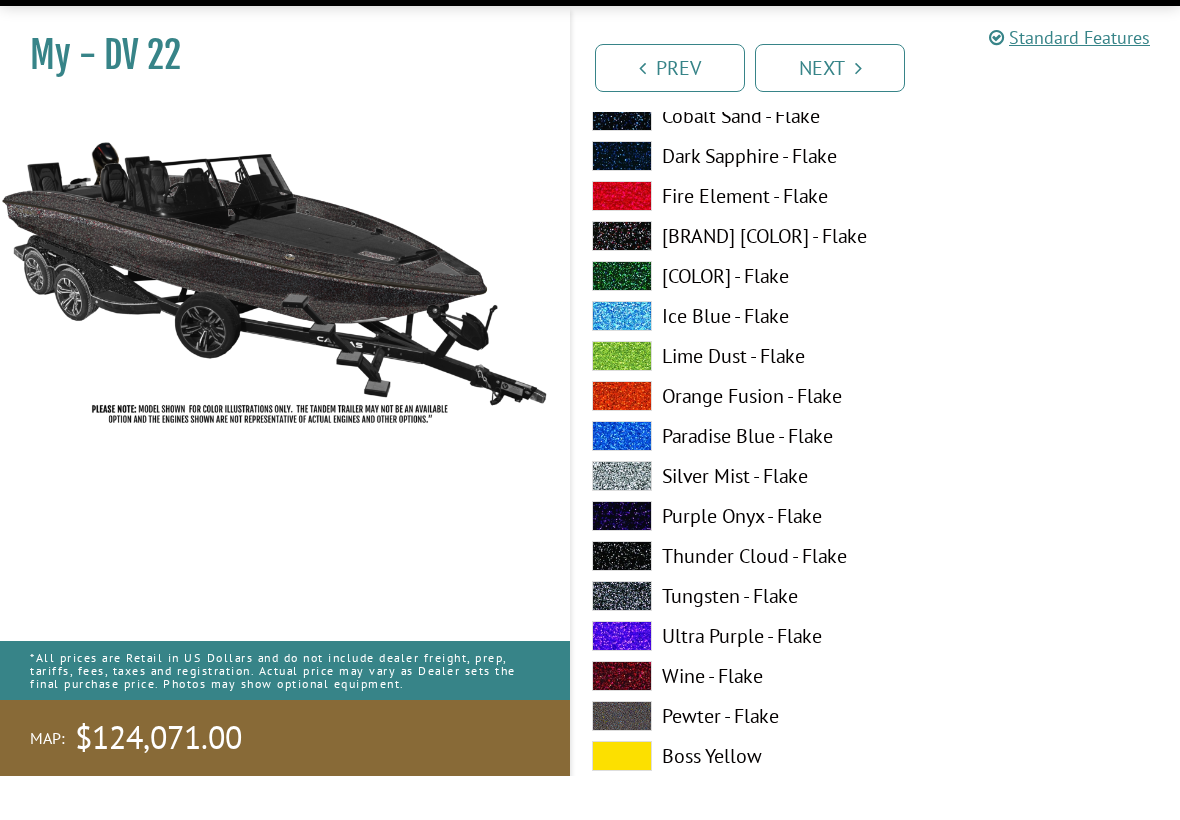 click on "Thunder Cloud - Flake" at bounding box center (724, 600) 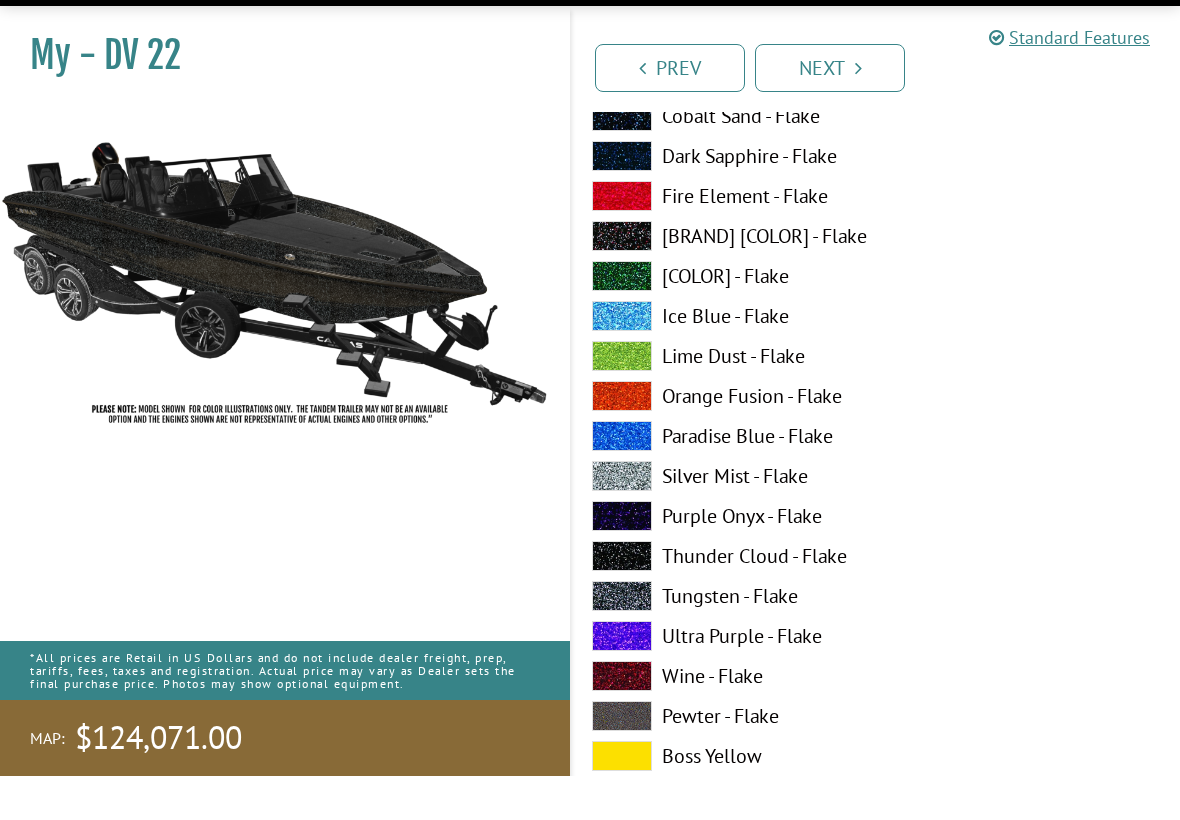 click on "Tungsten - Flake" at bounding box center (724, 640) 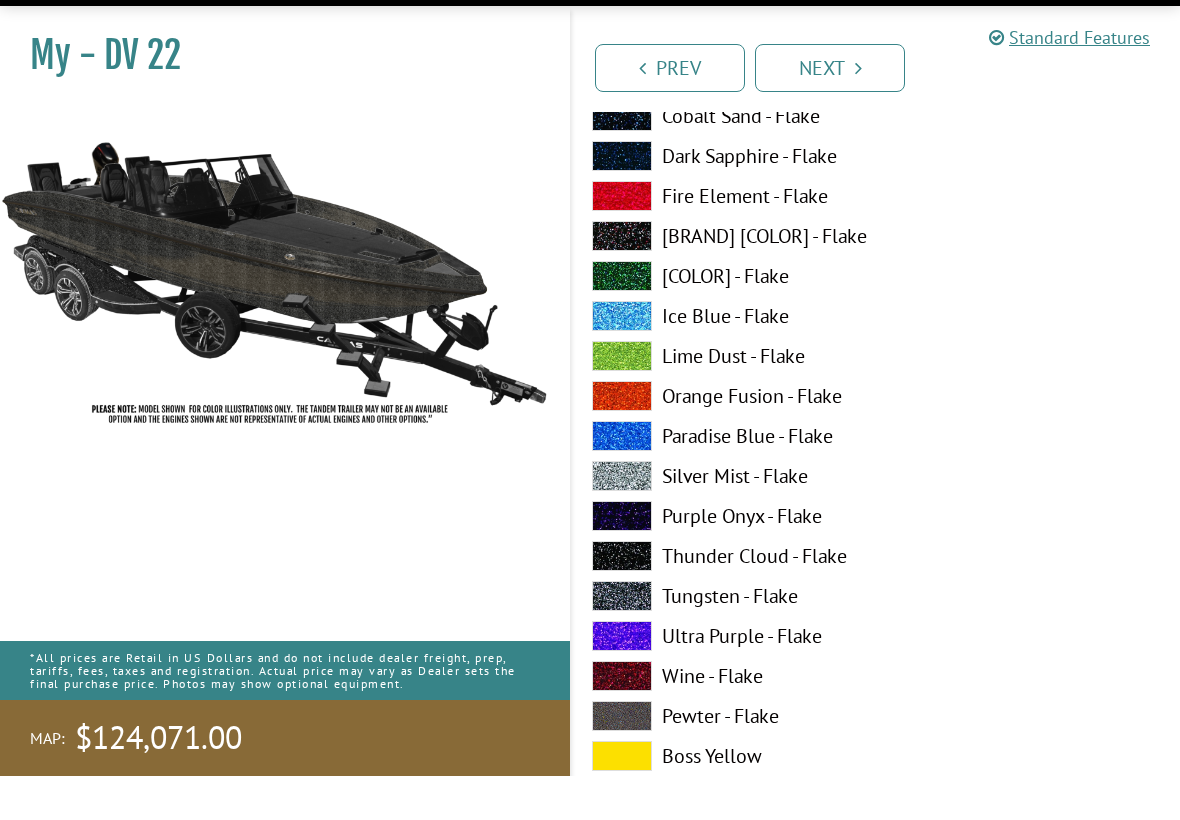 click at bounding box center (622, 640) 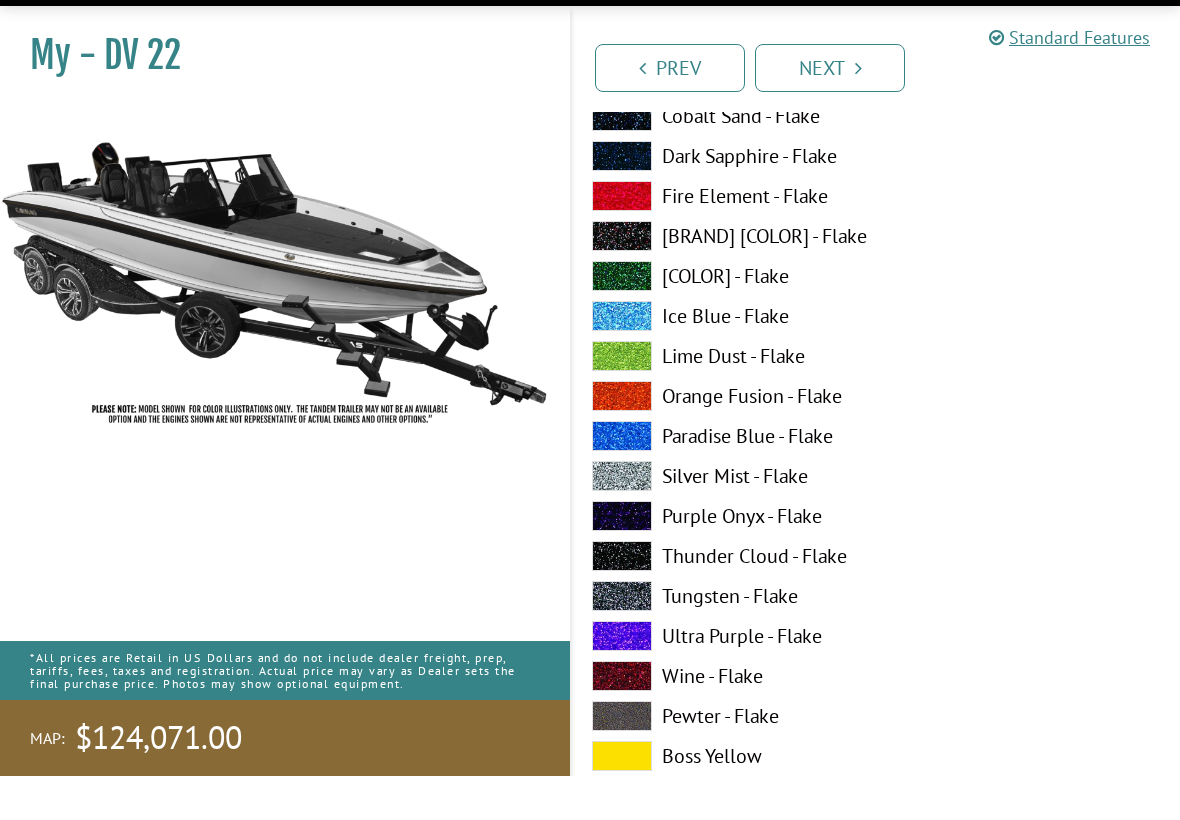 click at bounding box center (622, 600) 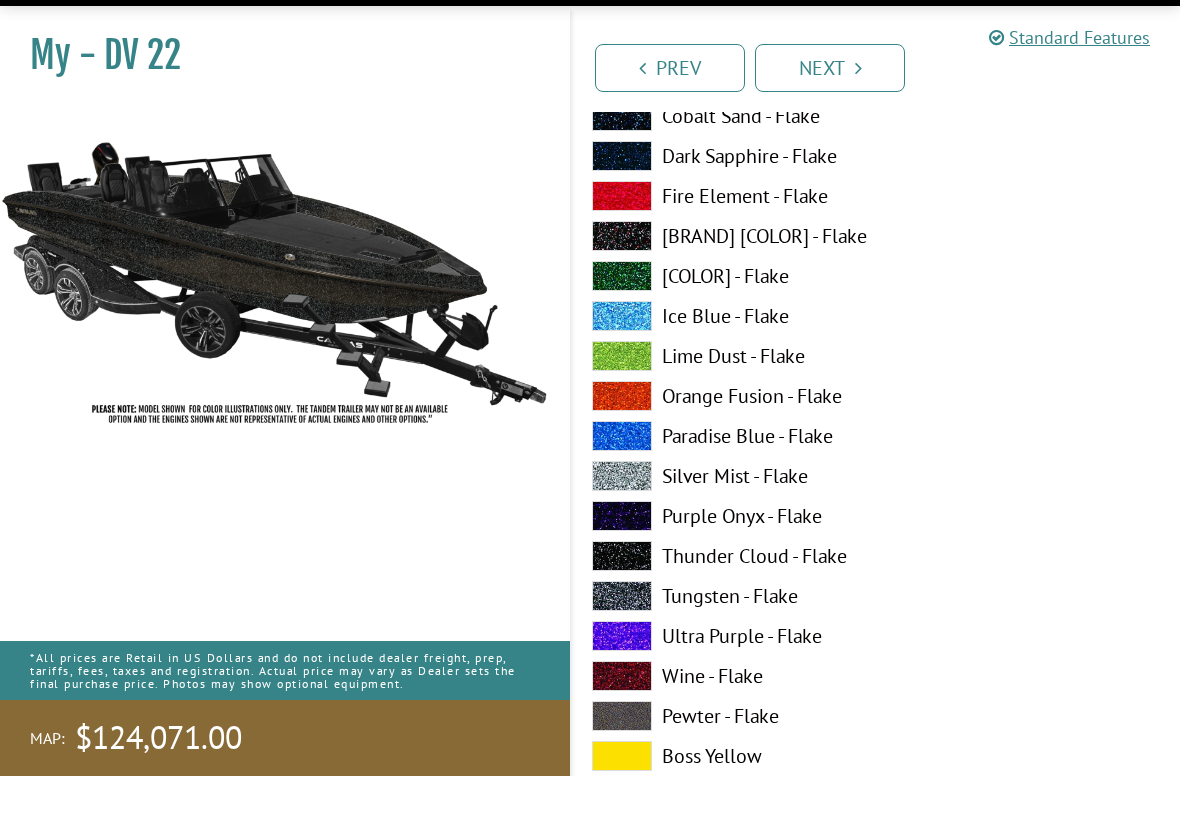 click at bounding box center [622, 640] 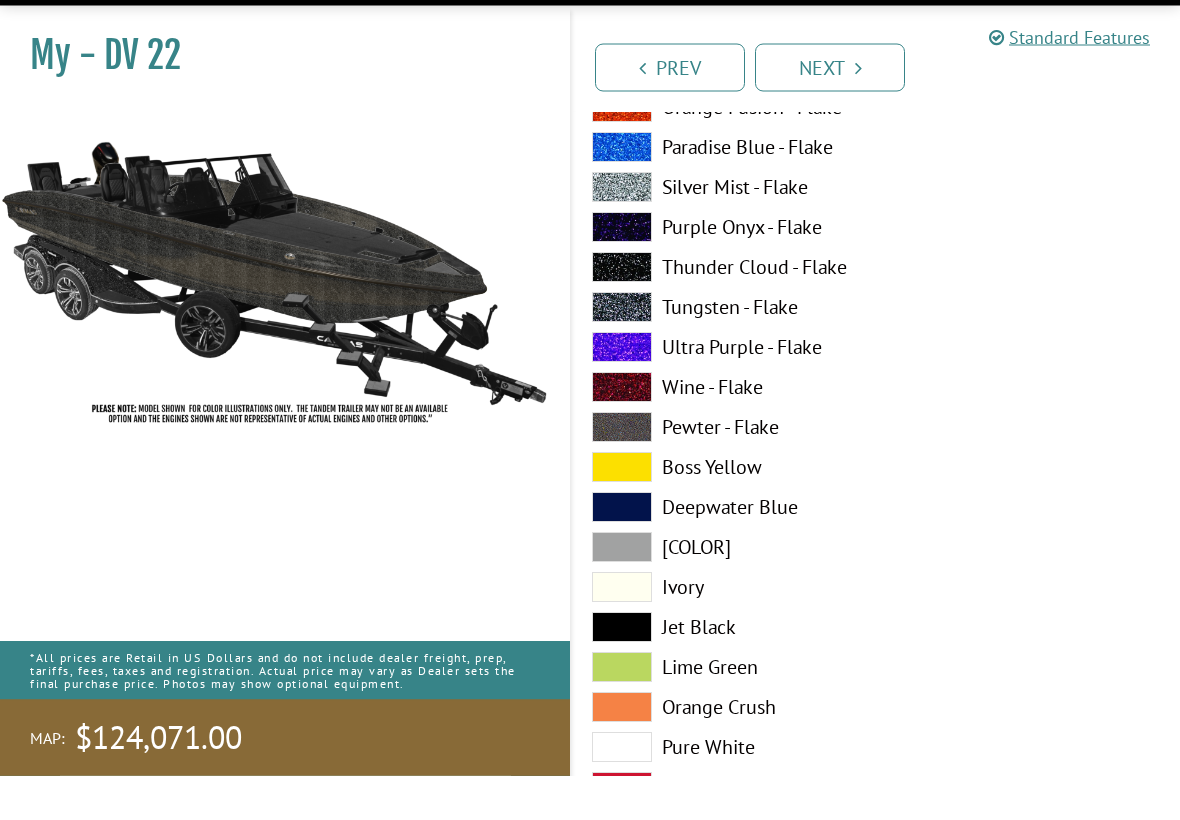 click at bounding box center [622, 472] 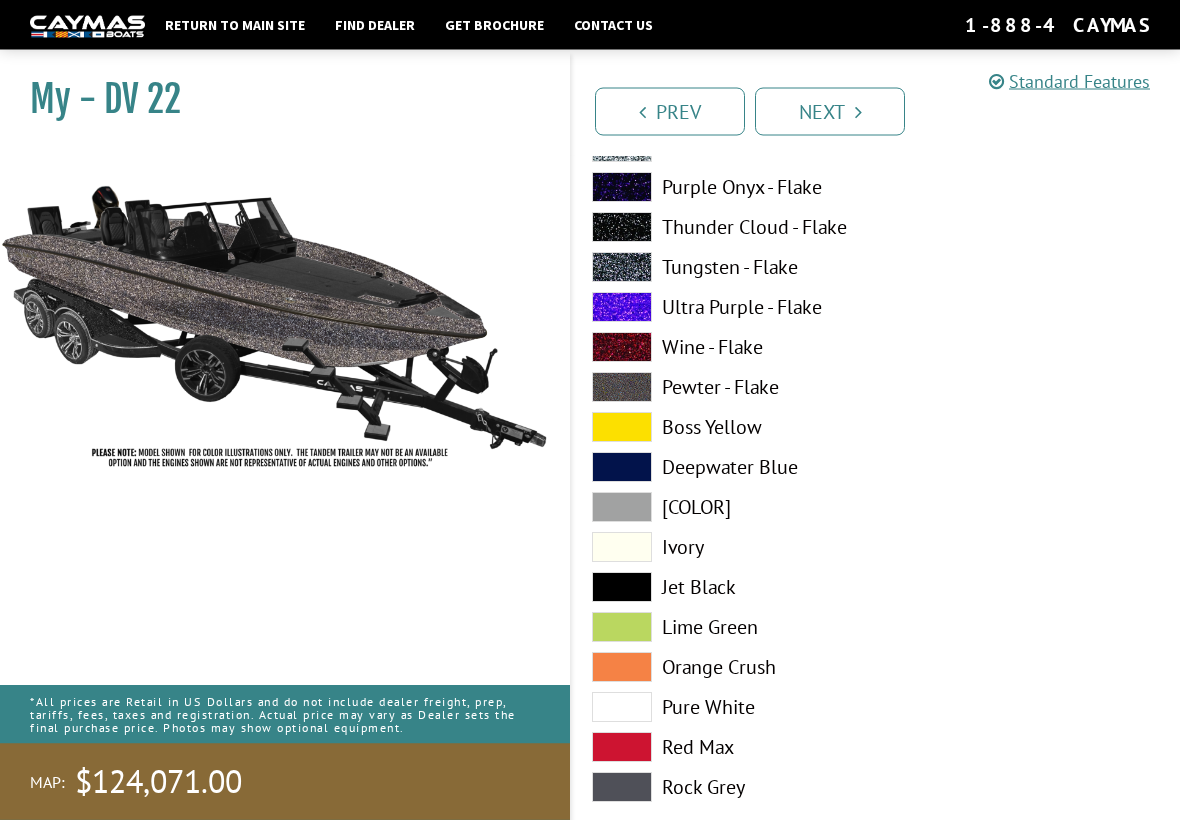 scroll, scrollTop: 652, scrollLeft: 0, axis: vertical 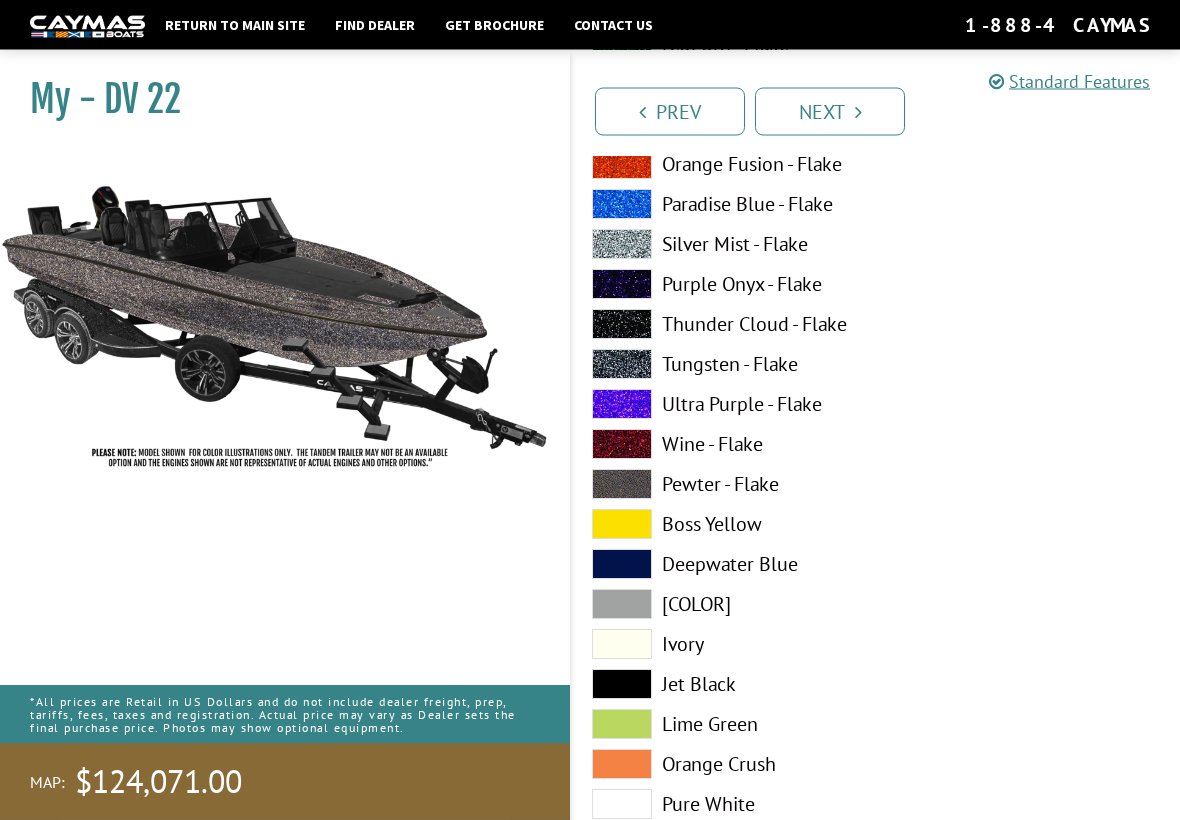 click on "Thunder Cloud - Flake" at bounding box center (724, 325) 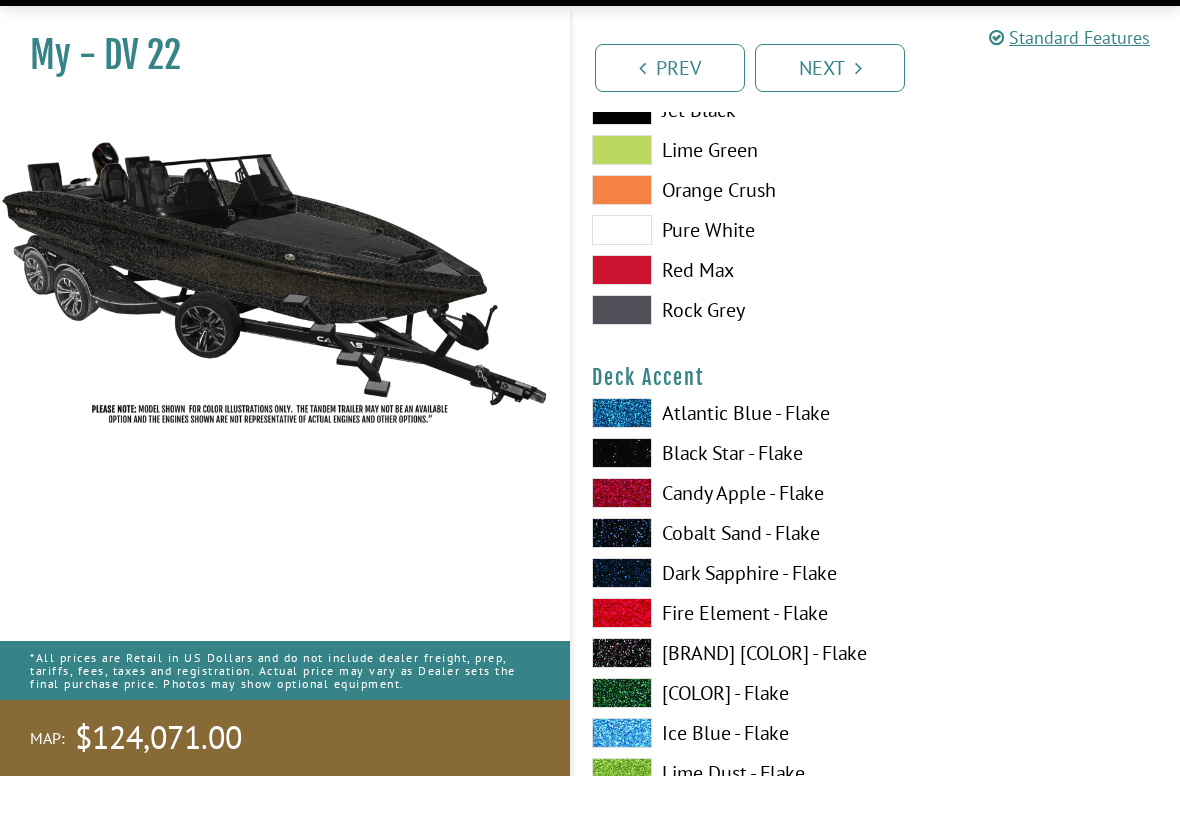 scroll, scrollTop: 1184, scrollLeft: 0, axis: vertical 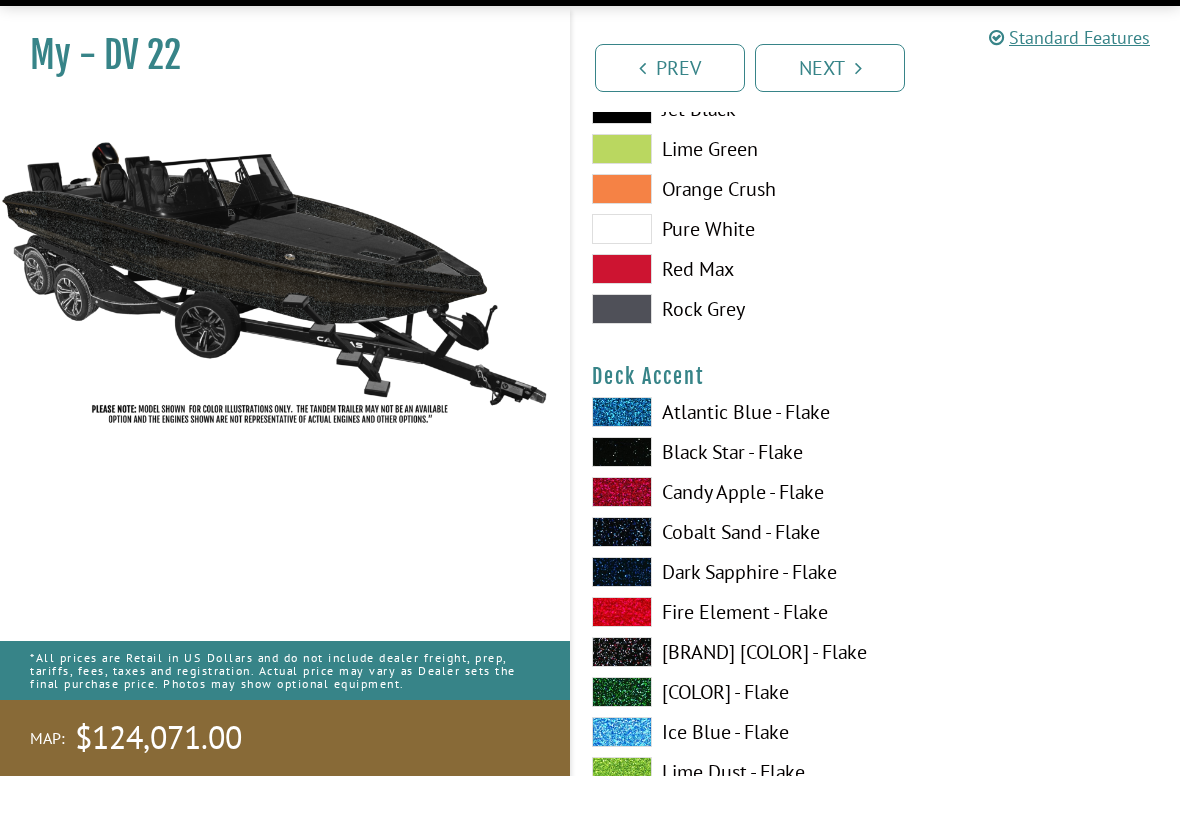 click on "Black Star - Flake" at bounding box center (724, 496) 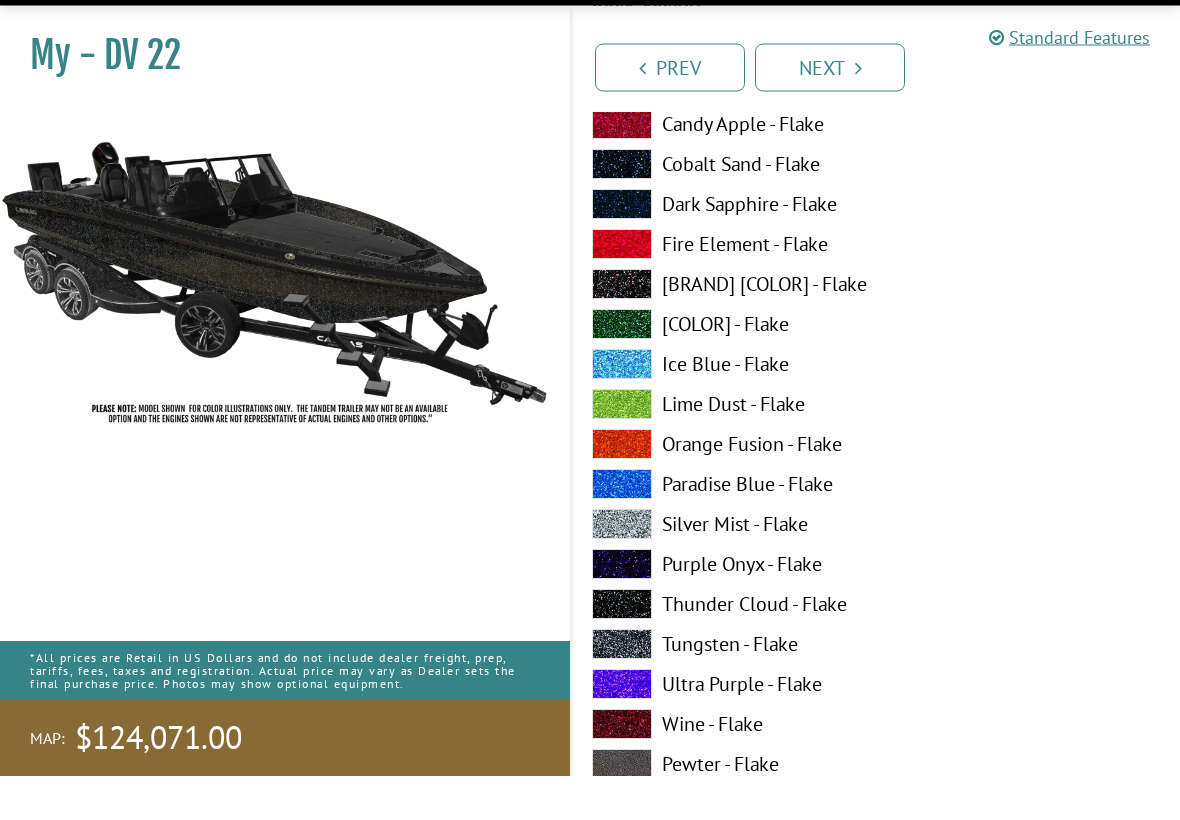 scroll, scrollTop: 1552, scrollLeft: 0, axis: vertical 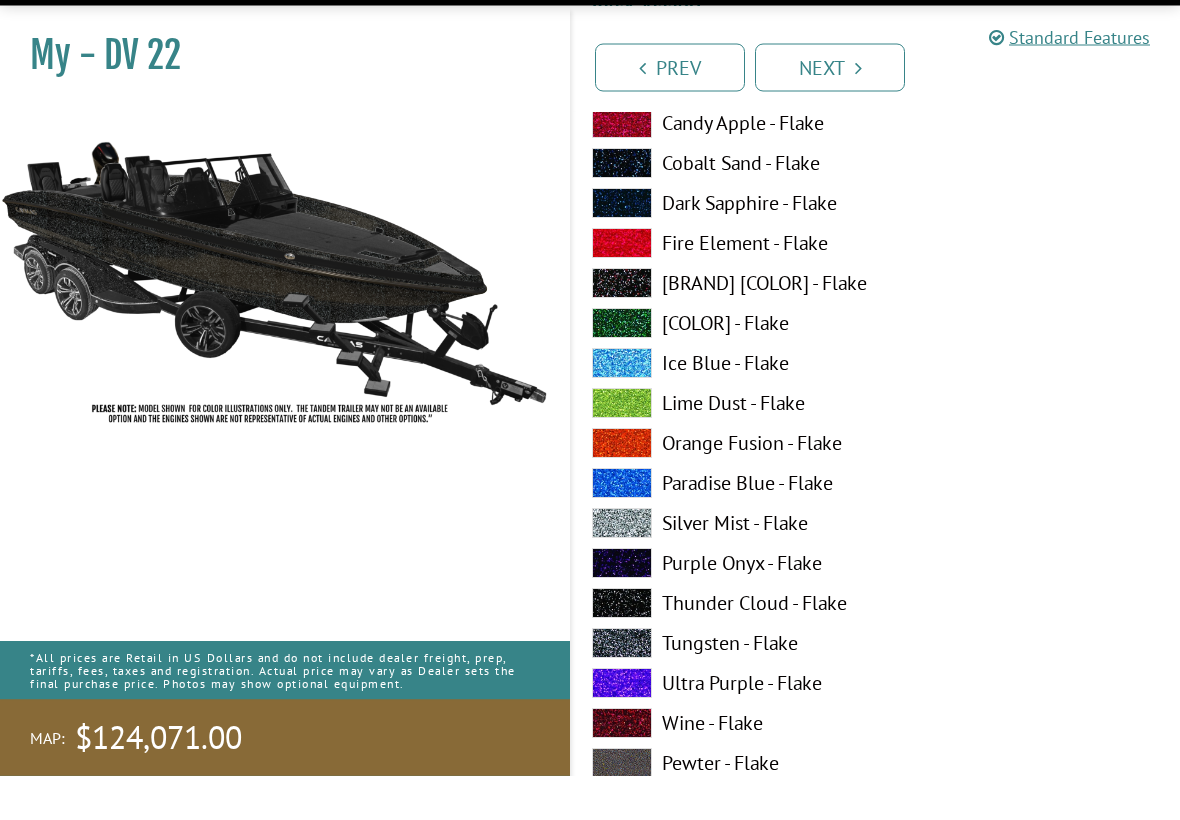 click on "Tungsten - Flake" at bounding box center (724, 688) 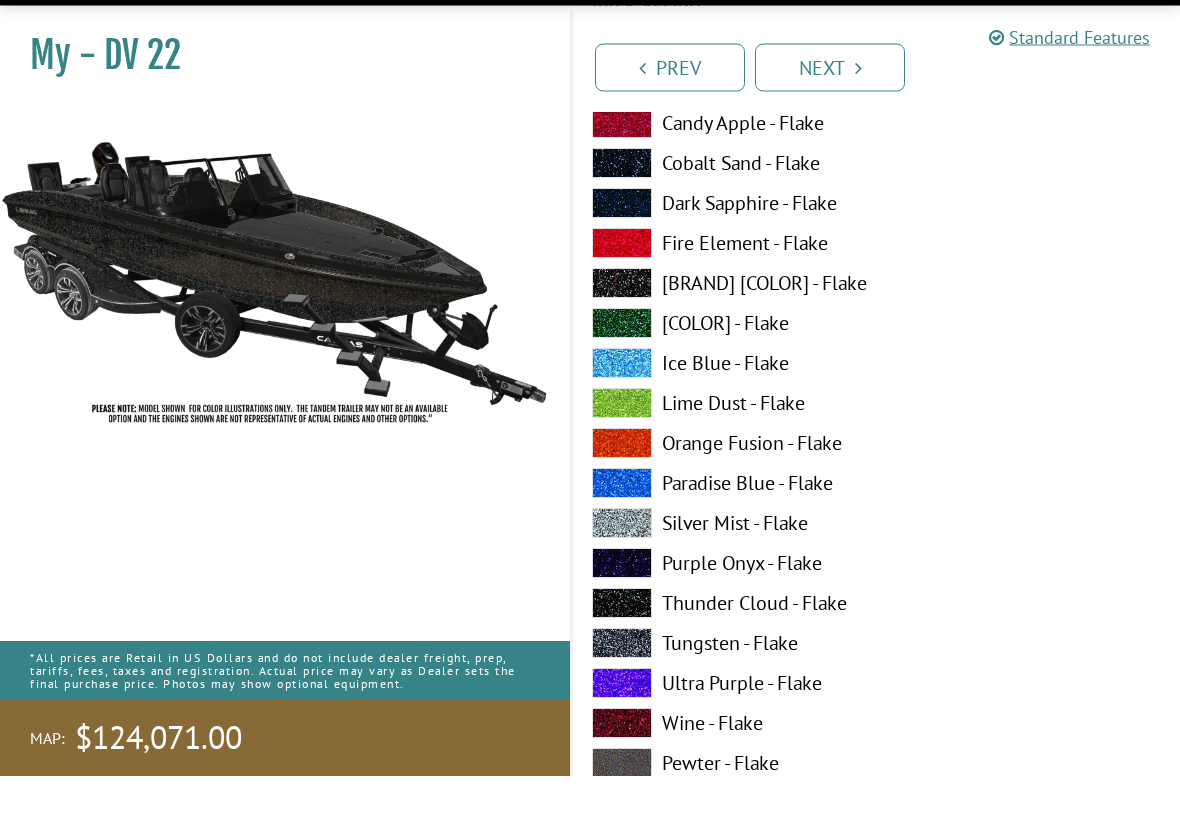 scroll, scrollTop: 1553, scrollLeft: 0, axis: vertical 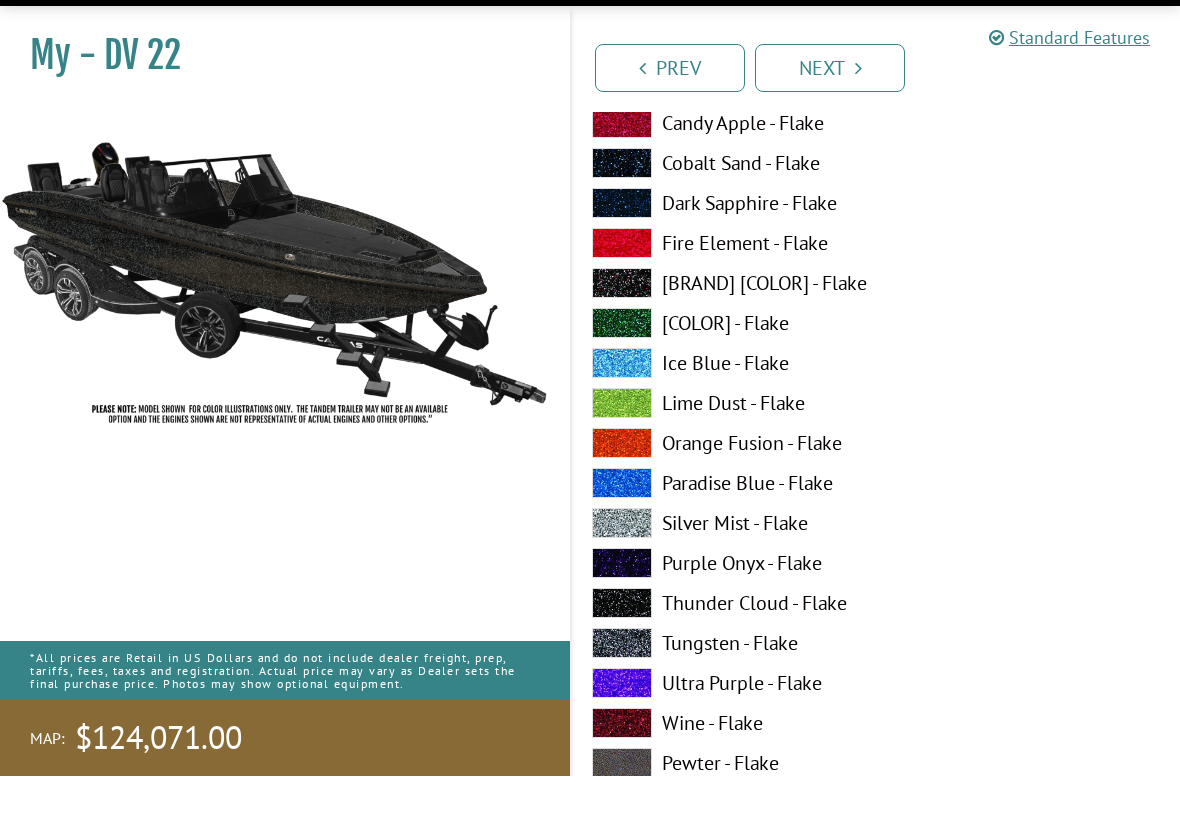 click on "Silver Mist - Flake" at bounding box center (724, 567) 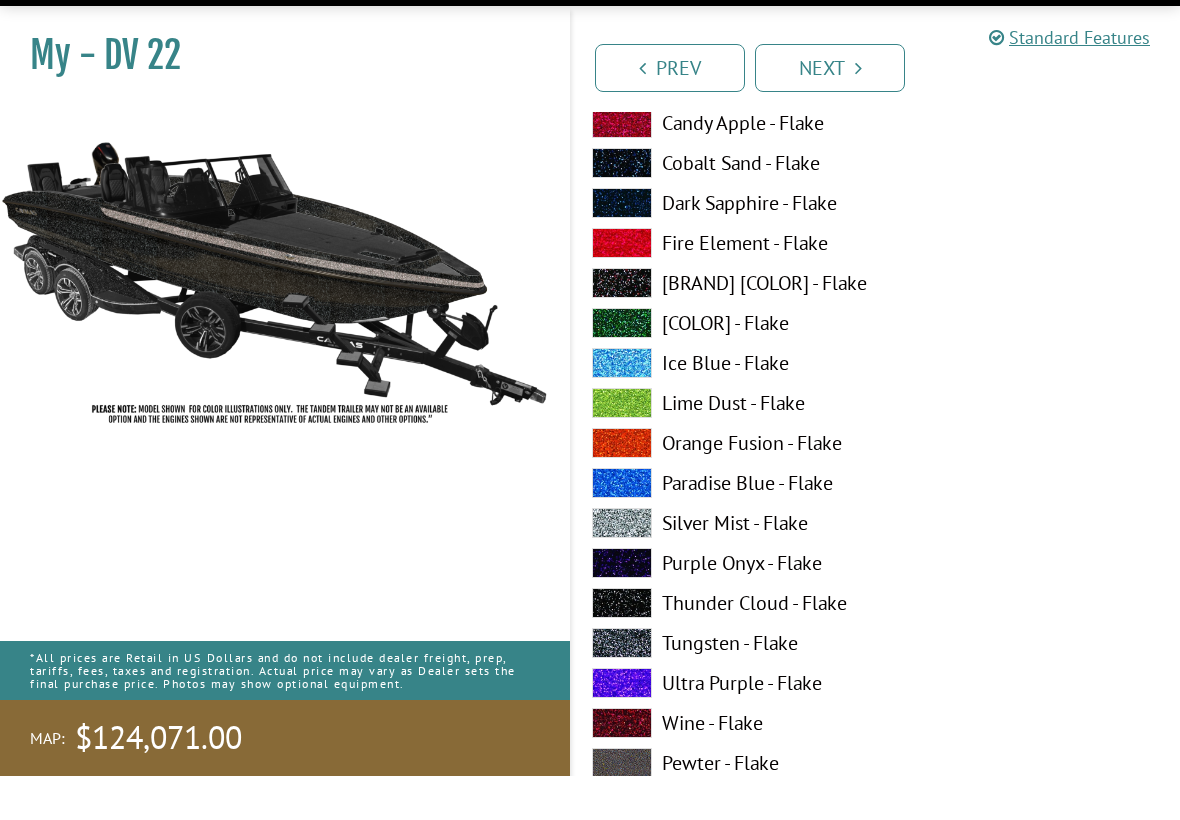 click on "Purple Onyx - Flake" at bounding box center [724, 607] 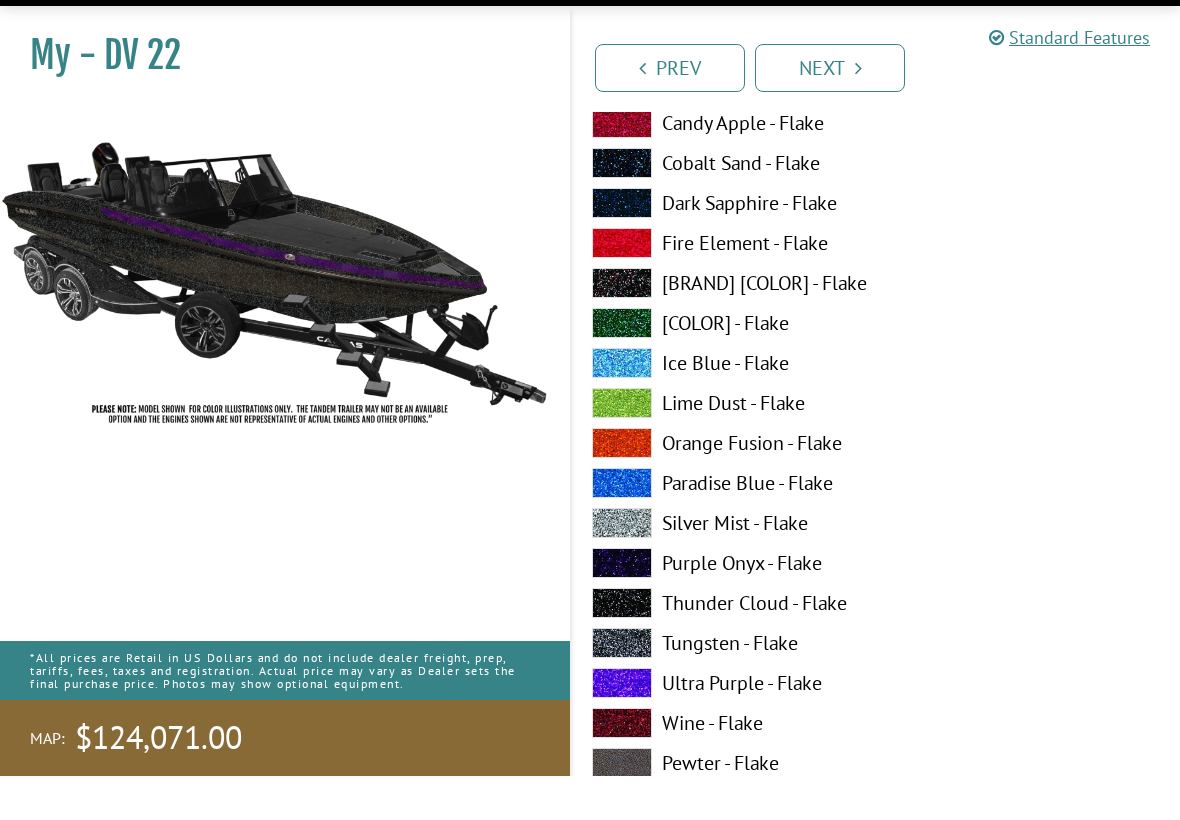 click on "Thunder Cloud - Flake" at bounding box center [724, 647] 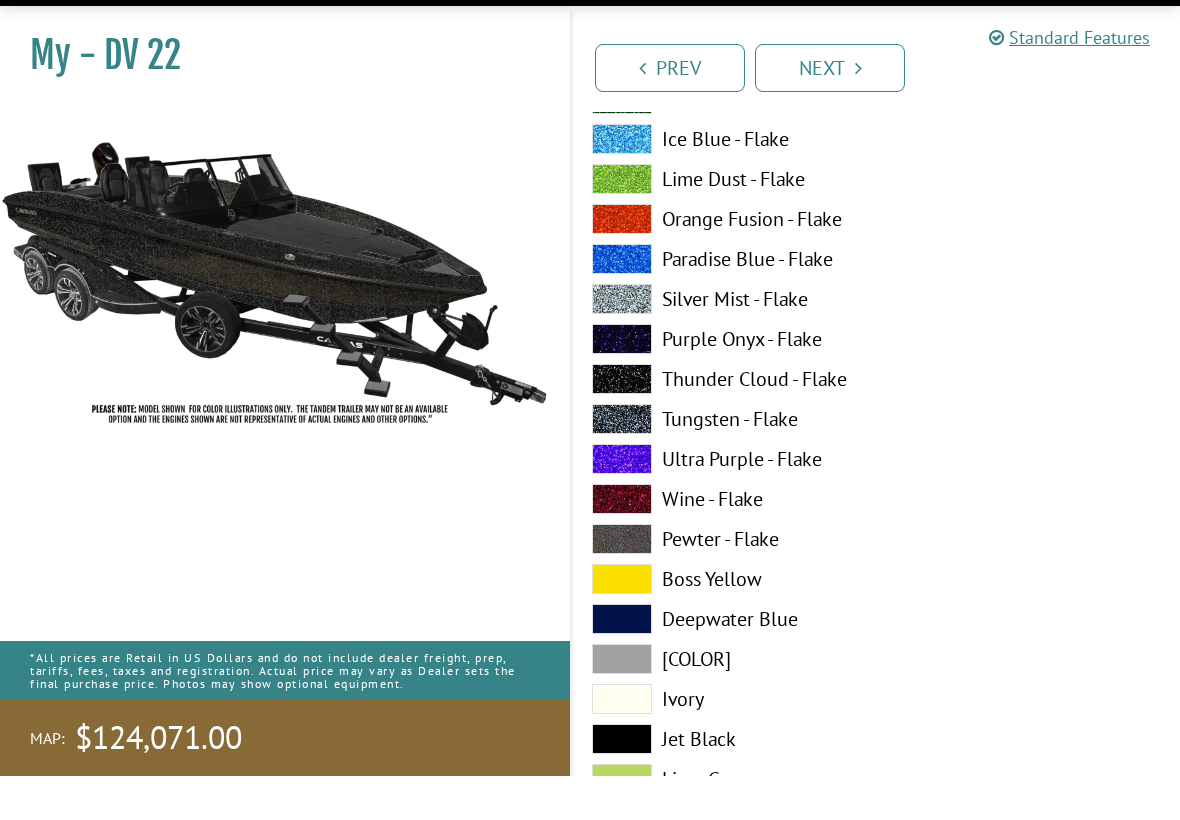scroll, scrollTop: 1806, scrollLeft: 0, axis: vertical 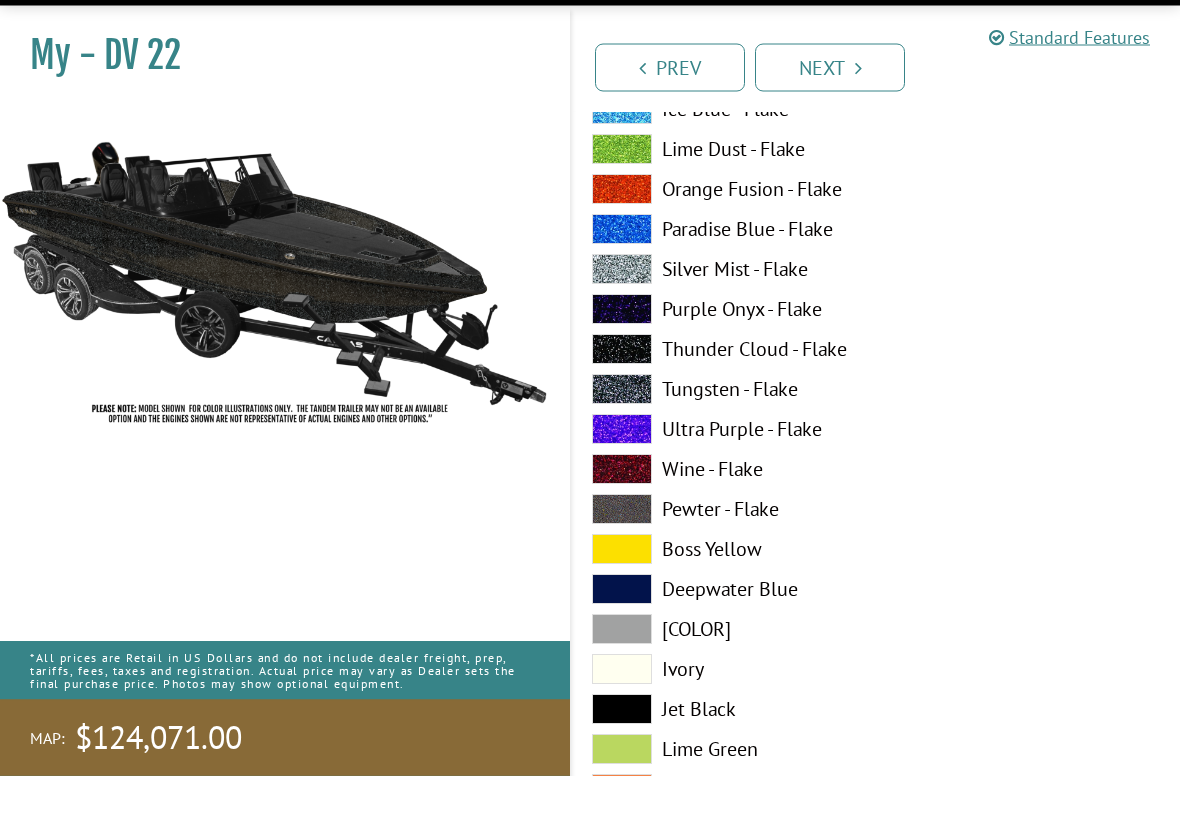 click on "Pewter - Flake" at bounding box center (724, 554) 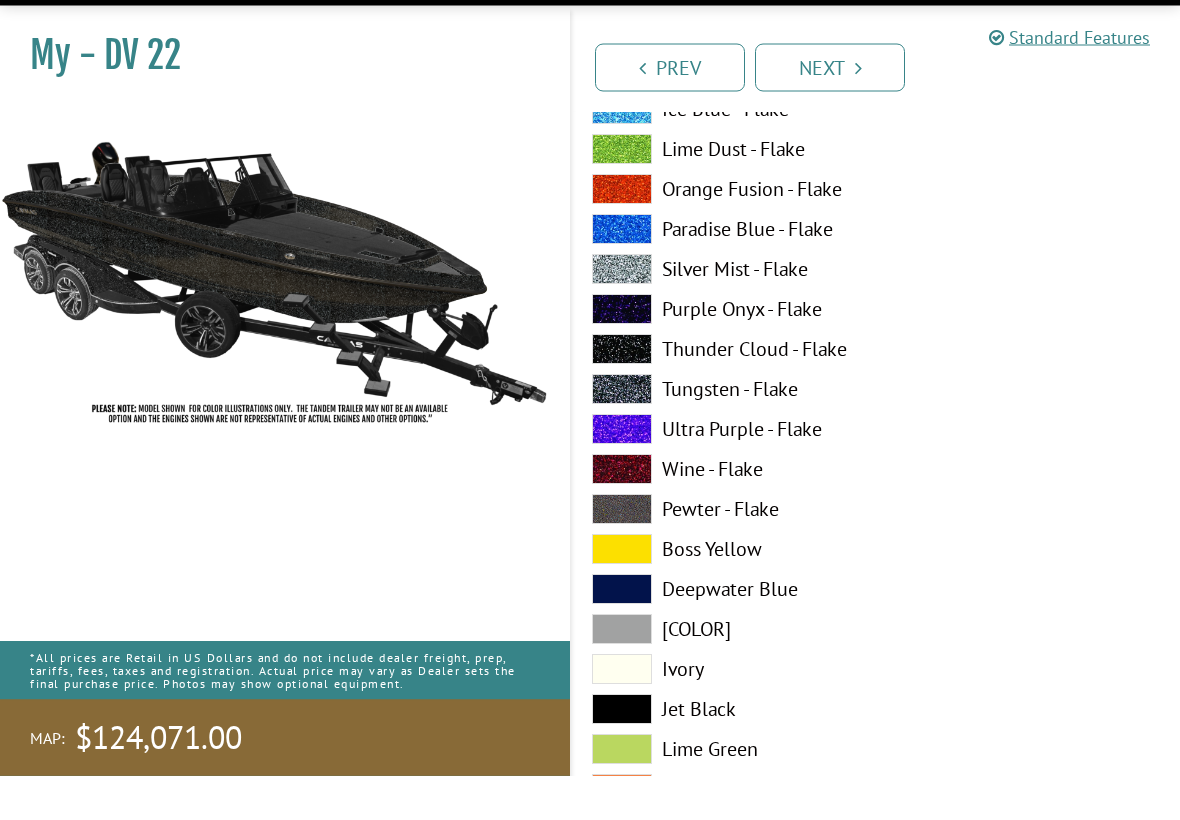 scroll, scrollTop: 1807, scrollLeft: 0, axis: vertical 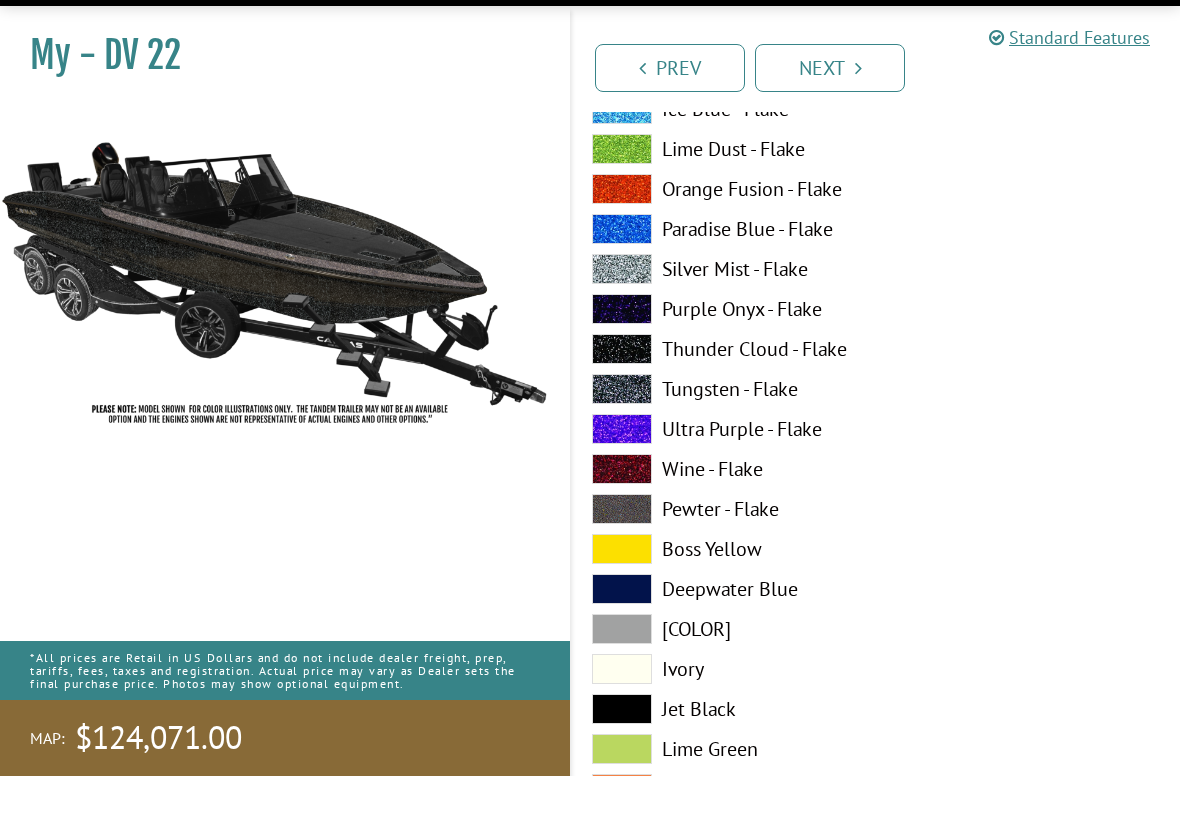 click on "Tungsten - Flake" at bounding box center (724, 433) 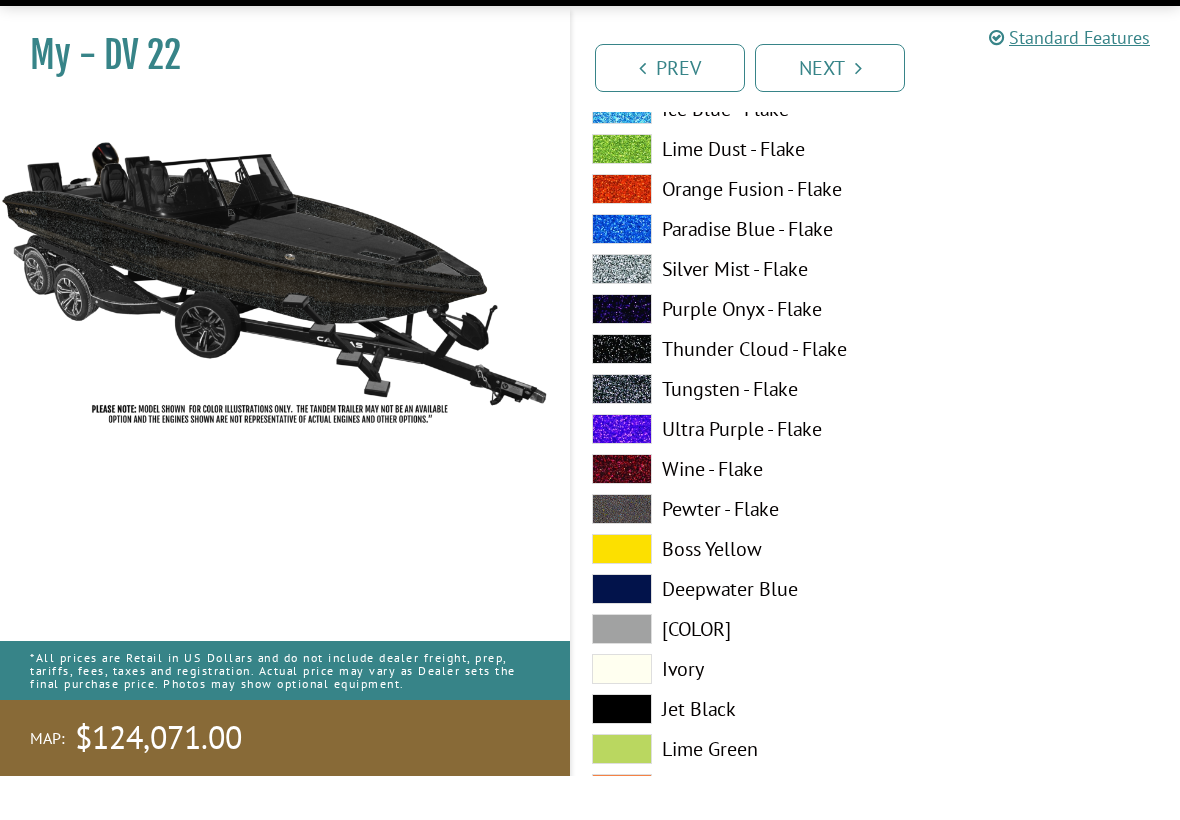 click on "Silver Mist - Flake" at bounding box center [724, 313] 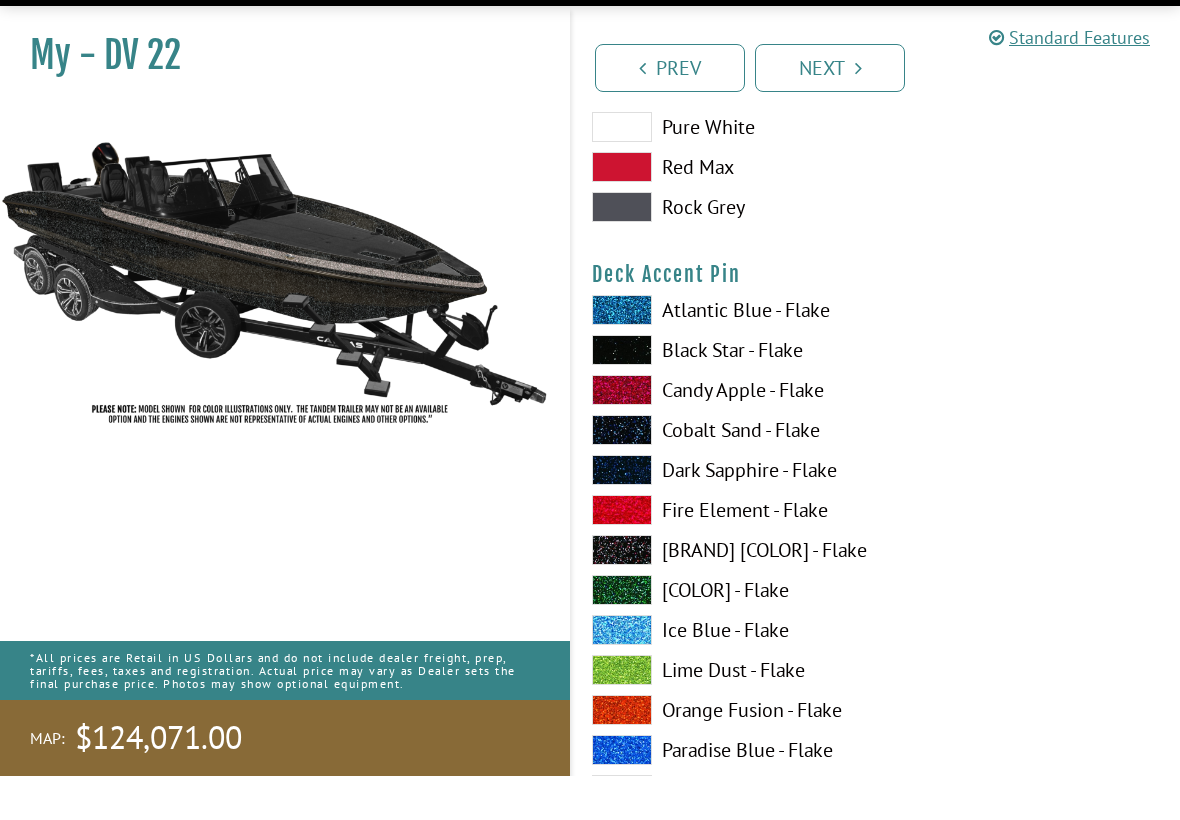 scroll, scrollTop: 2521, scrollLeft: 0, axis: vertical 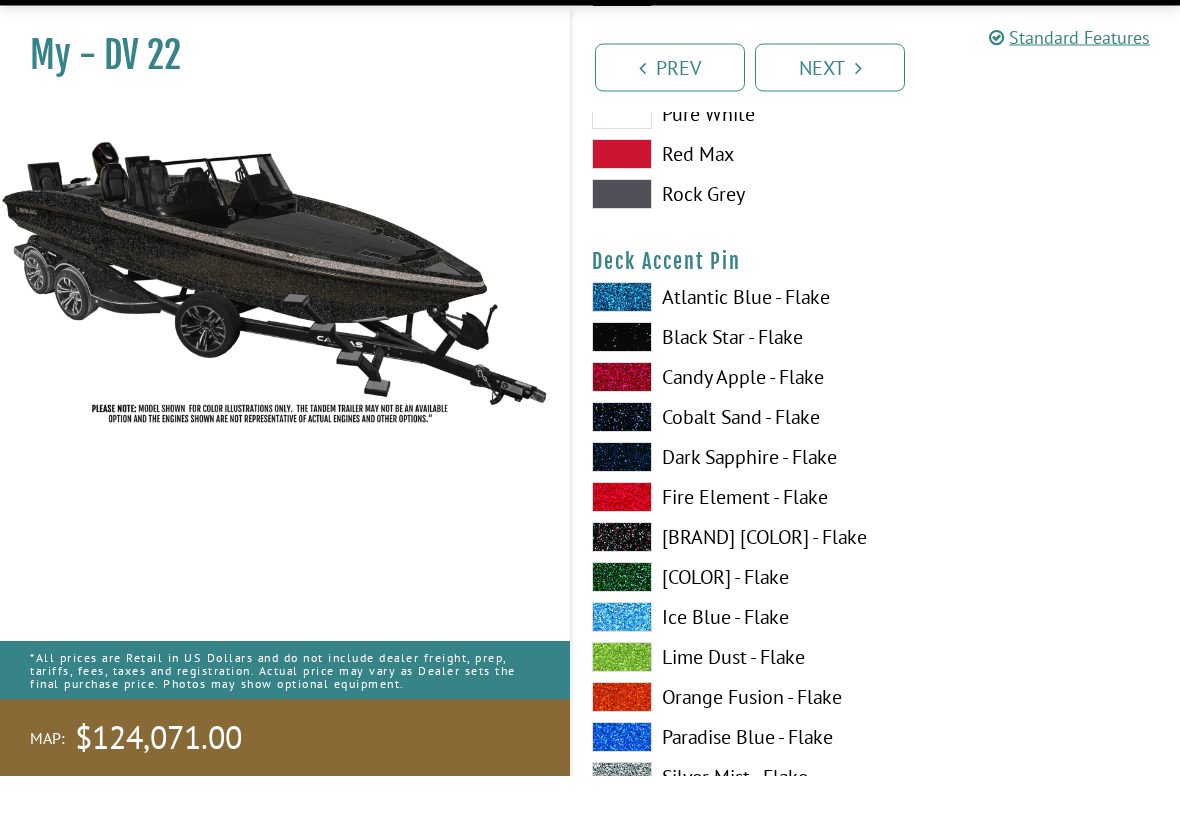 click on "Lime Dust - Flake" at bounding box center (724, 702) 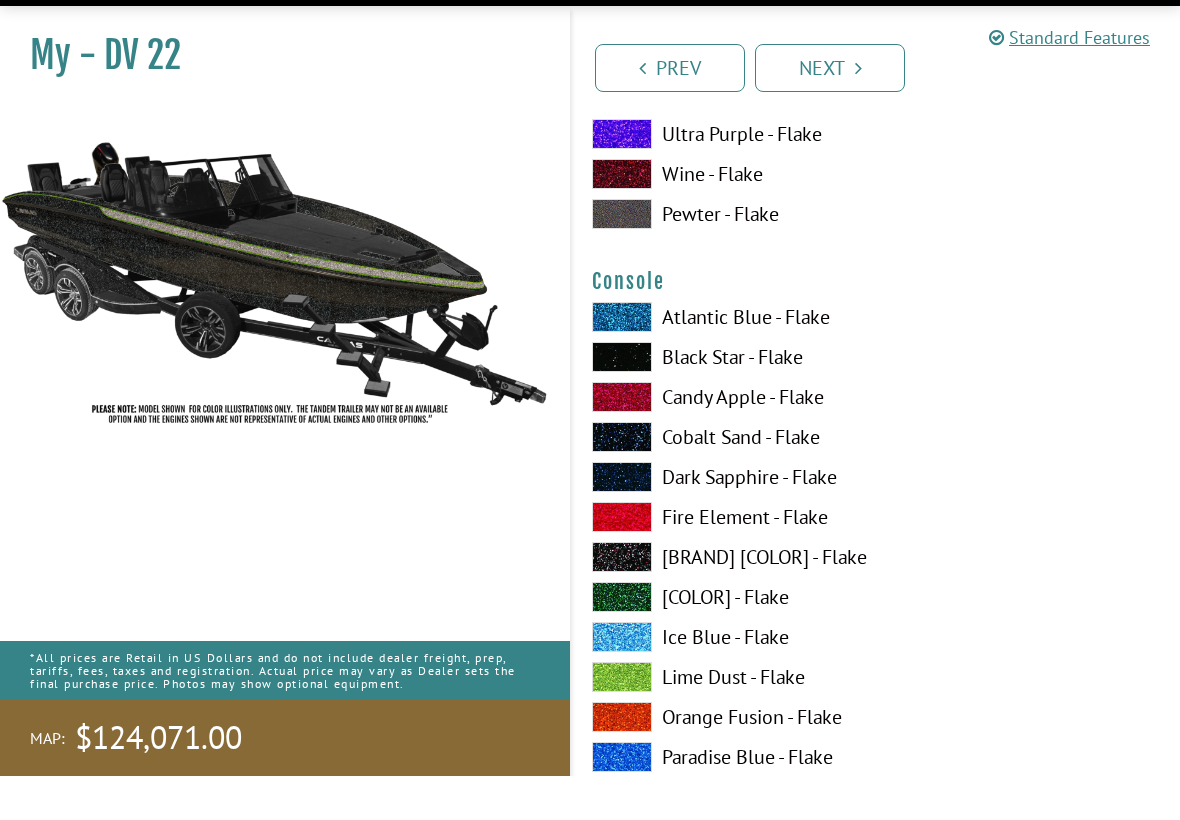 scroll, scrollTop: 3334, scrollLeft: 0, axis: vertical 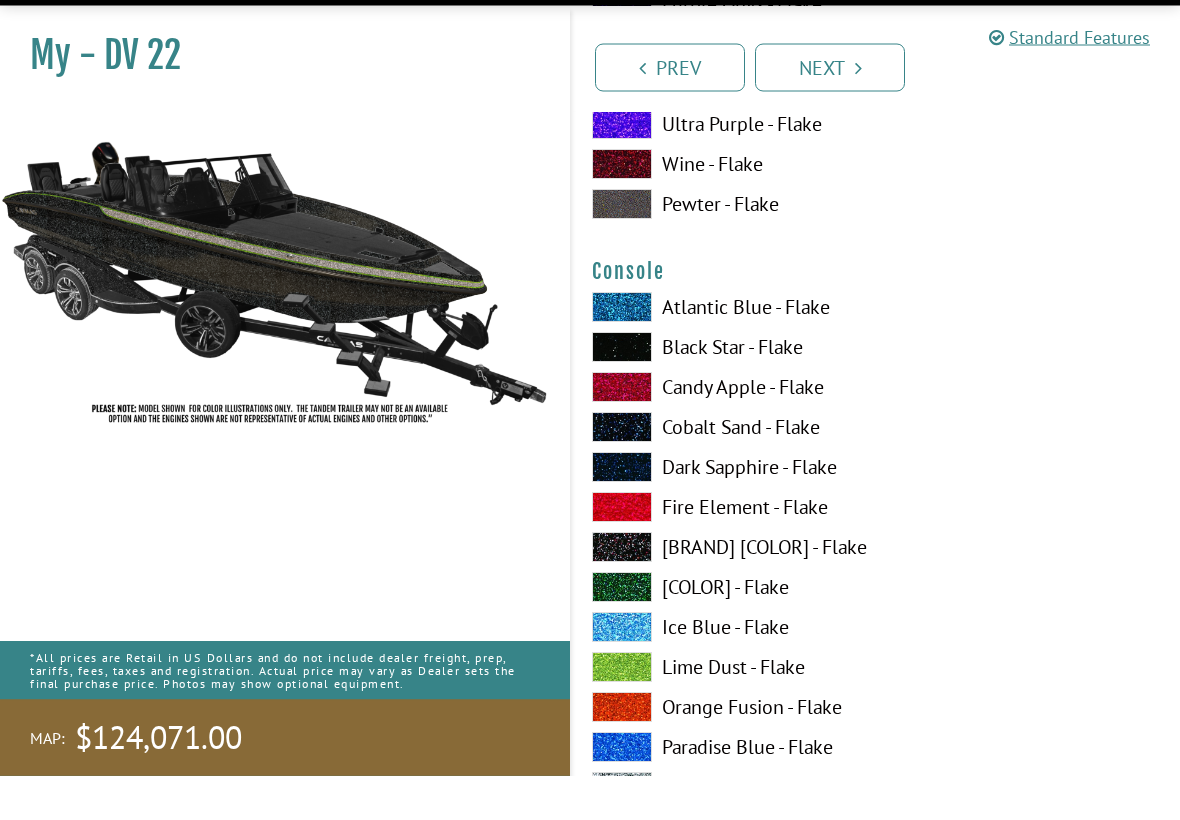click on "Fire Fox - Flake" at bounding box center [724, 592] 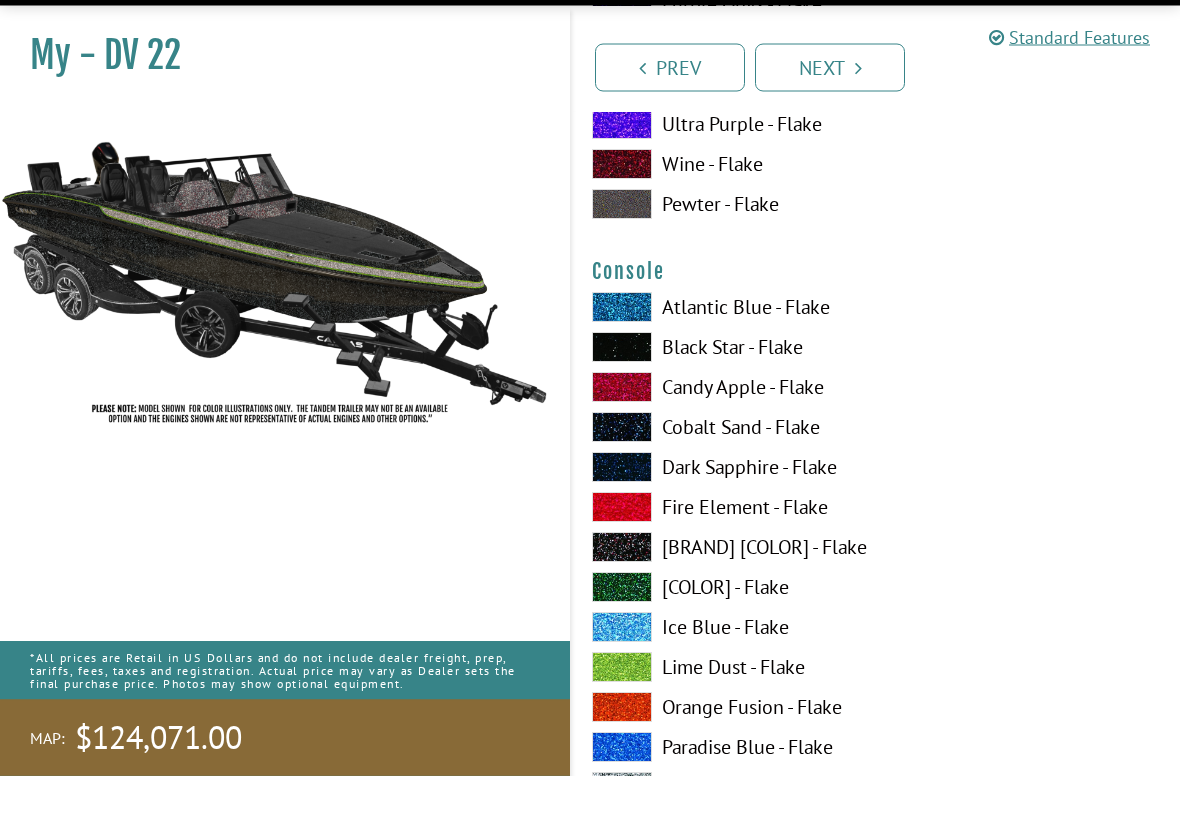scroll, scrollTop: 3335, scrollLeft: 0, axis: vertical 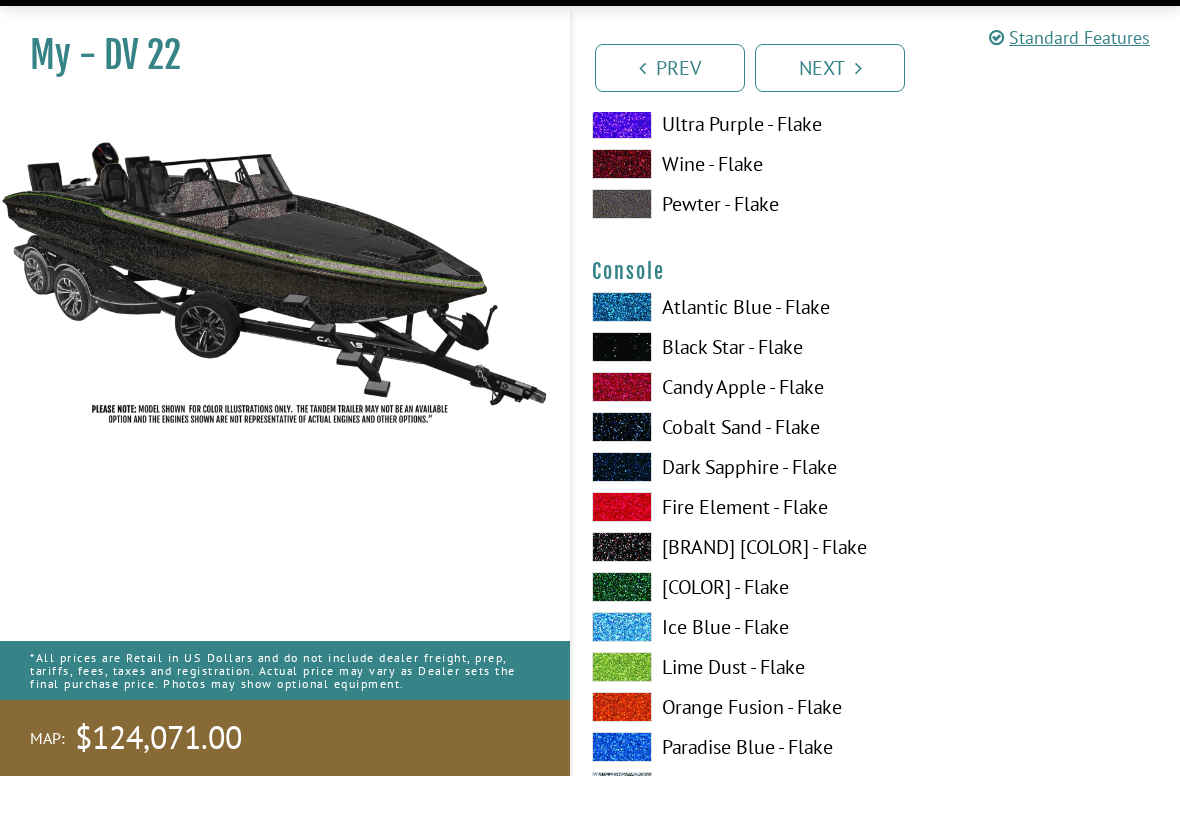 click at bounding box center (622, 591) 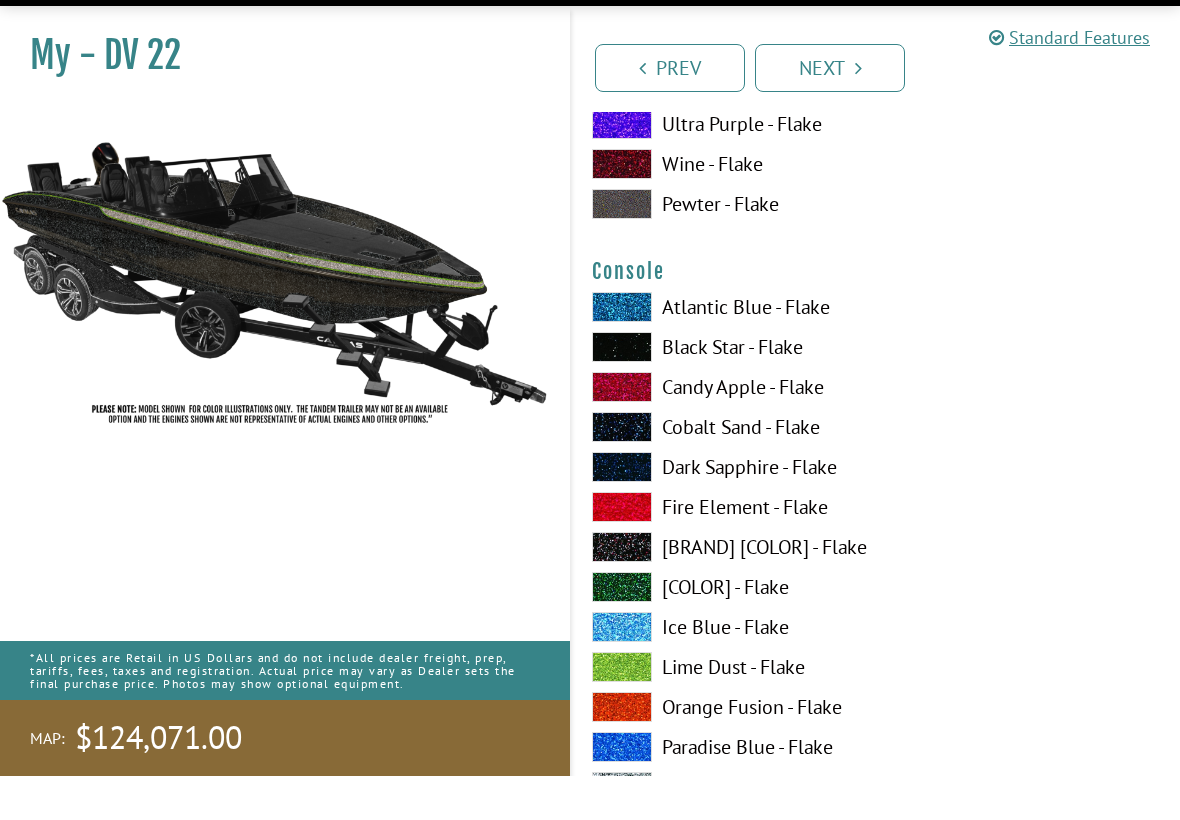 click at bounding box center [622, 551] 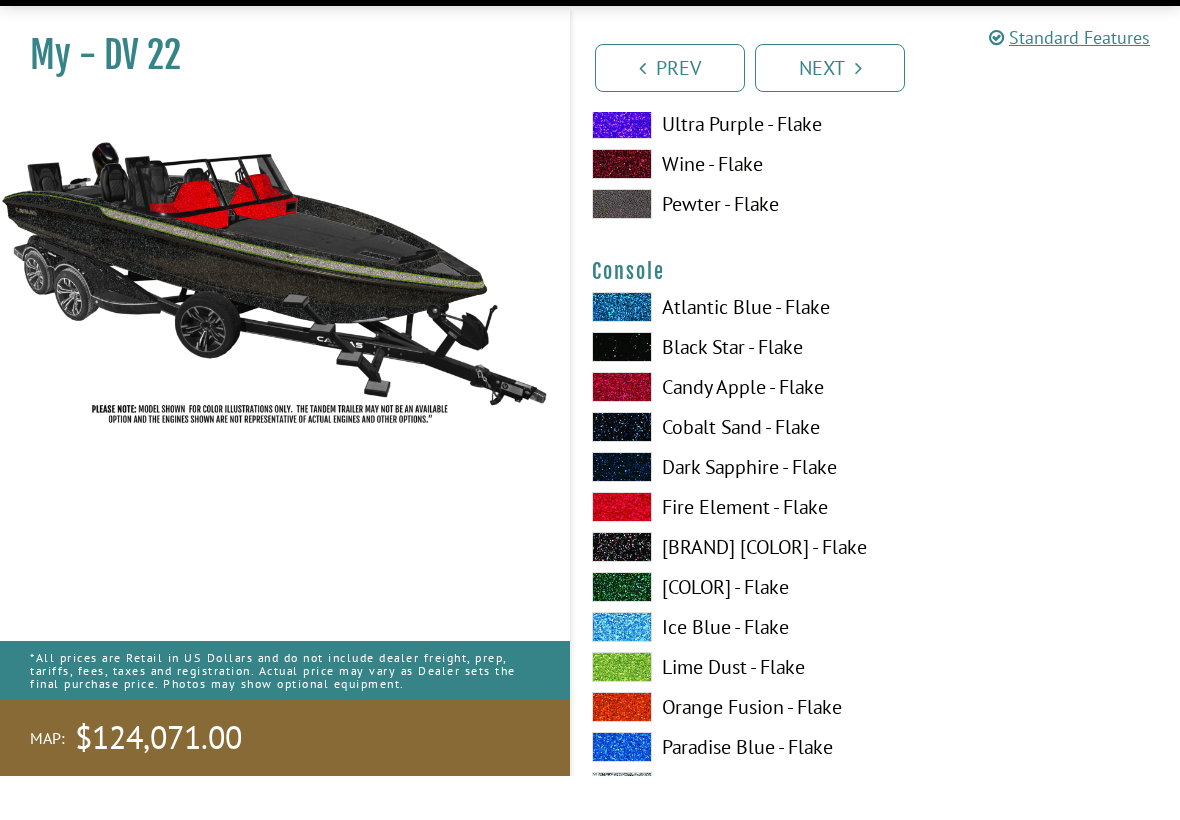 click at bounding box center (622, 631) 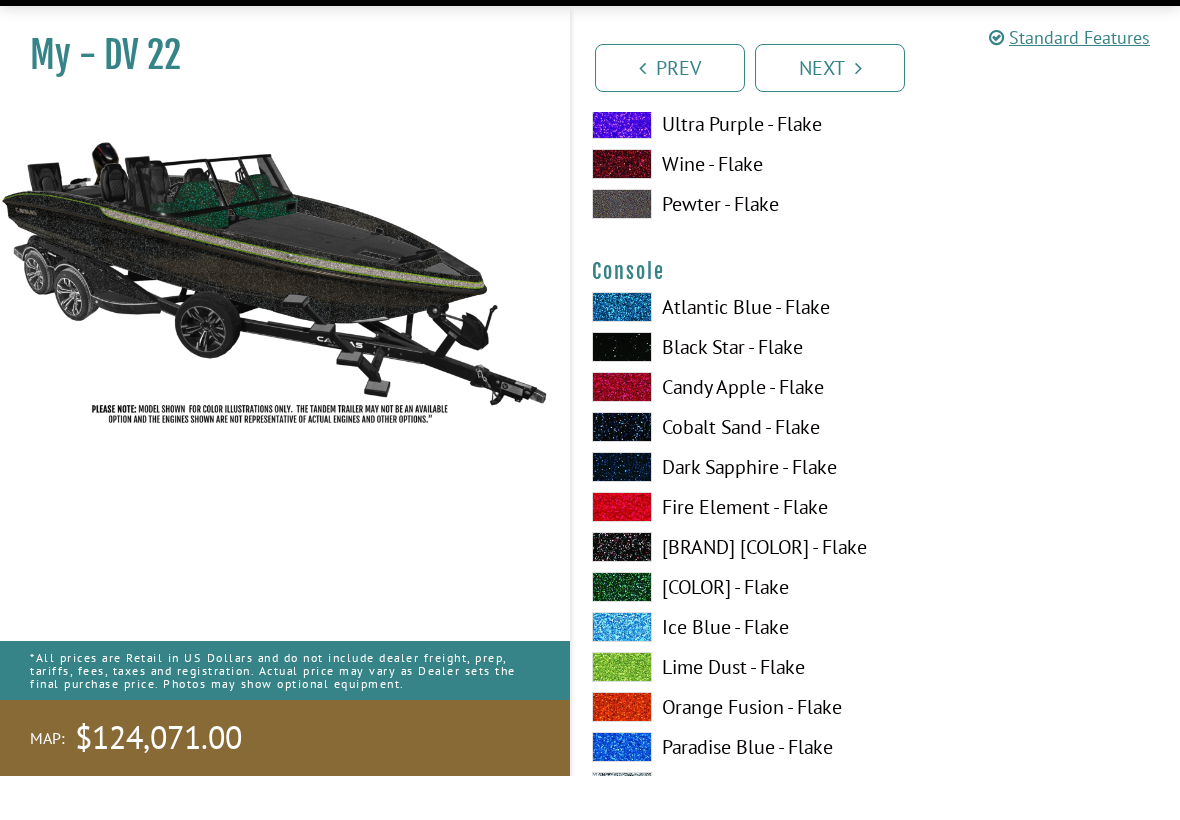 click at bounding box center [622, 591] 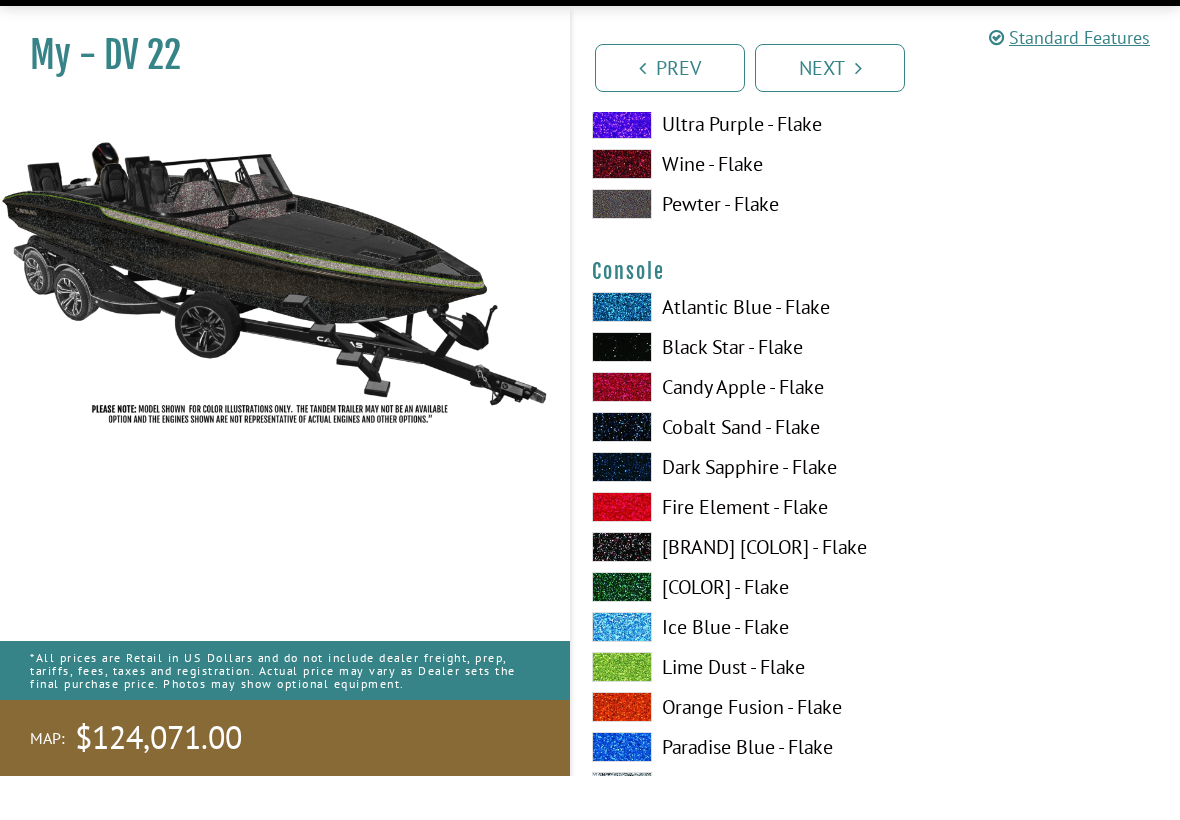click at bounding box center (622, 471) 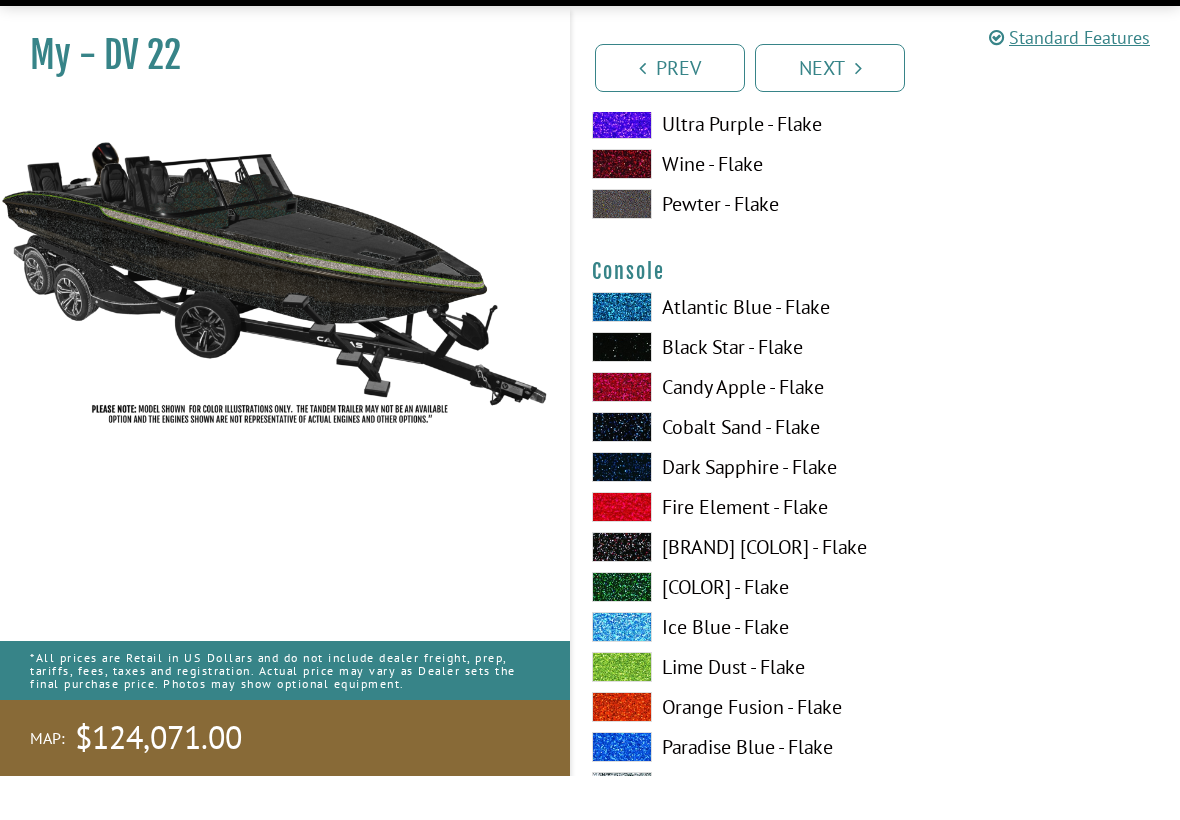 click at bounding box center [622, 511] 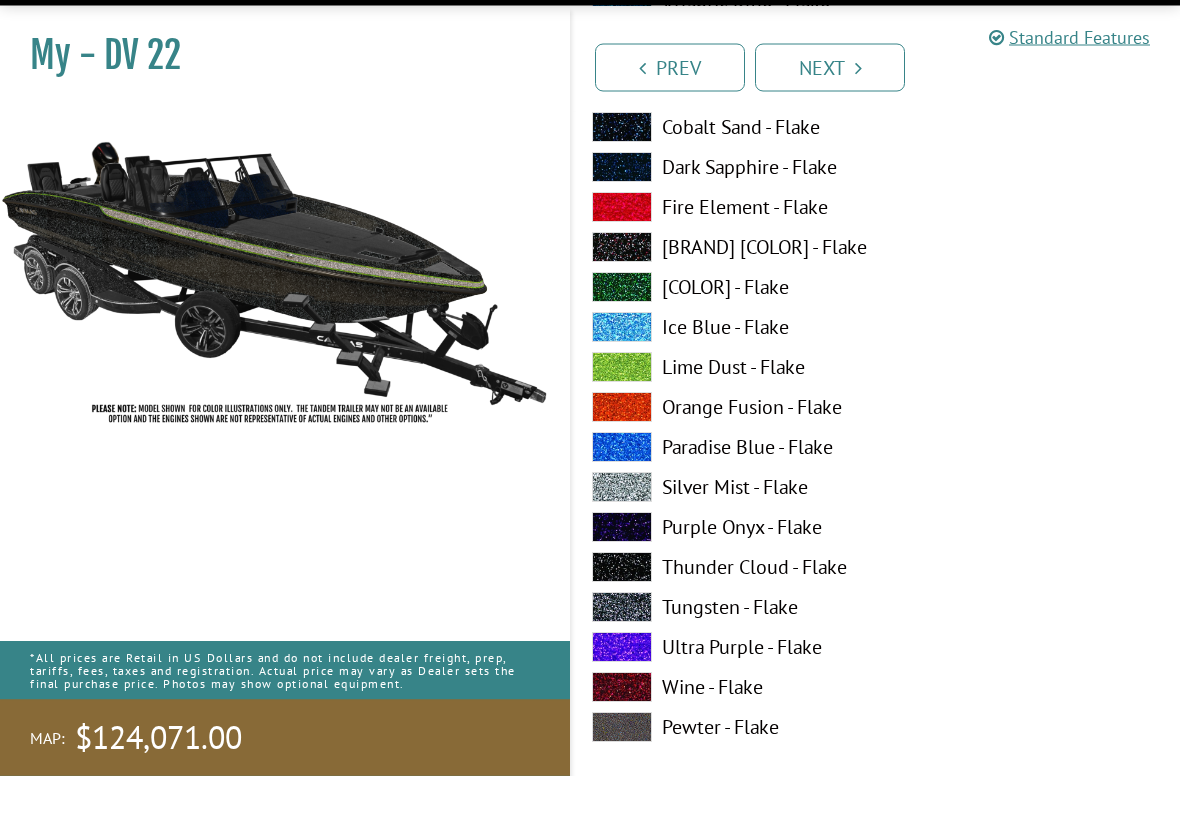 scroll, scrollTop: 2883, scrollLeft: 0, axis: vertical 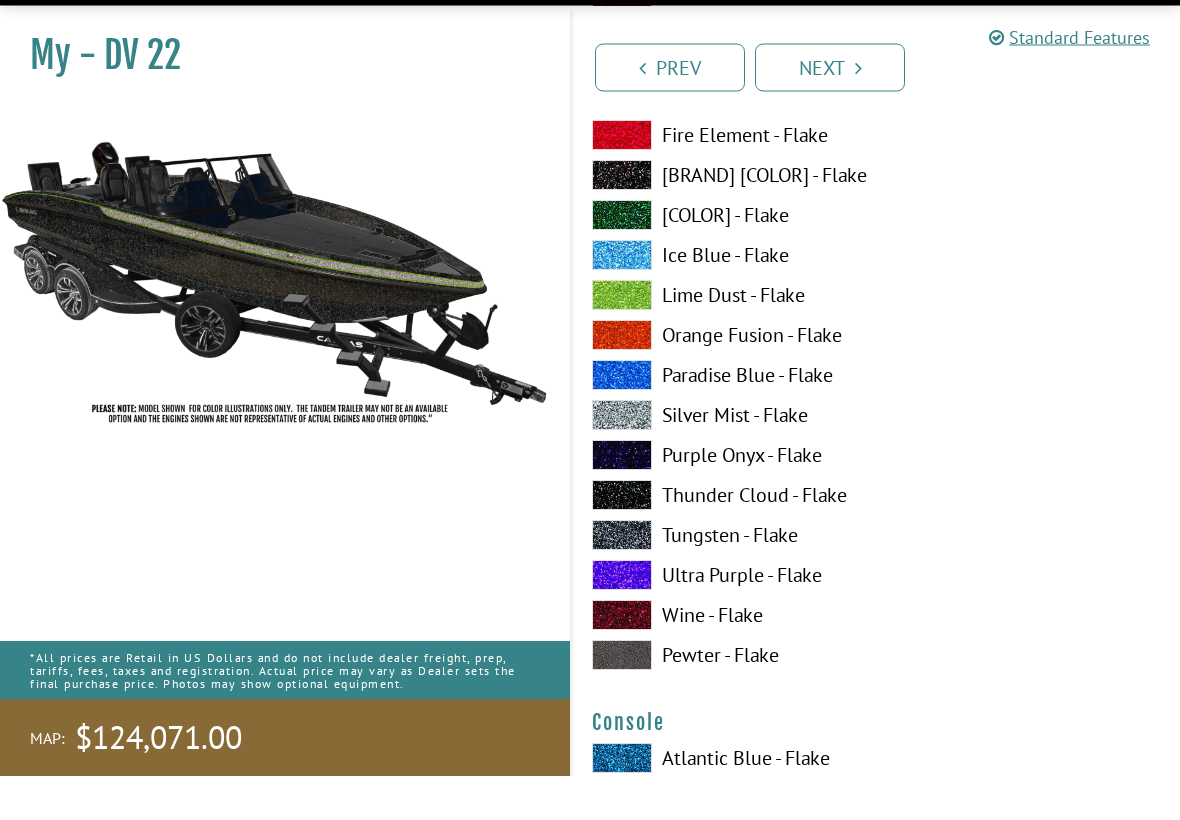 click on "Thunder Cloud - Flake" at bounding box center [724, 540] 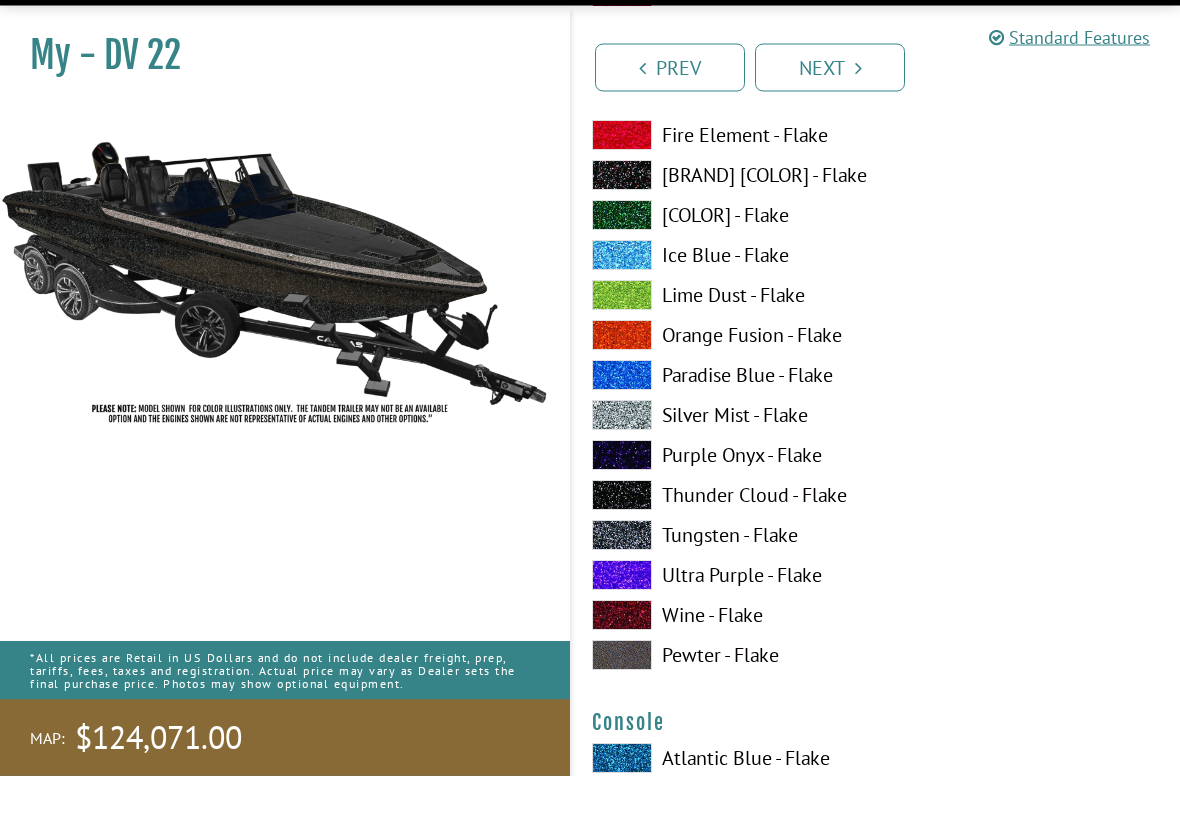 scroll, scrollTop: 2884, scrollLeft: 0, axis: vertical 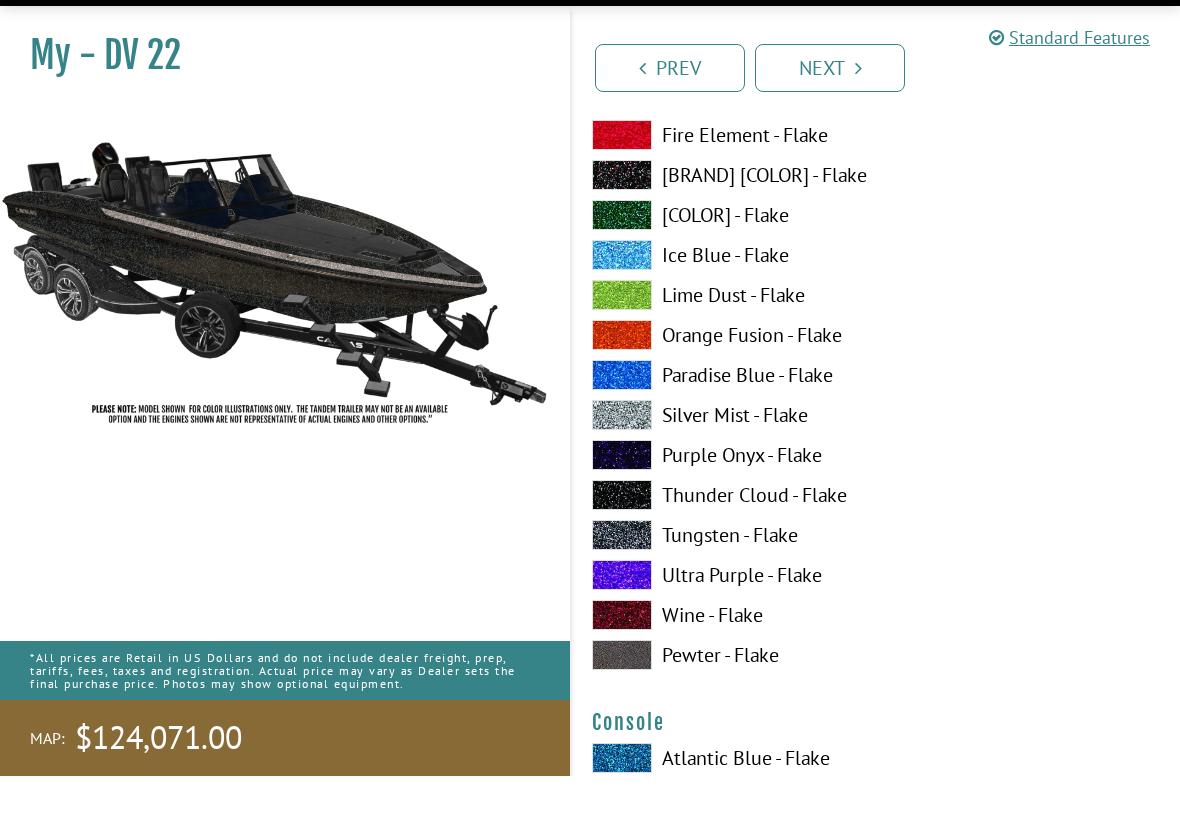 click on "Lime Dust - Flake" at bounding box center [724, 339] 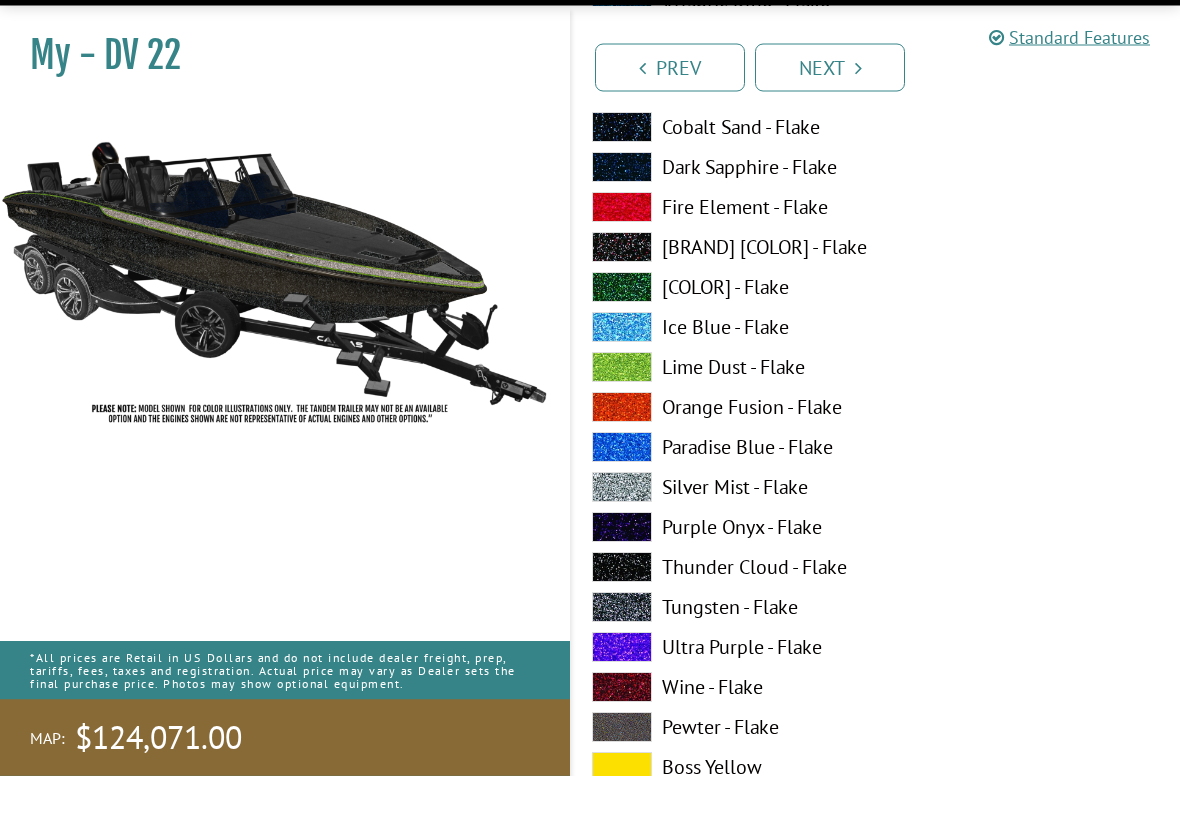 click on "Thunder Cloud - Flake" at bounding box center [724, 612] 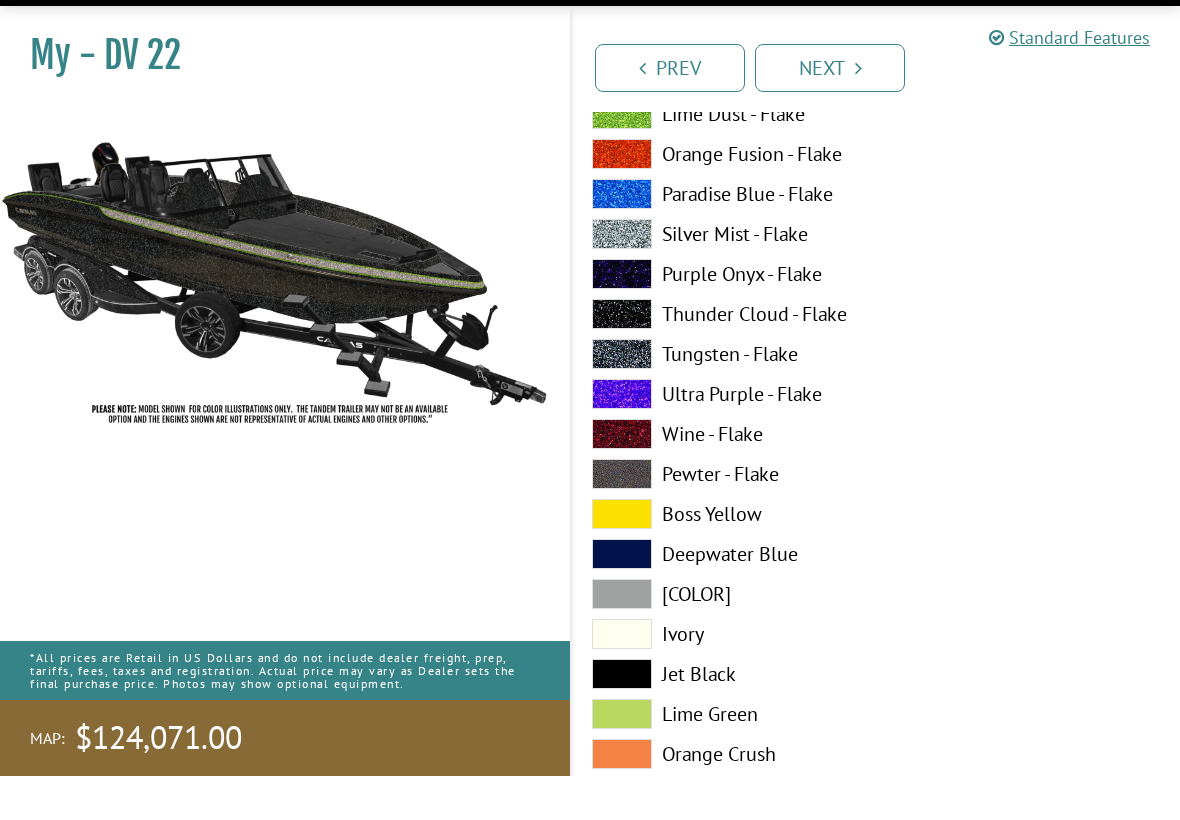 scroll, scrollTop: 3901, scrollLeft: 0, axis: vertical 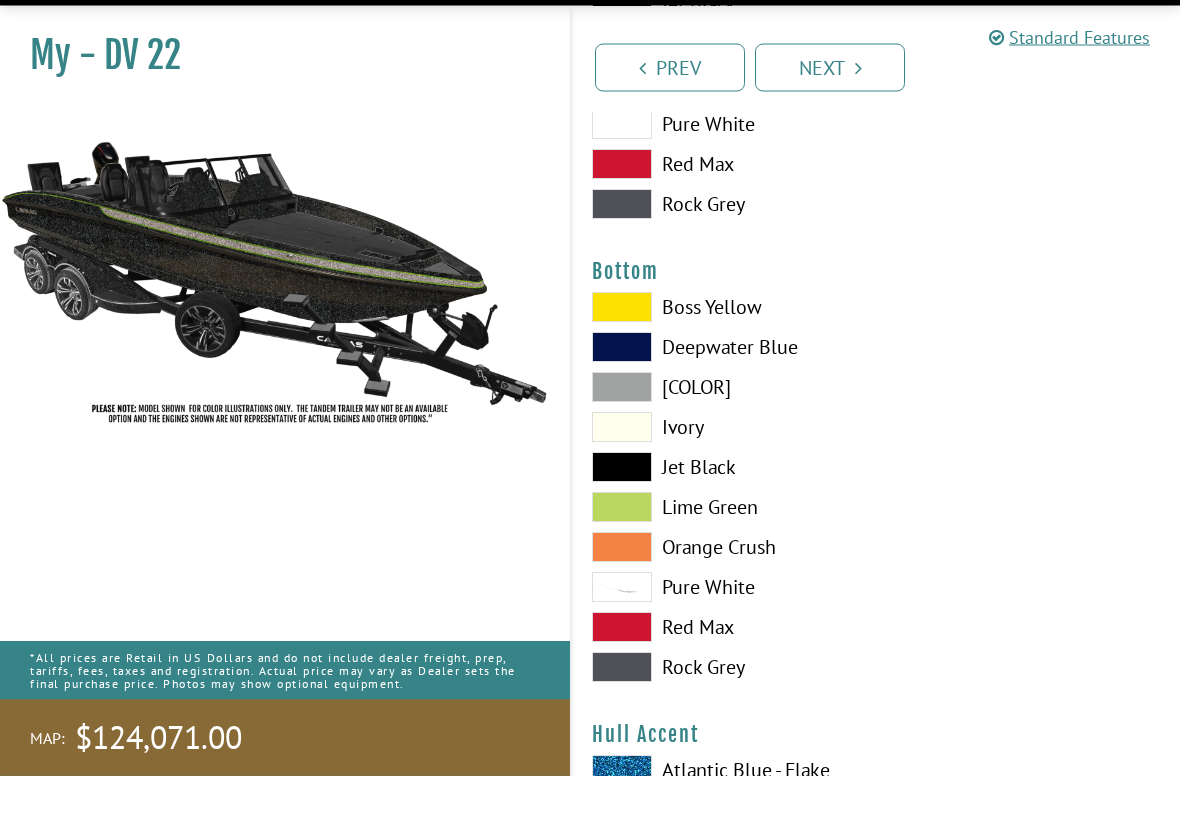 click on "Jet Black" at bounding box center (724, 512) 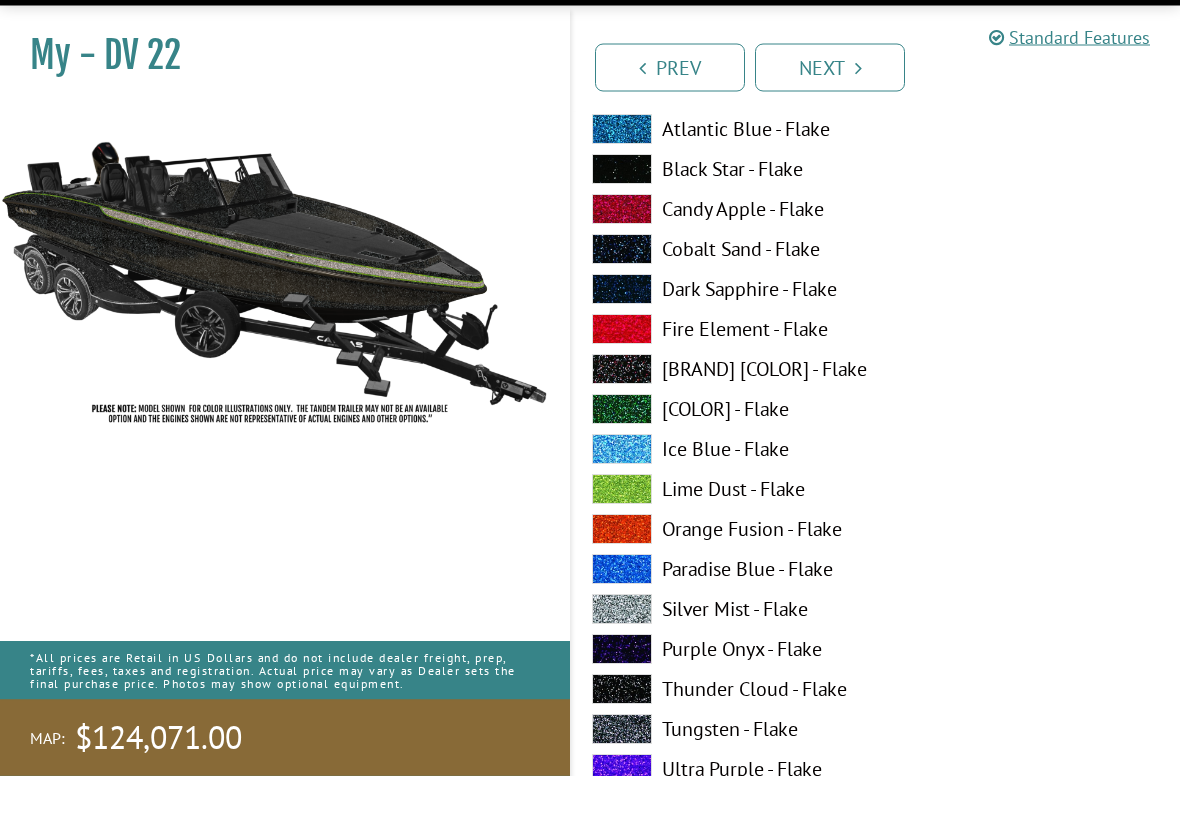 scroll, scrollTop: 5224, scrollLeft: 0, axis: vertical 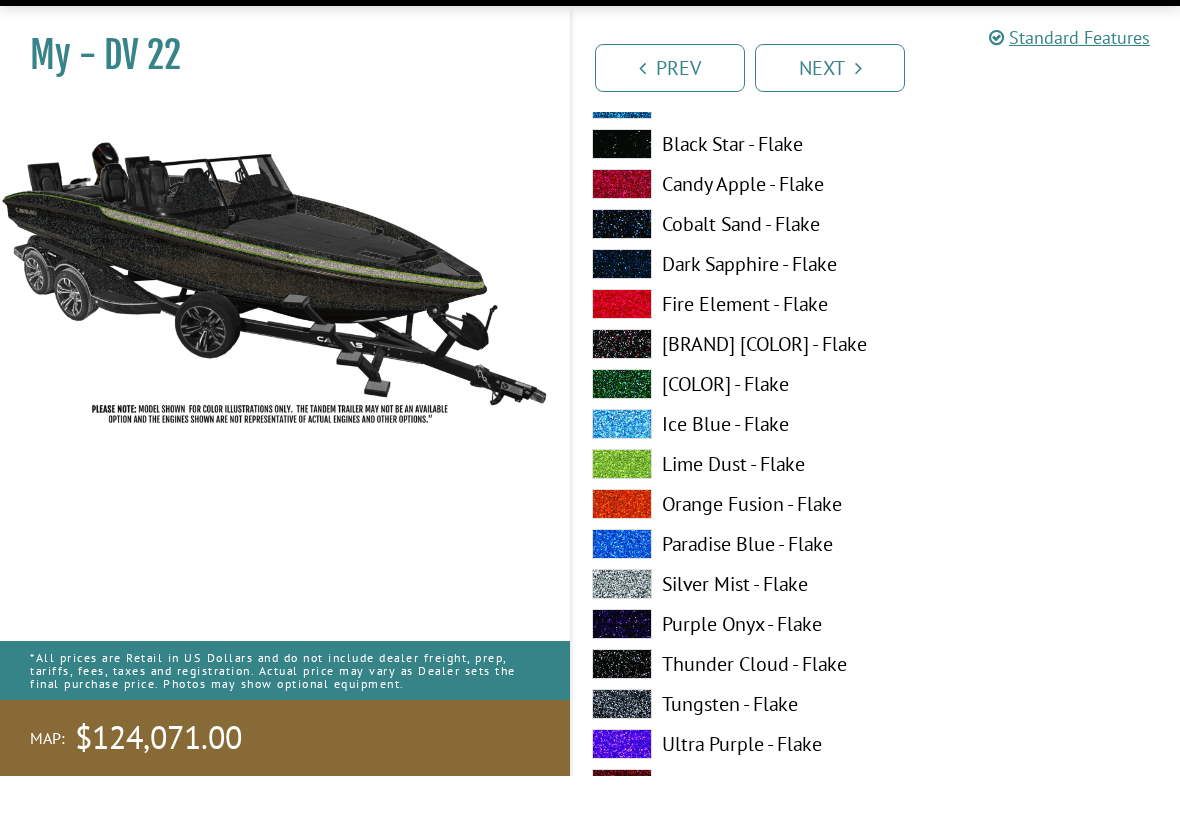 click on "Lime Dust - Flake" at bounding box center [724, 508] 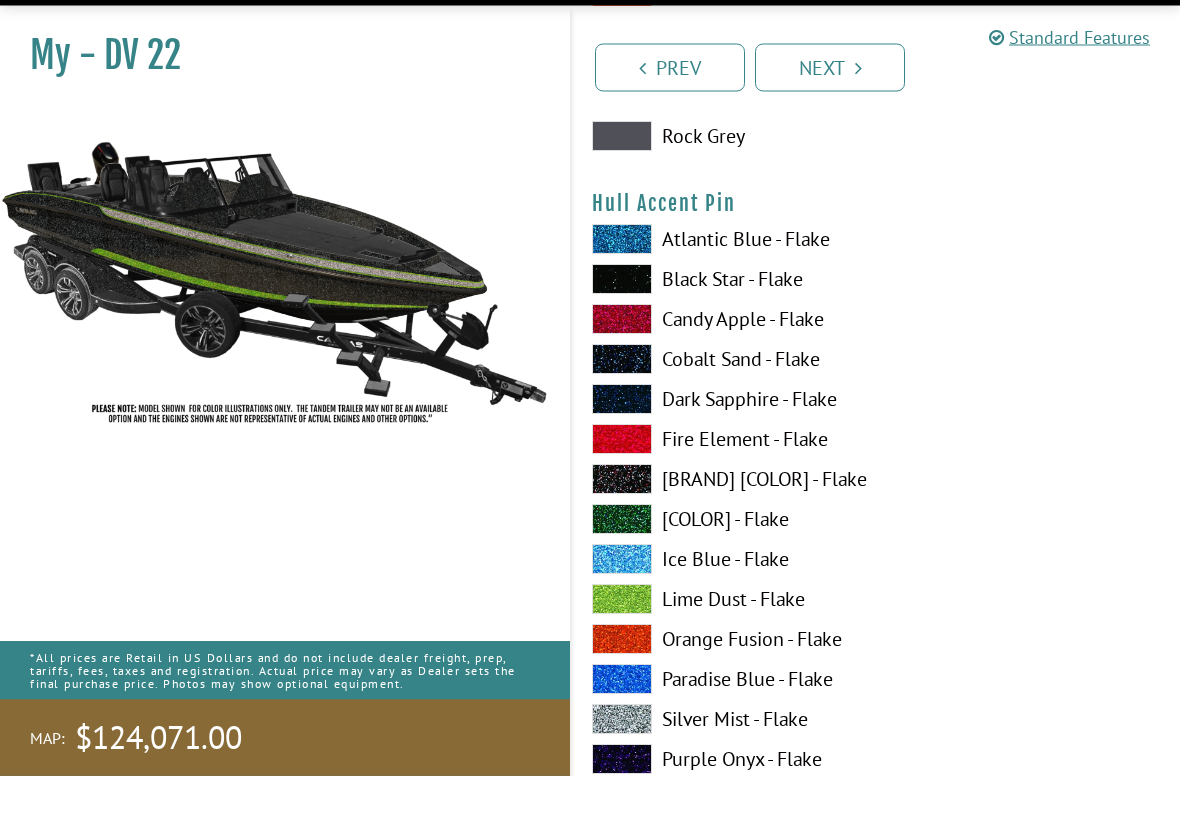 scroll, scrollTop: 6312, scrollLeft: 0, axis: vertical 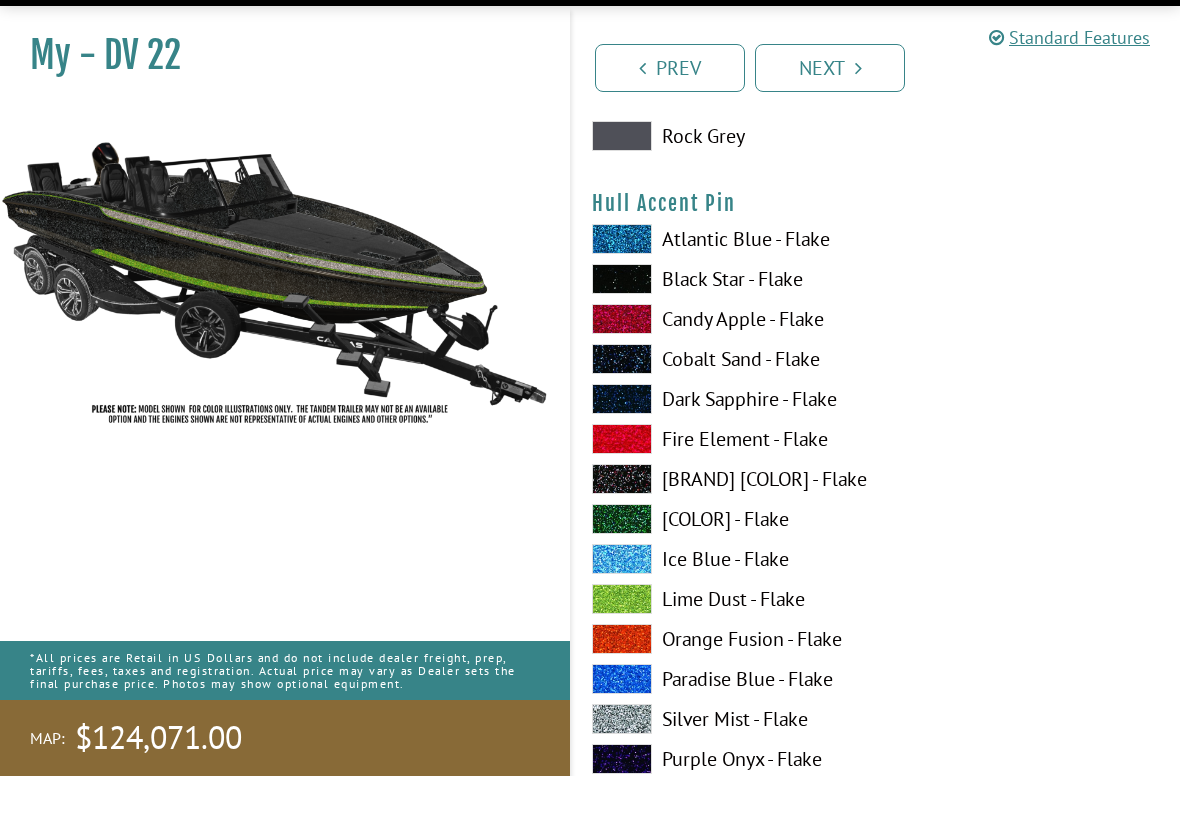 click on "Lime Dust - Flake" at bounding box center (724, 643) 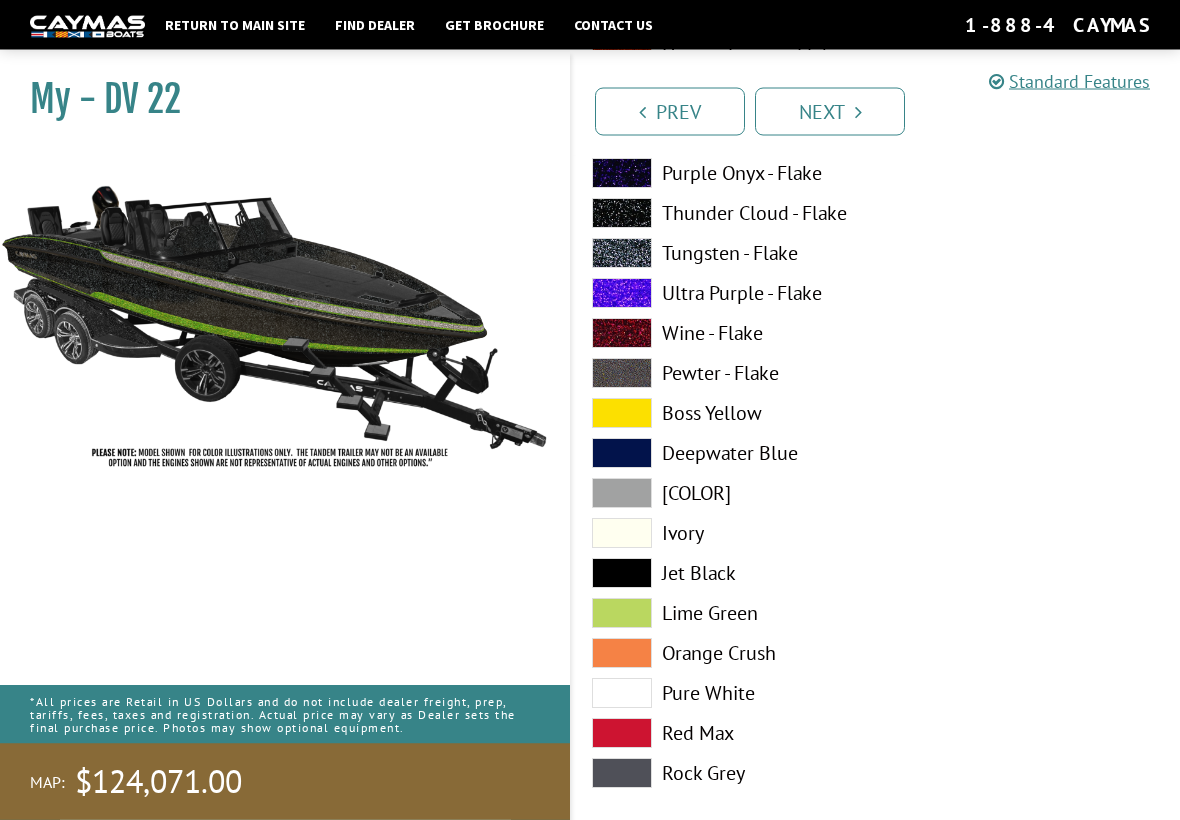 scroll, scrollTop: 5835, scrollLeft: 0, axis: vertical 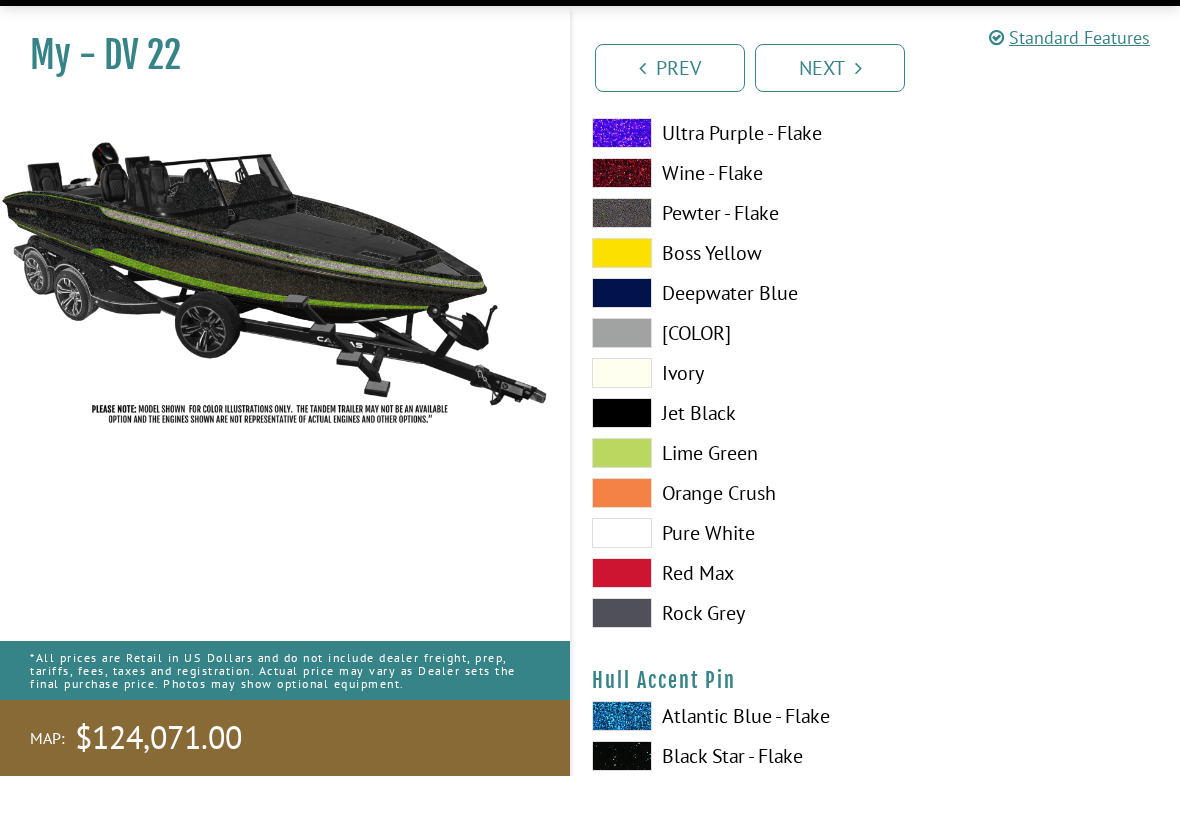 click at bounding box center [622, 657] 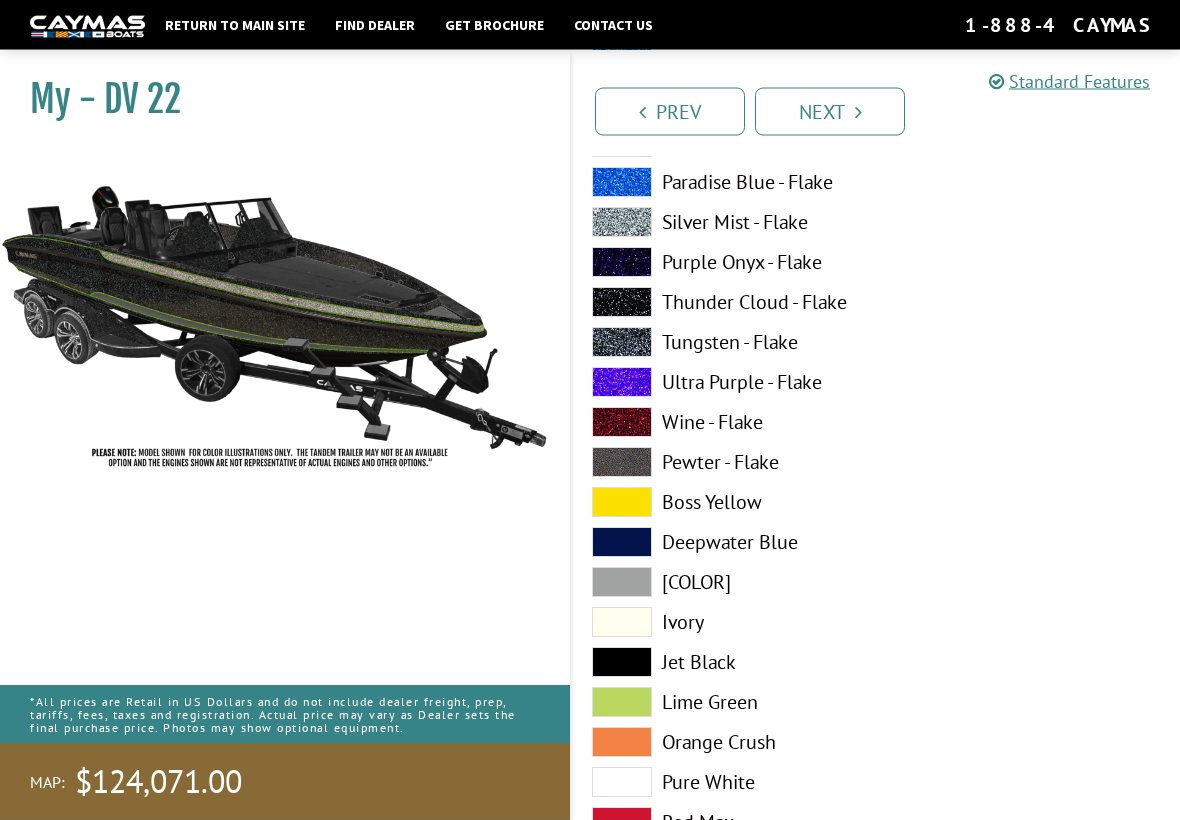 scroll, scrollTop: 5596, scrollLeft: 0, axis: vertical 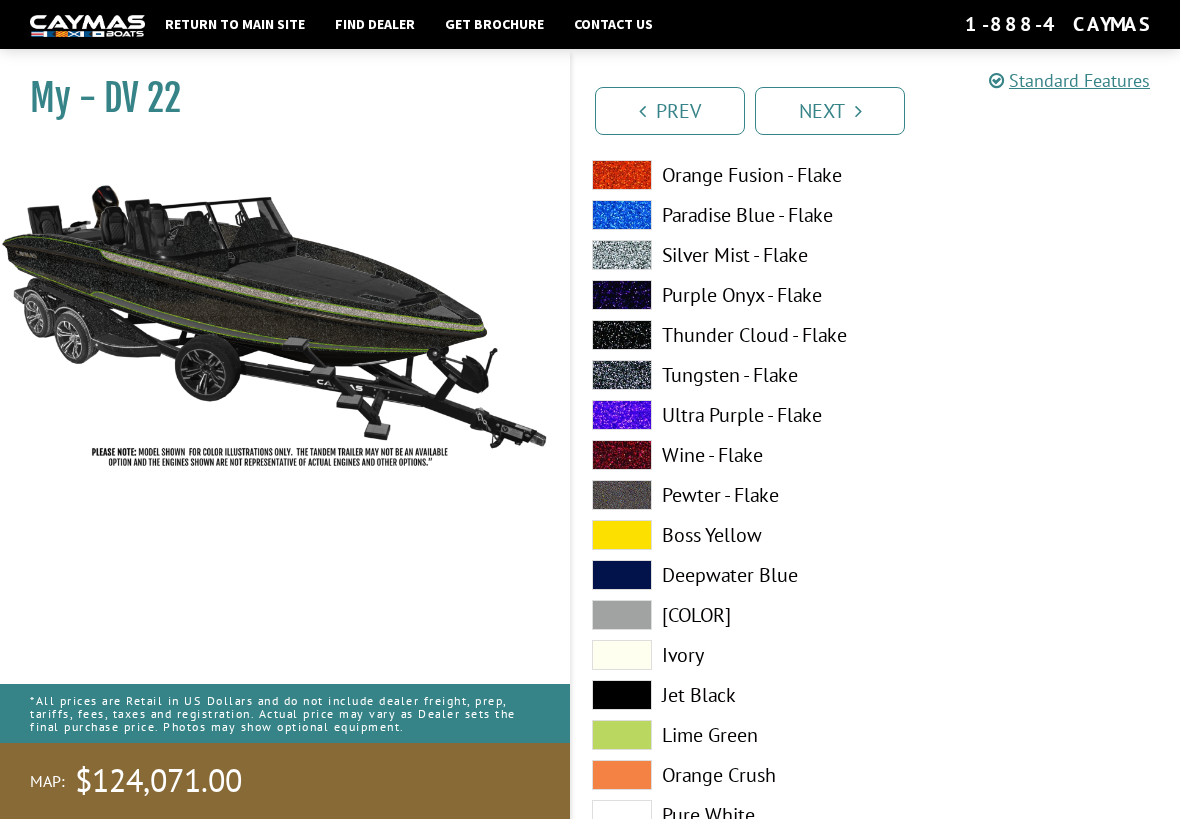 click at bounding box center [622, 376] 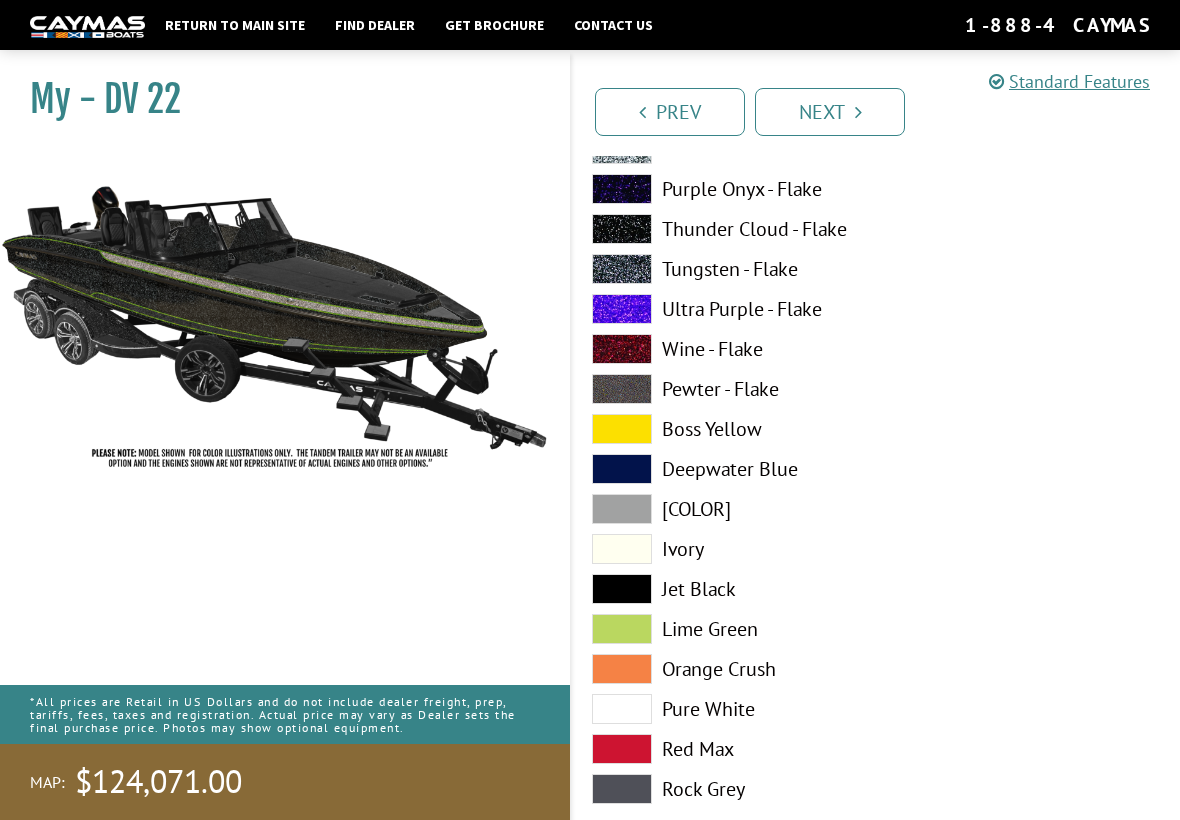 scroll, scrollTop: 1855, scrollLeft: 0, axis: vertical 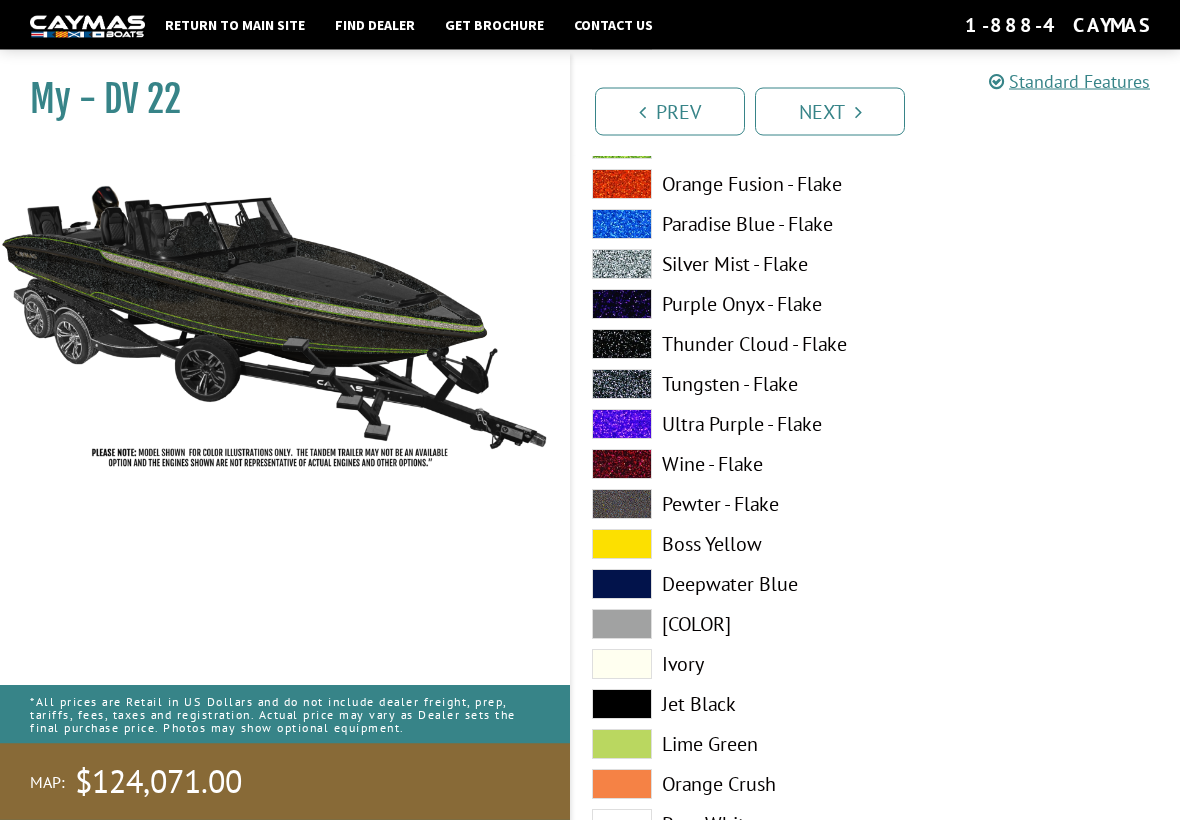 click at bounding box center (622, 385) 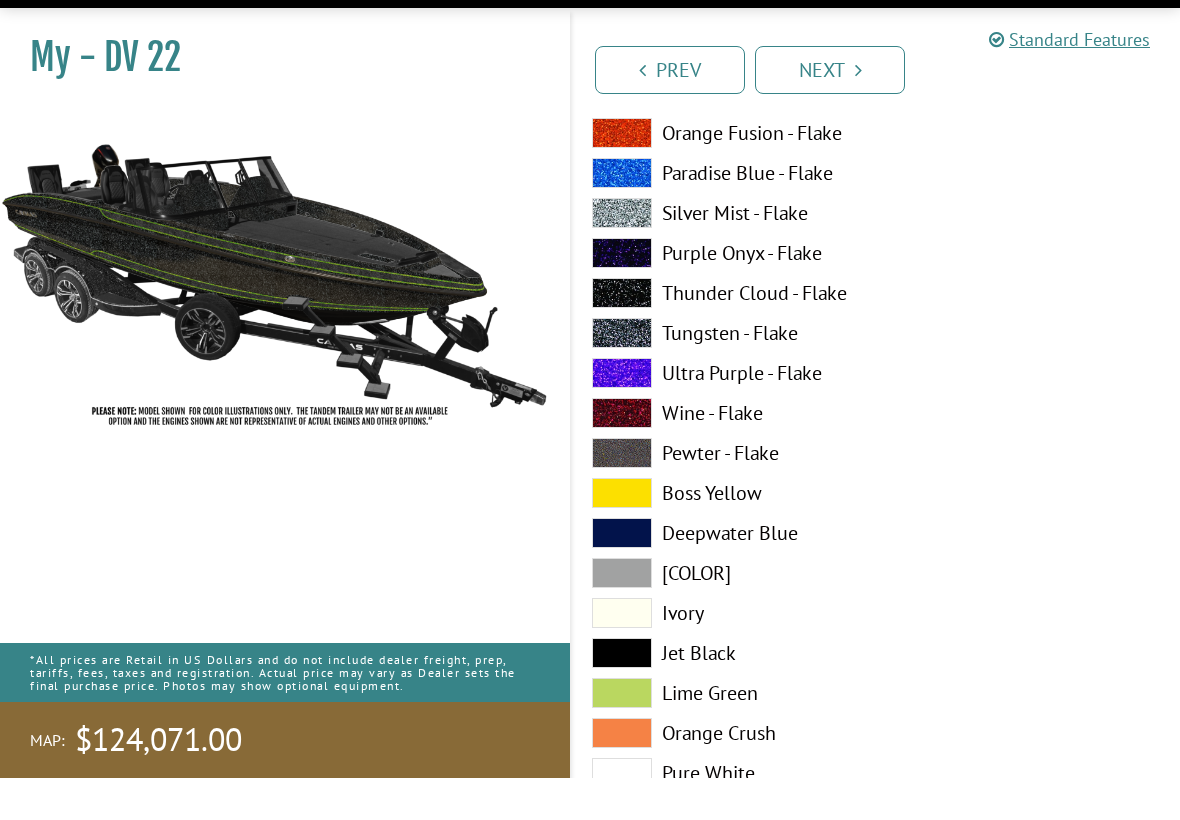 scroll, scrollTop: 7544, scrollLeft: 0, axis: vertical 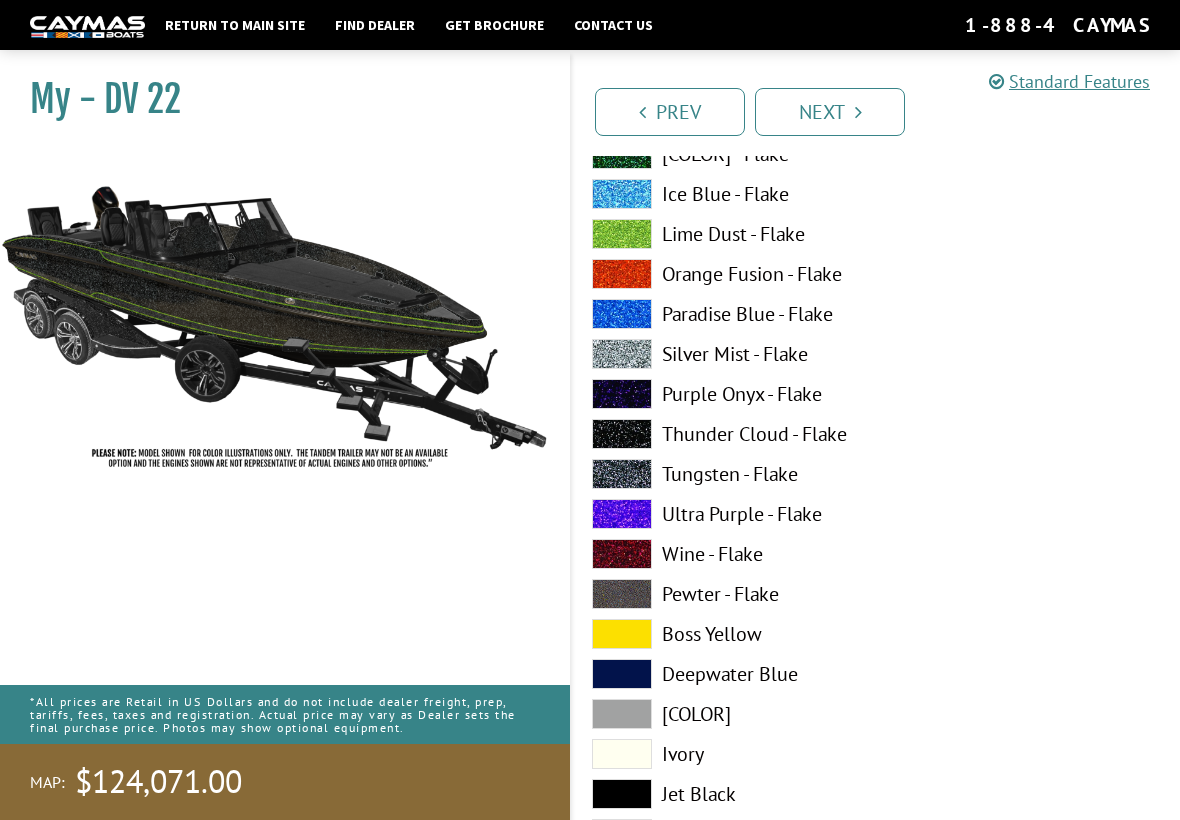 click at bounding box center [622, 234] 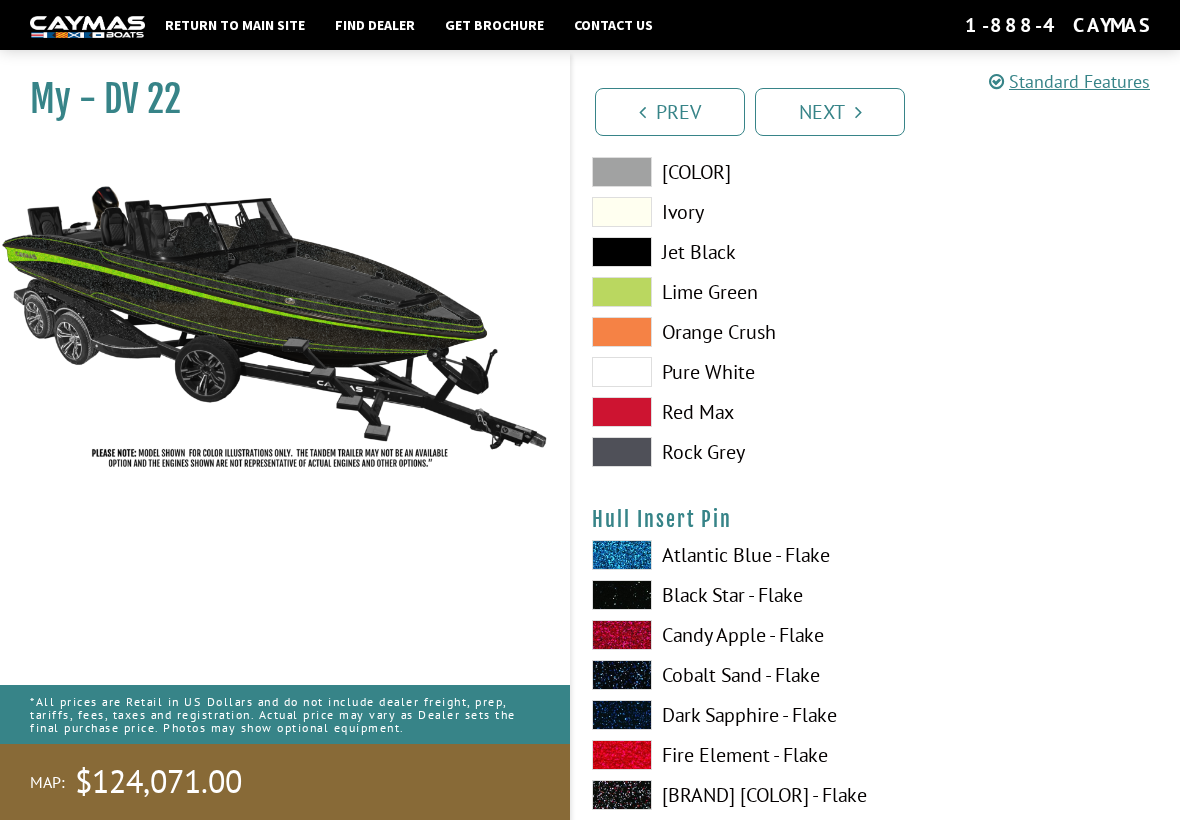 scroll, scrollTop: 8009, scrollLeft: 0, axis: vertical 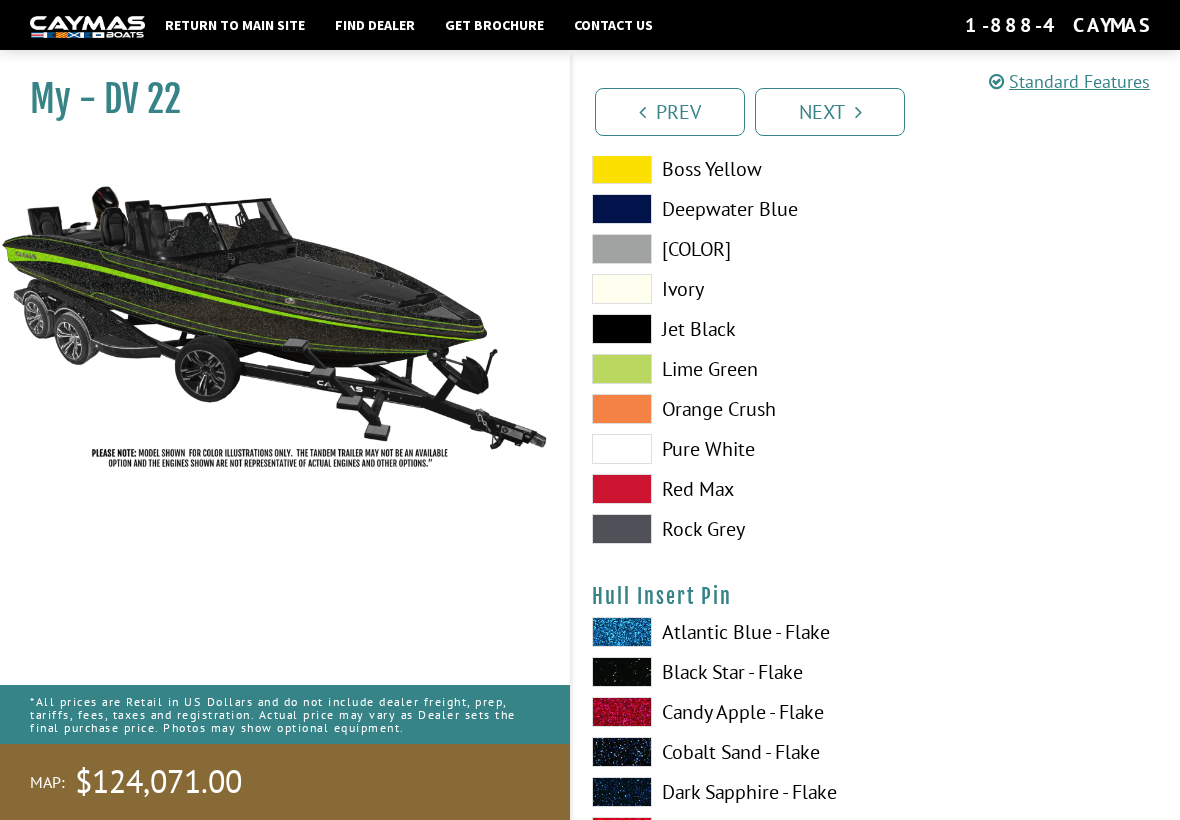 click at bounding box center (622, 529) 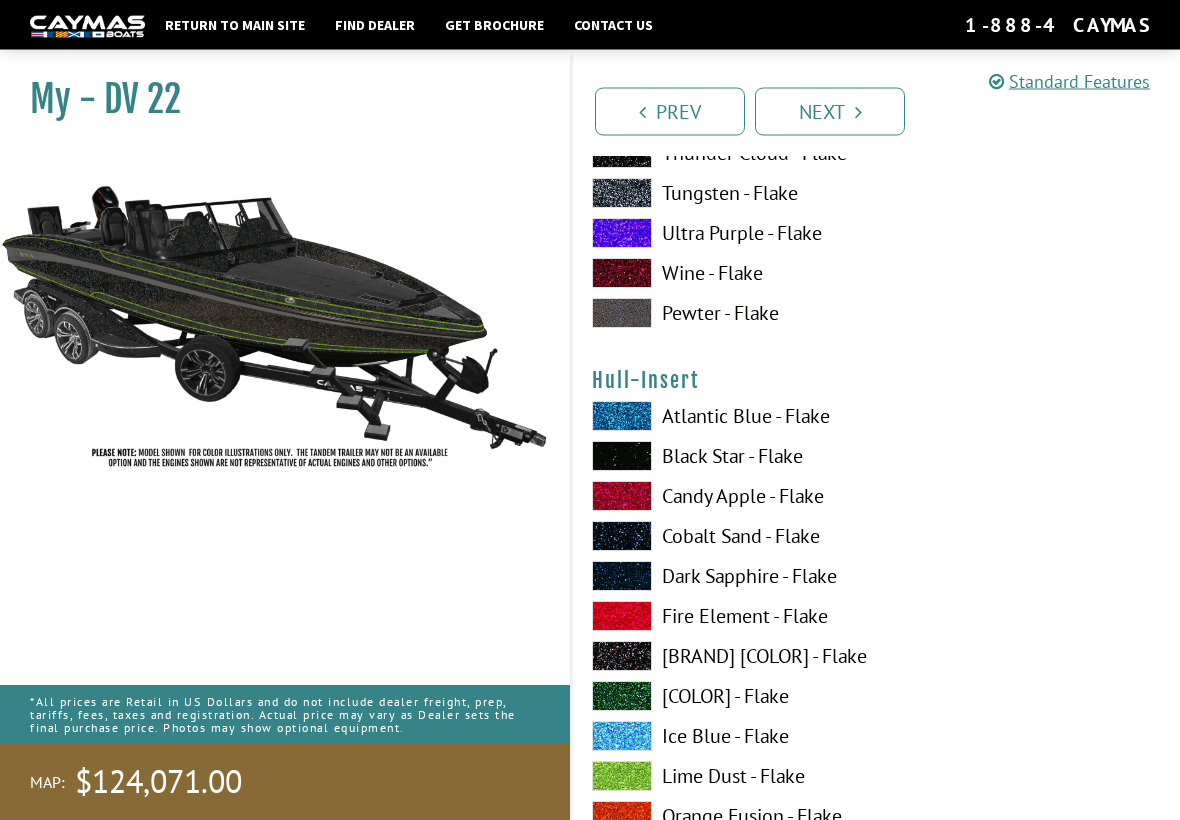 scroll, scrollTop: 6935, scrollLeft: 0, axis: vertical 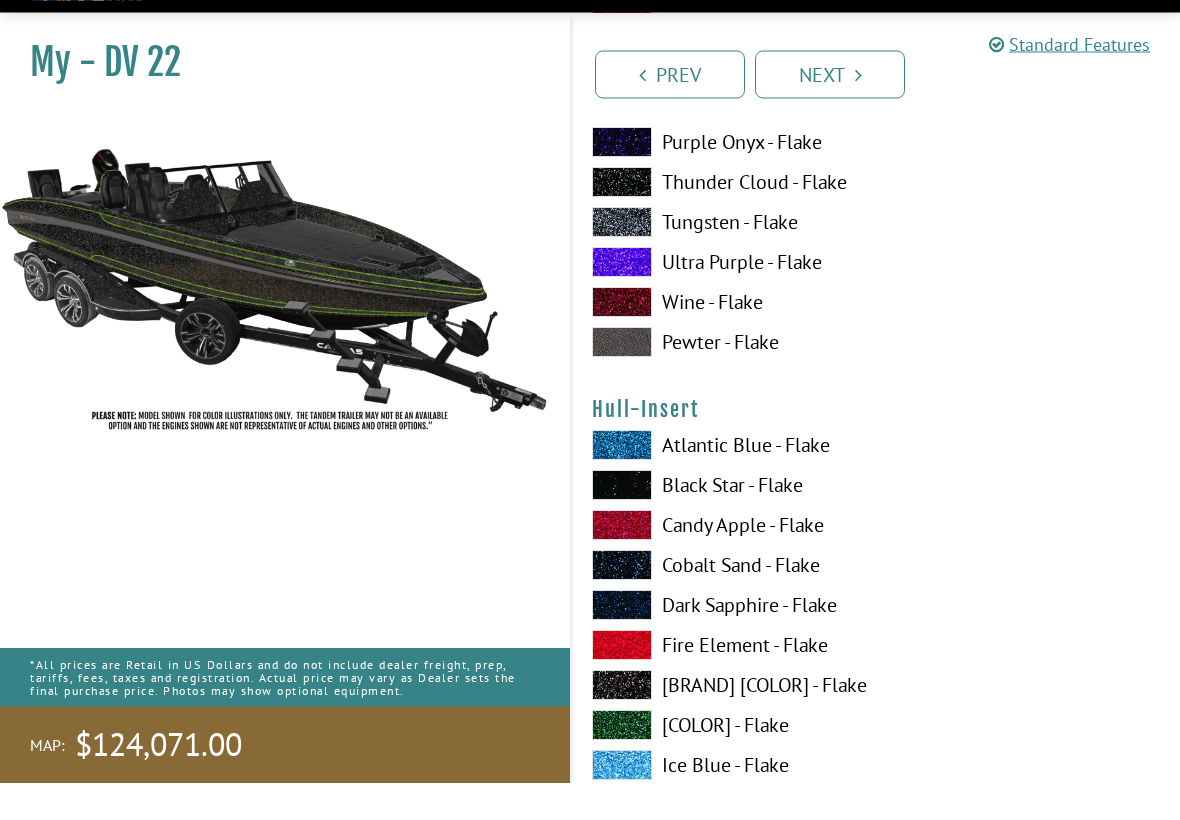 click at bounding box center (622, 523) 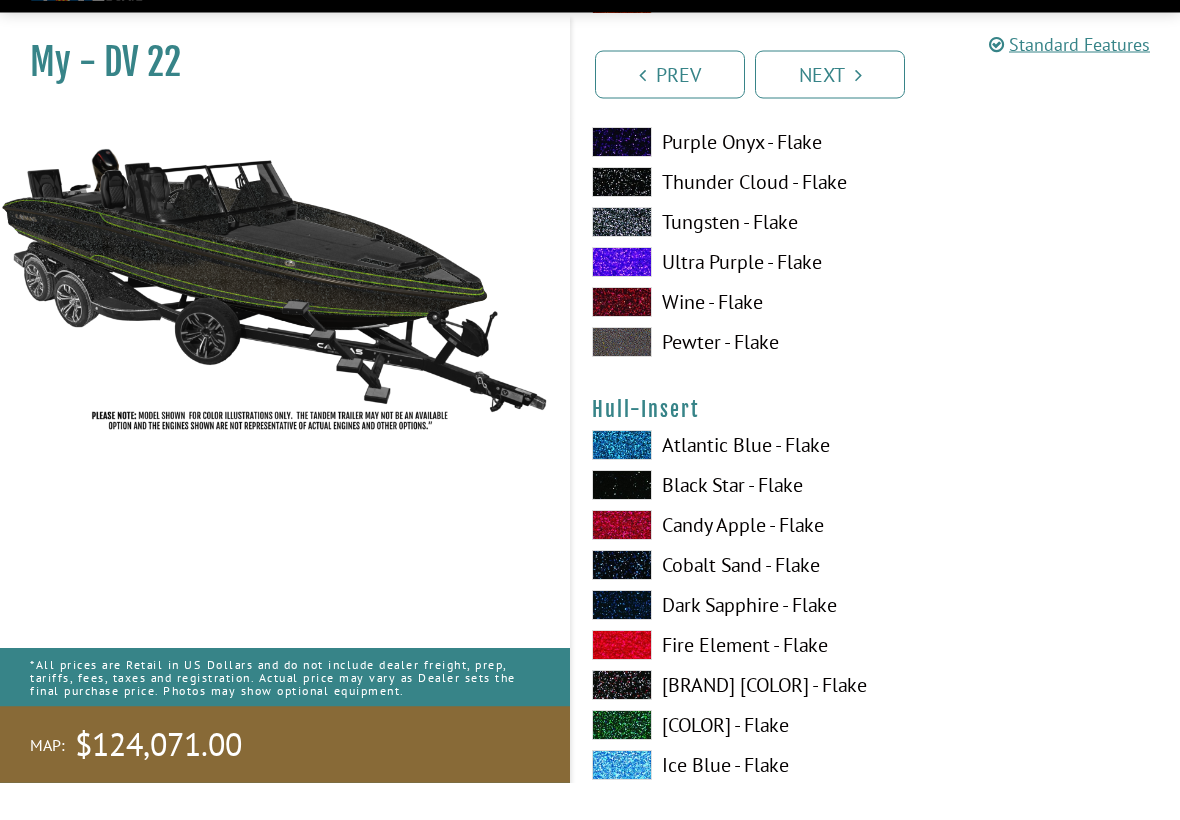 click at bounding box center [622, 523] 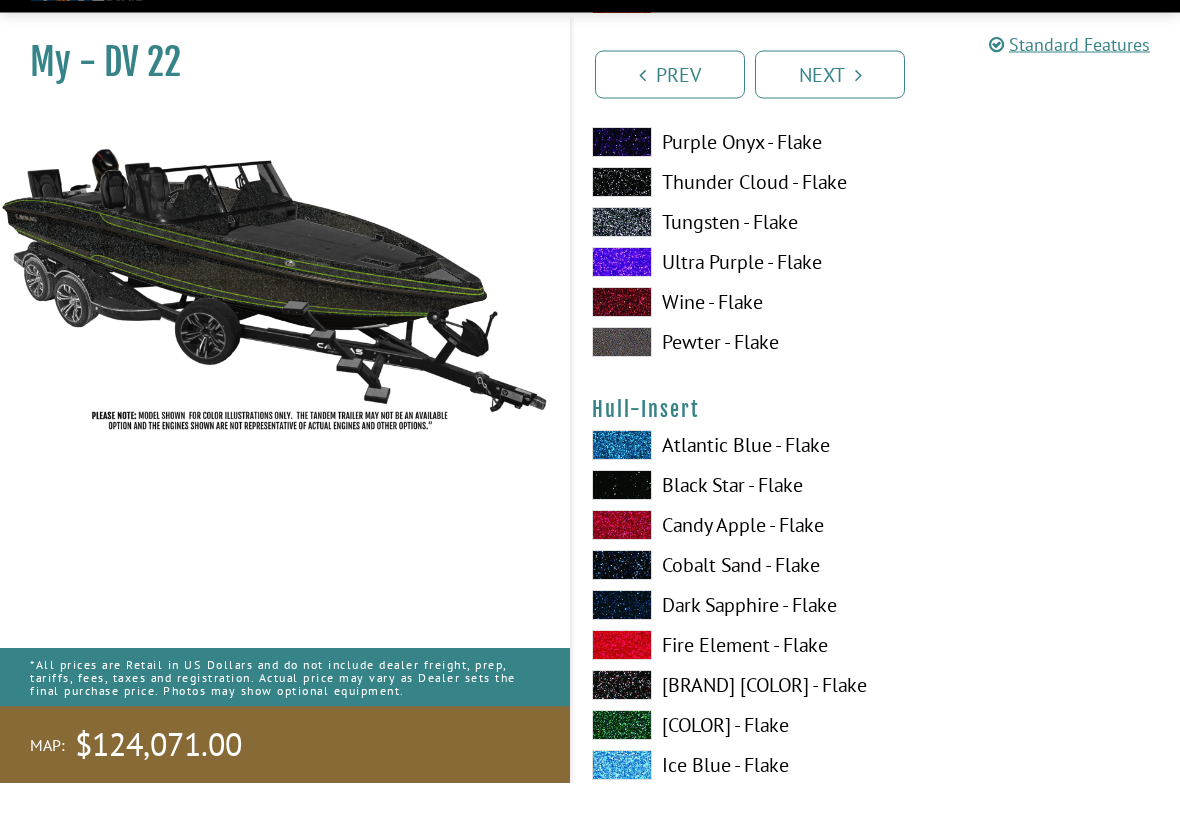click at bounding box center (622, 523) 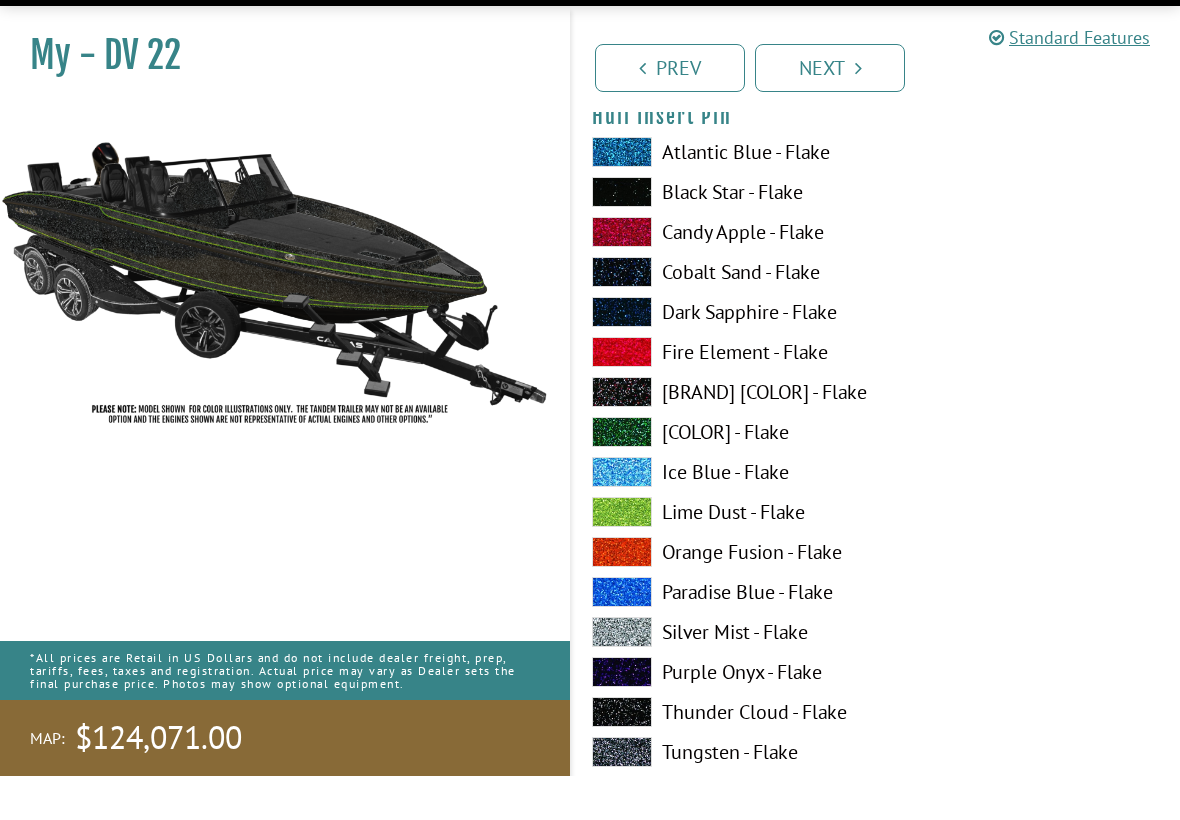 scroll, scrollTop: 8506, scrollLeft: 0, axis: vertical 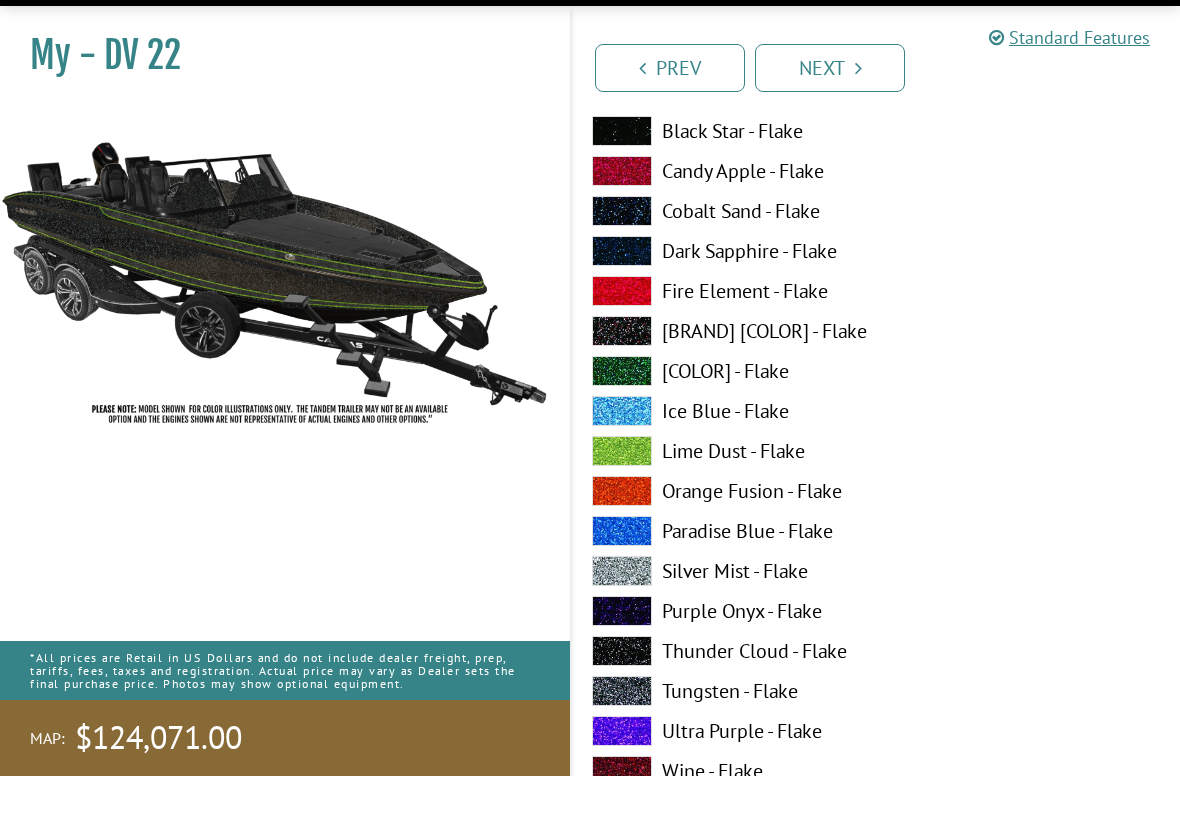 click on "Lime Dust - Flake" at bounding box center (724, 495) 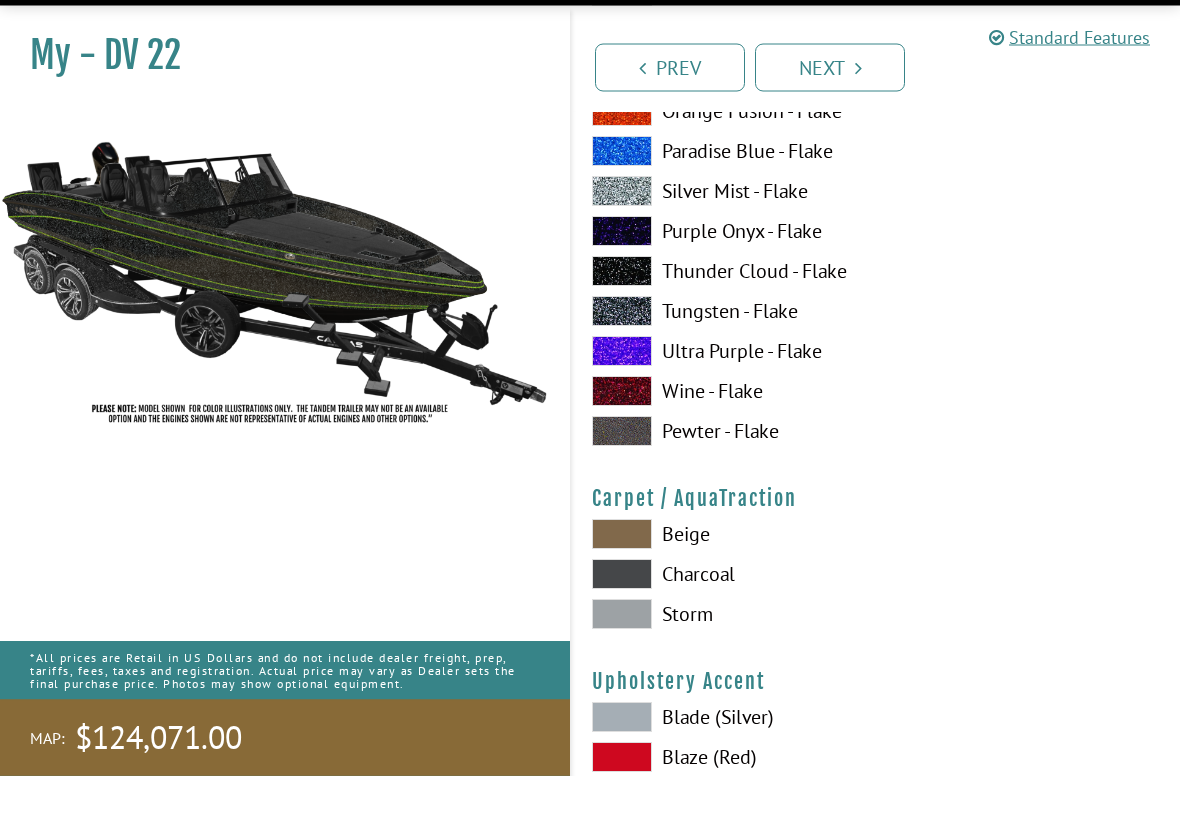 scroll, scrollTop: 9009, scrollLeft: 0, axis: vertical 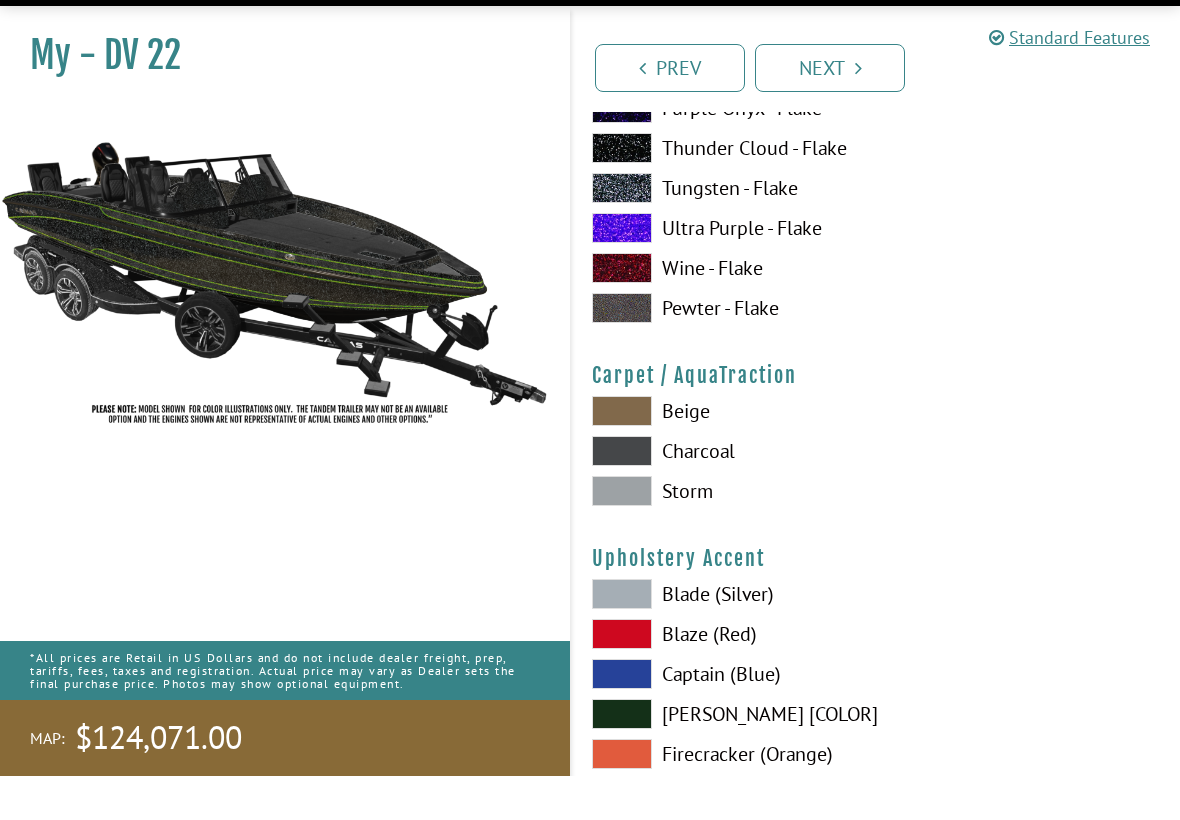 click at bounding box center (622, 535) 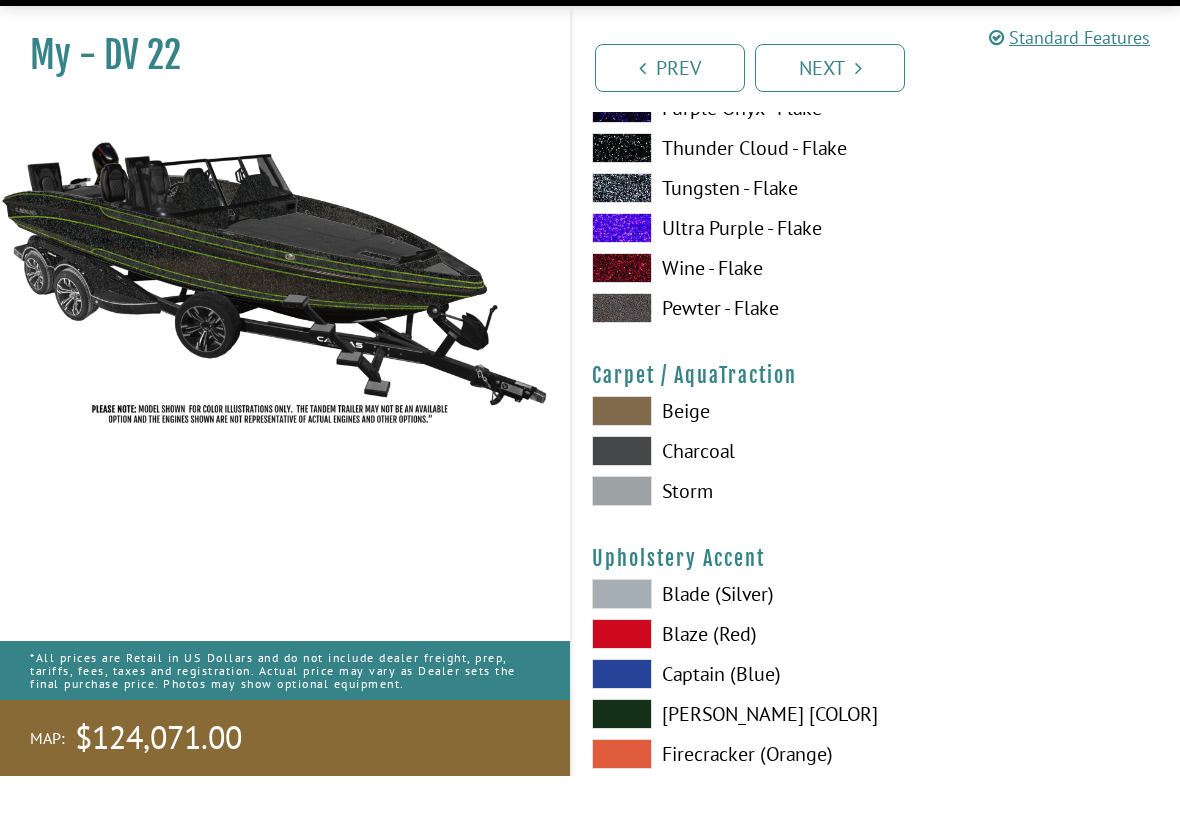click at bounding box center (622, 495) 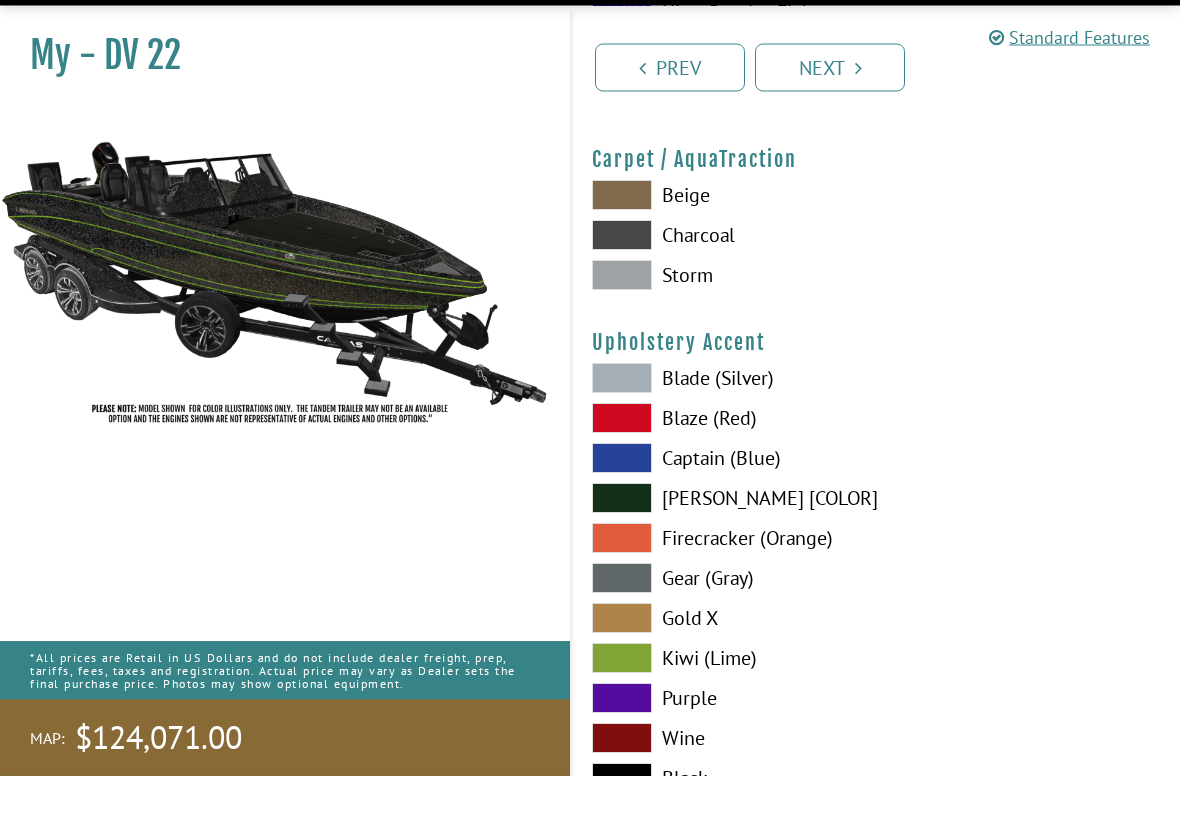 scroll, scrollTop: 9241, scrollLeft: 0, axis: vertical 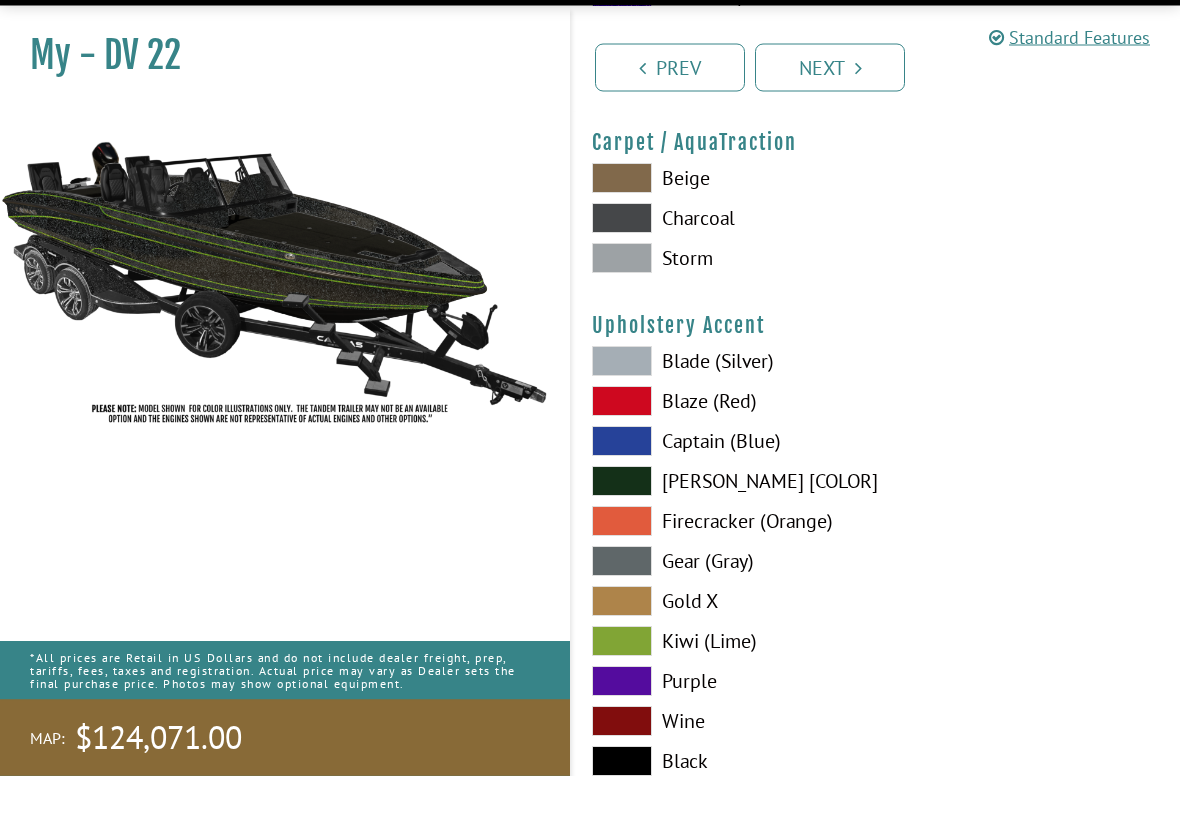 click at bounding box center [622, 686] 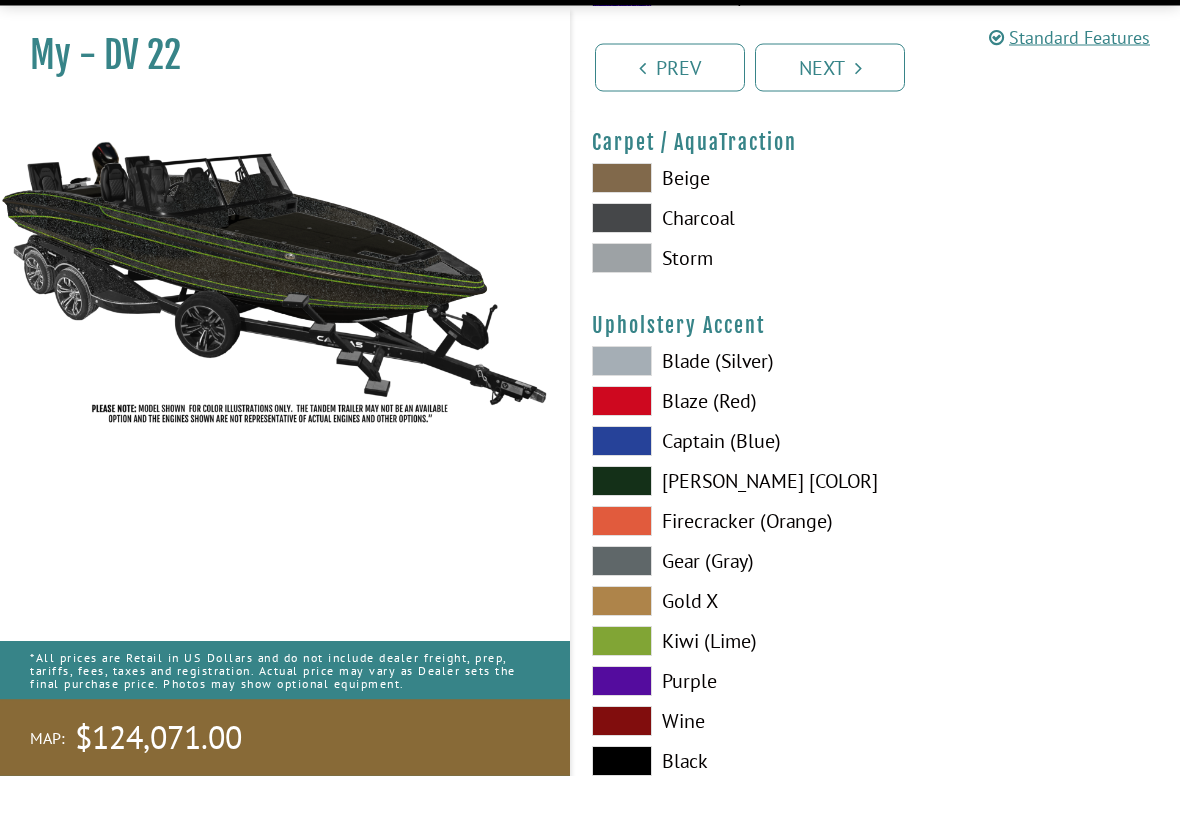 scroll, scrollTop: 9242, scrollLeft: 0, axis: vertical 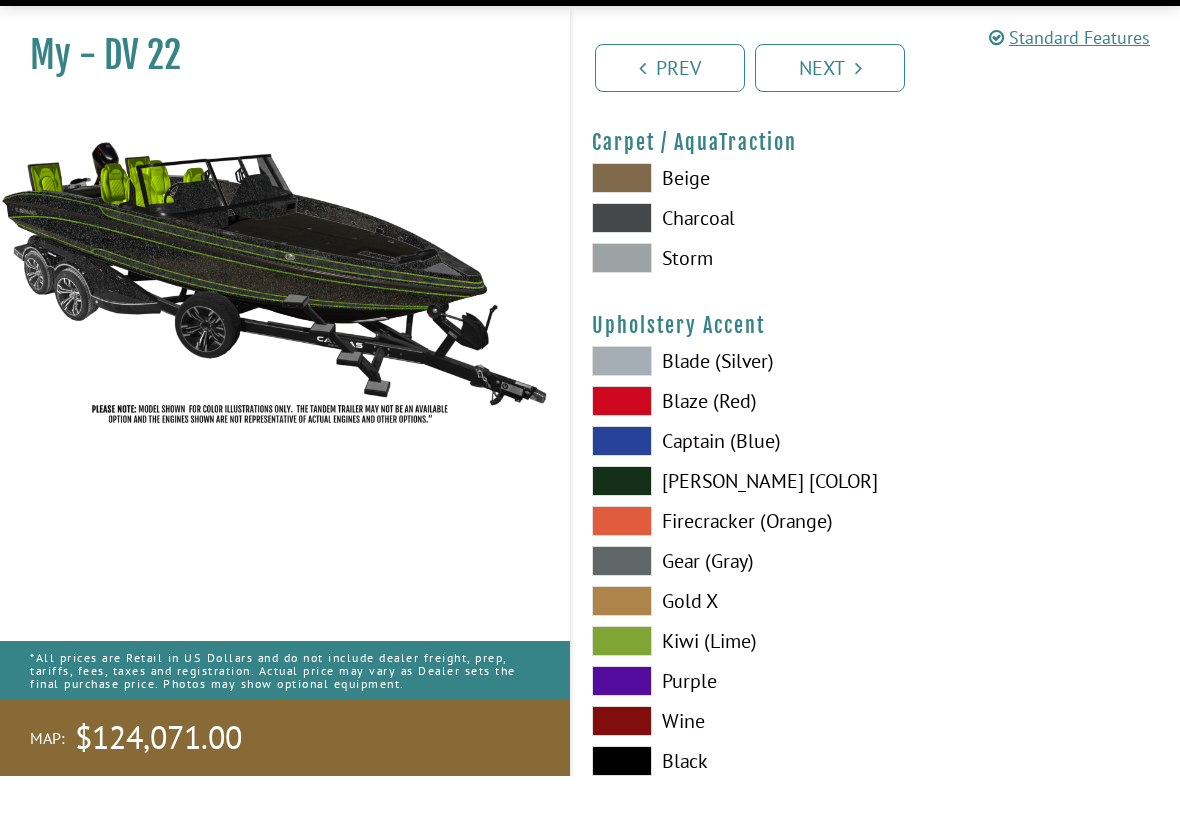 click at bounding box center (622, 605) 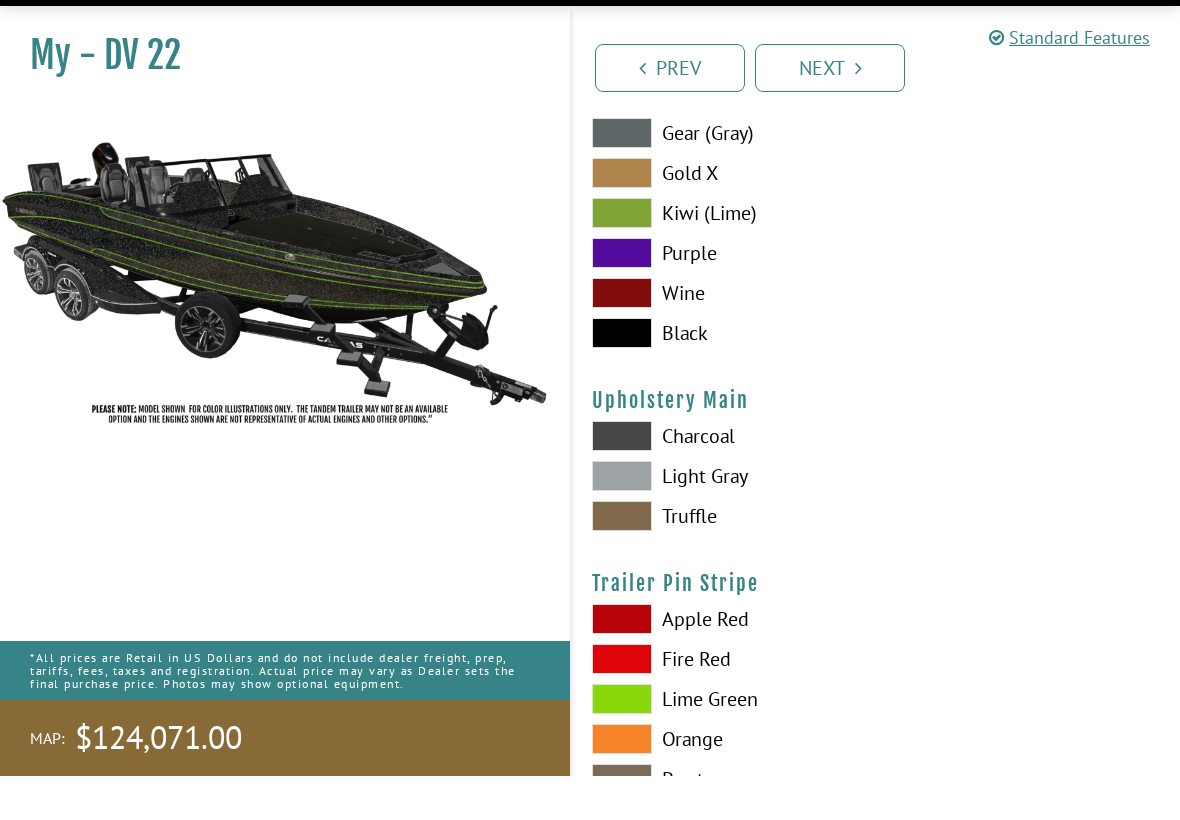 scroll, scrollTop: 9700, scrollLeft: 0, axis: vertical 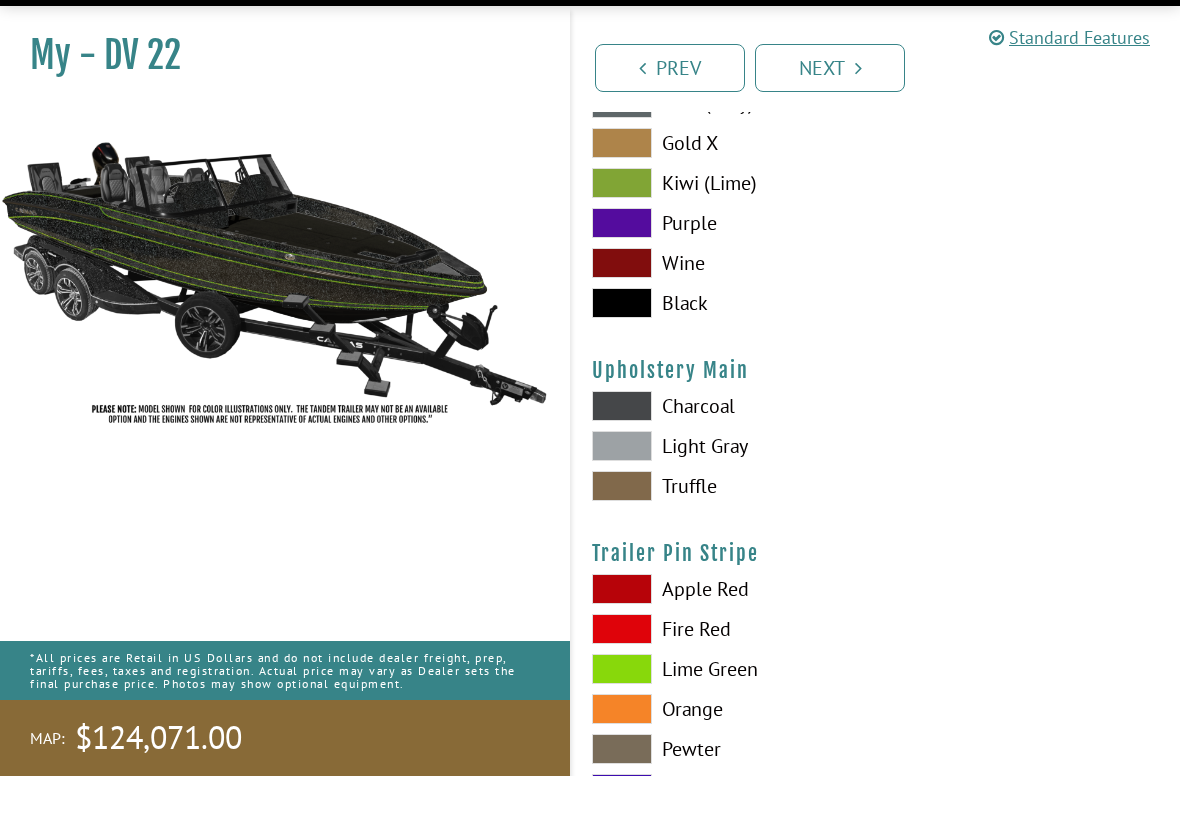 click at bounding box center [622, 450] 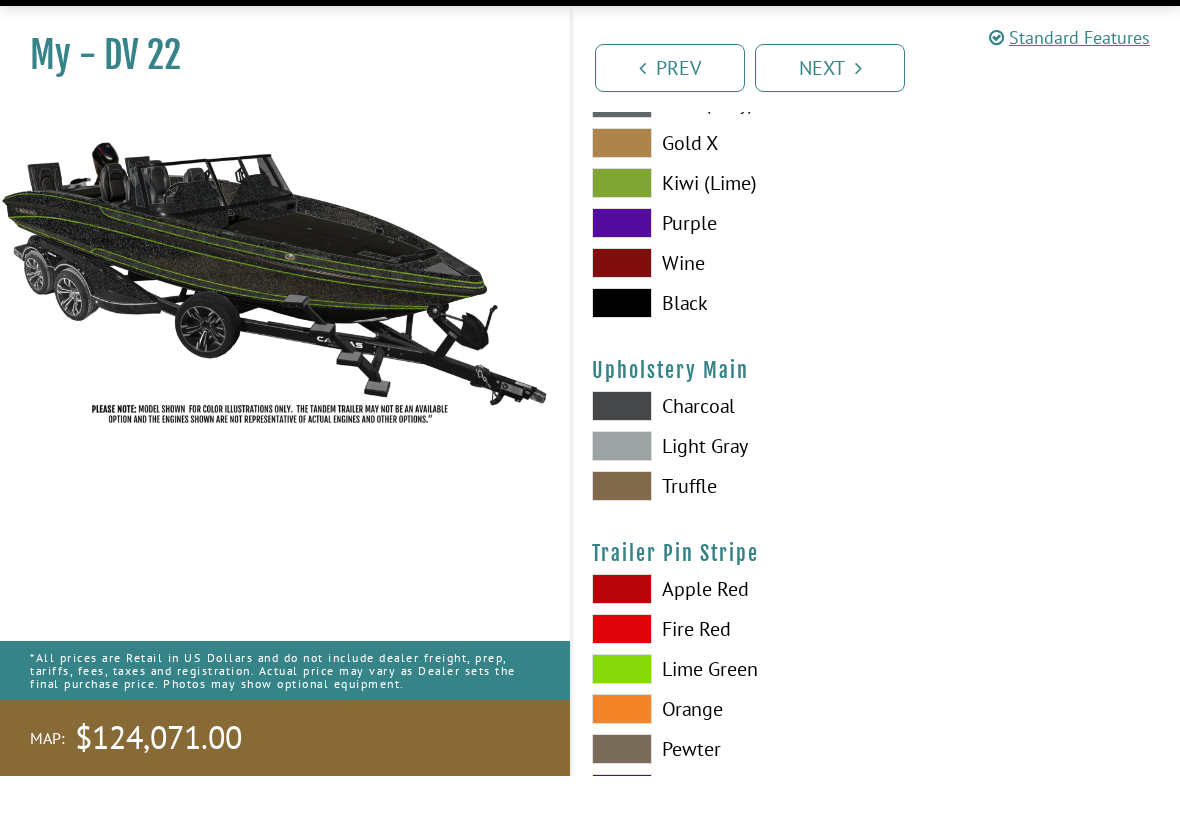 click at bounding box center [622, 530] 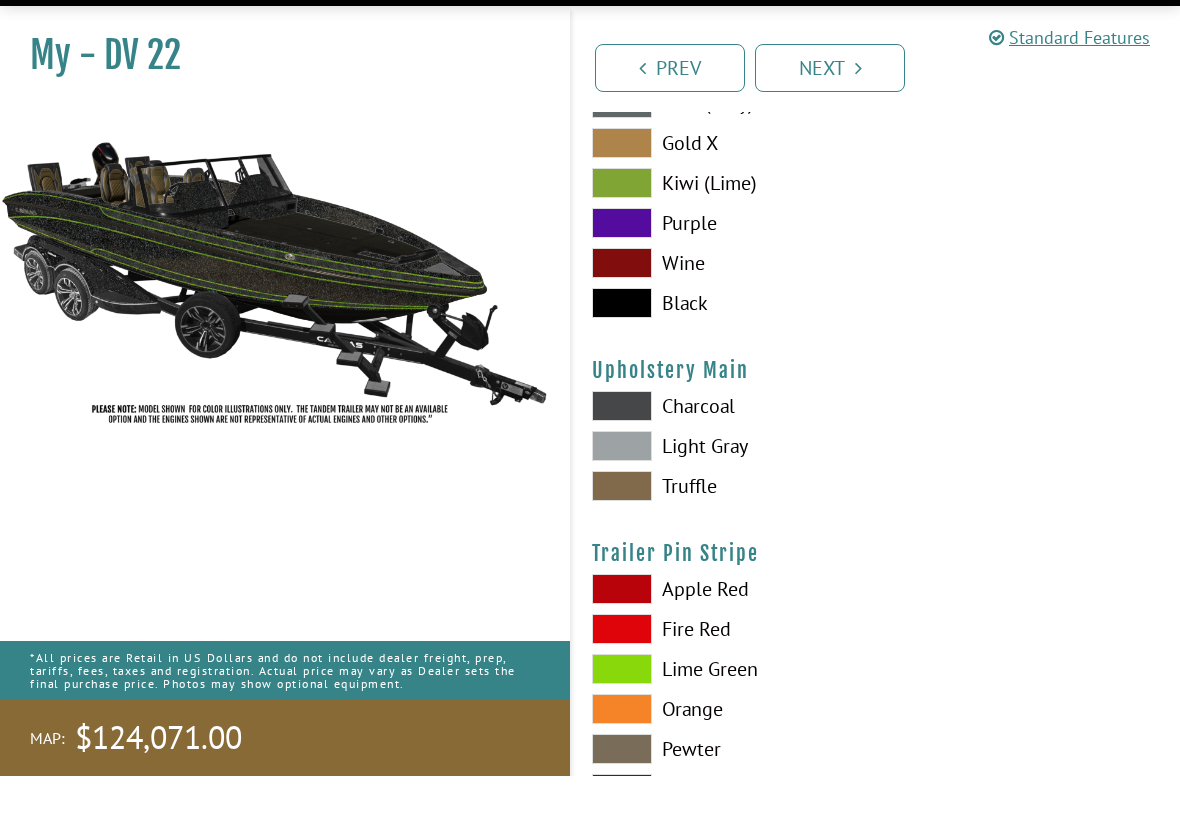 click at bounding box center (622, 490) 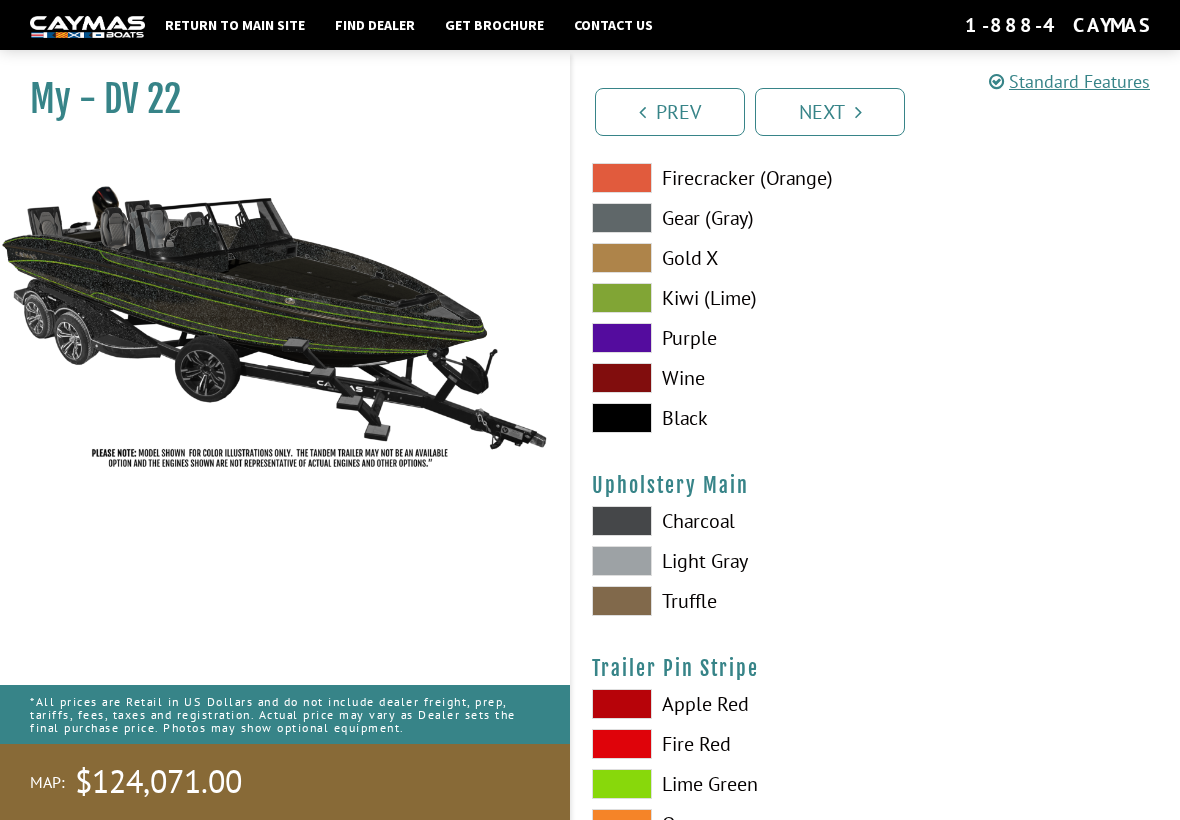 scroll, scrollTop: 9624, scrollLeft: 0, axis: vertical 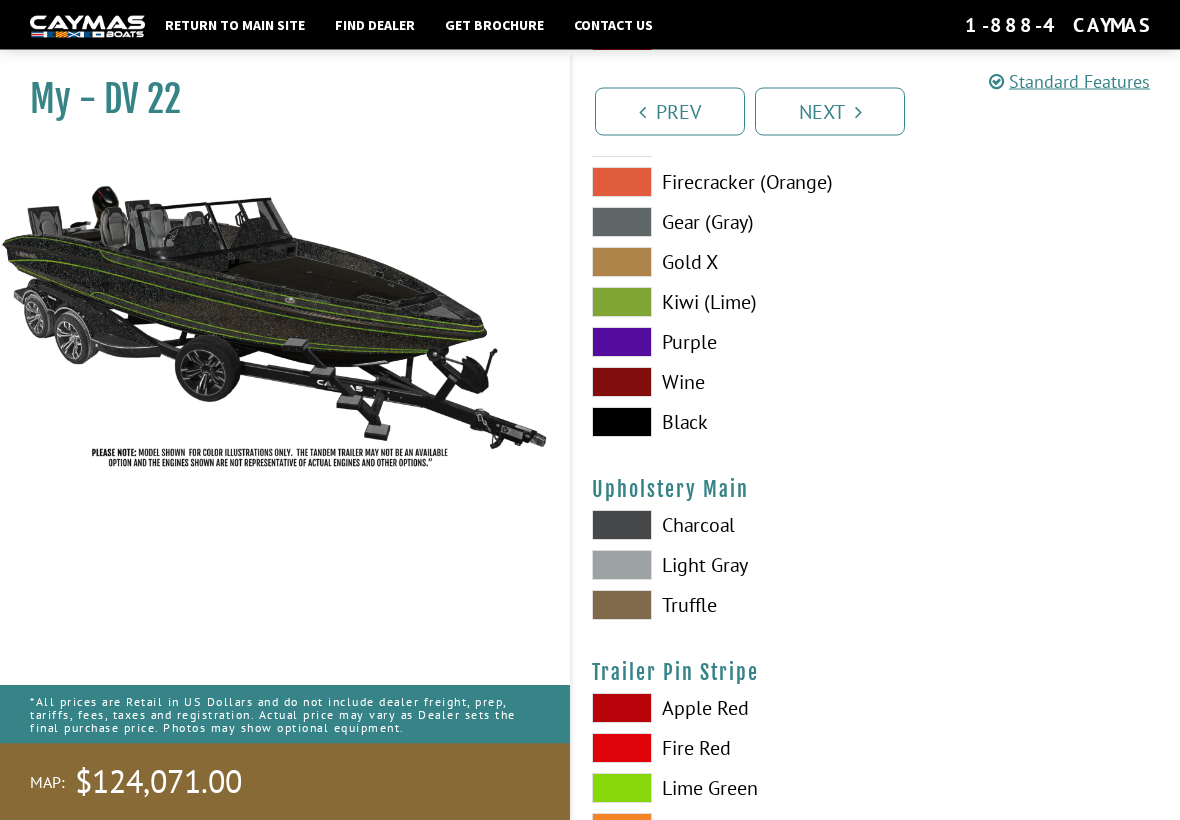 click at bounding box center (622, 566) 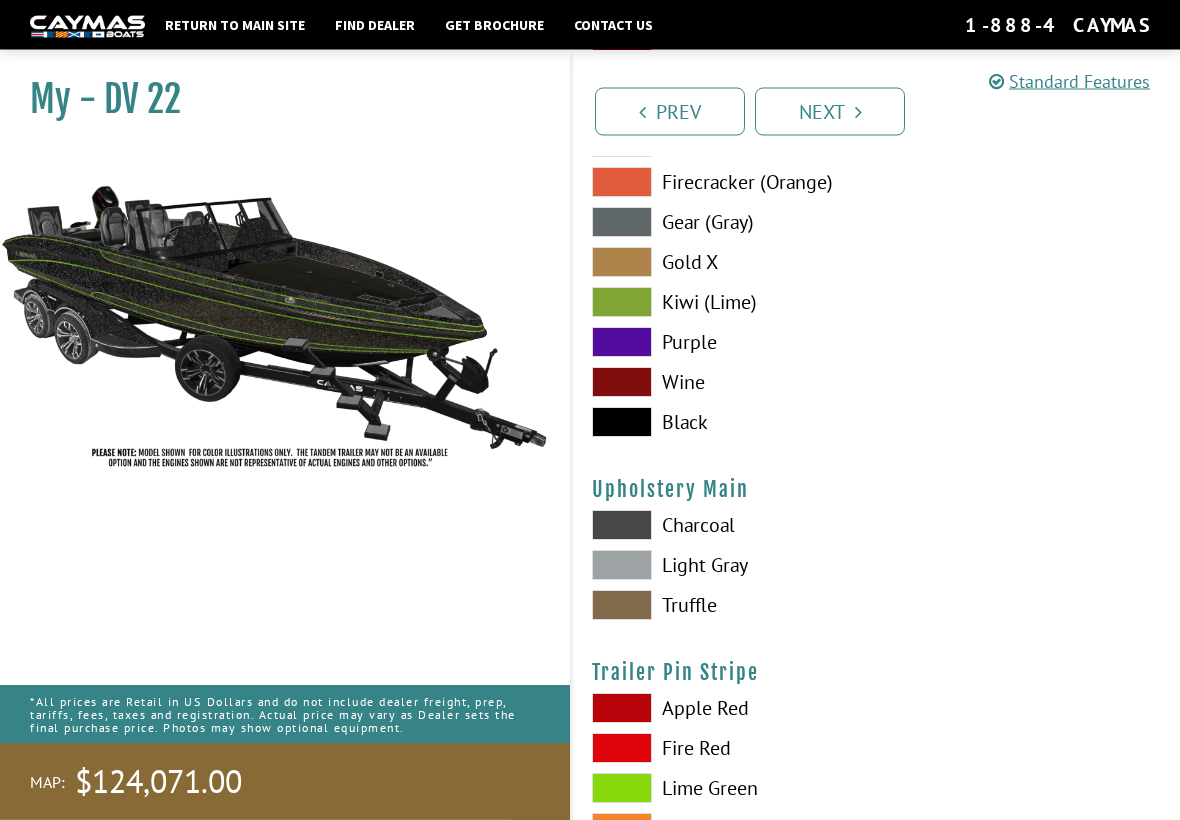 click at bounding box center [622, 423] 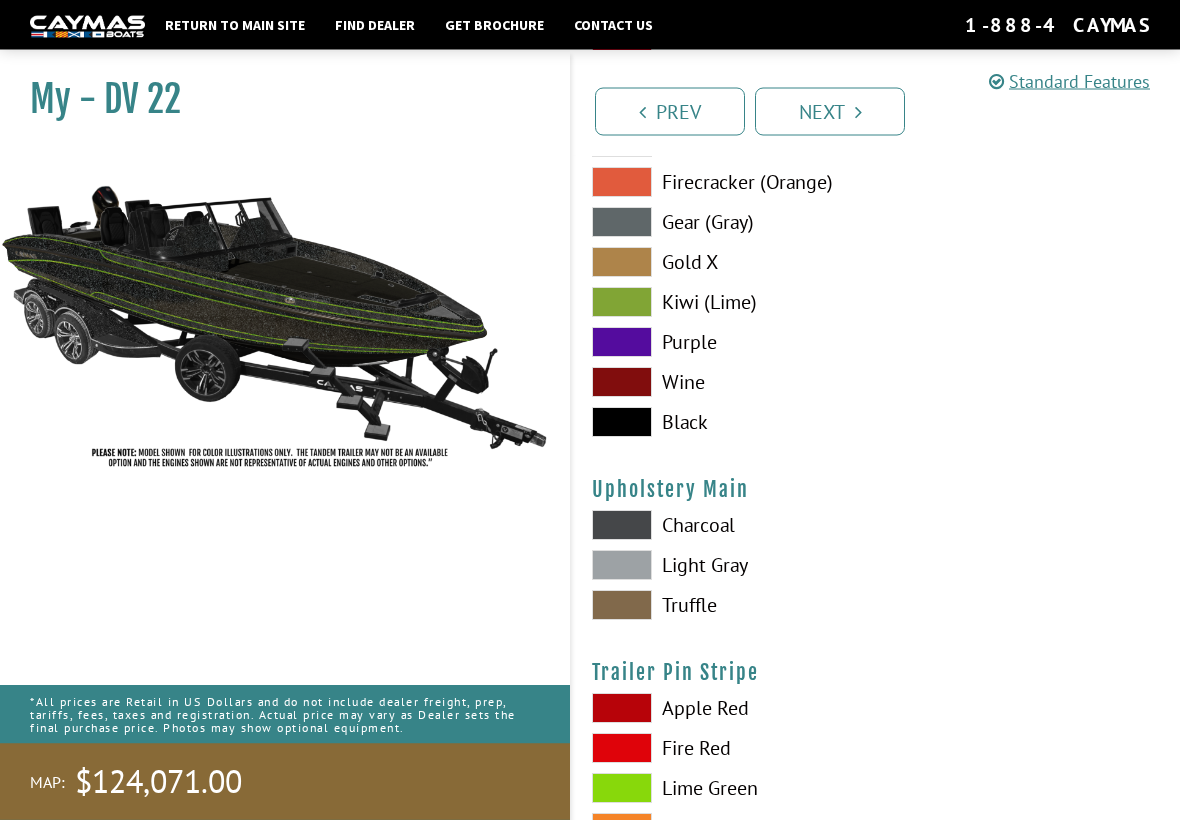 click at bounding box center [622, 566] 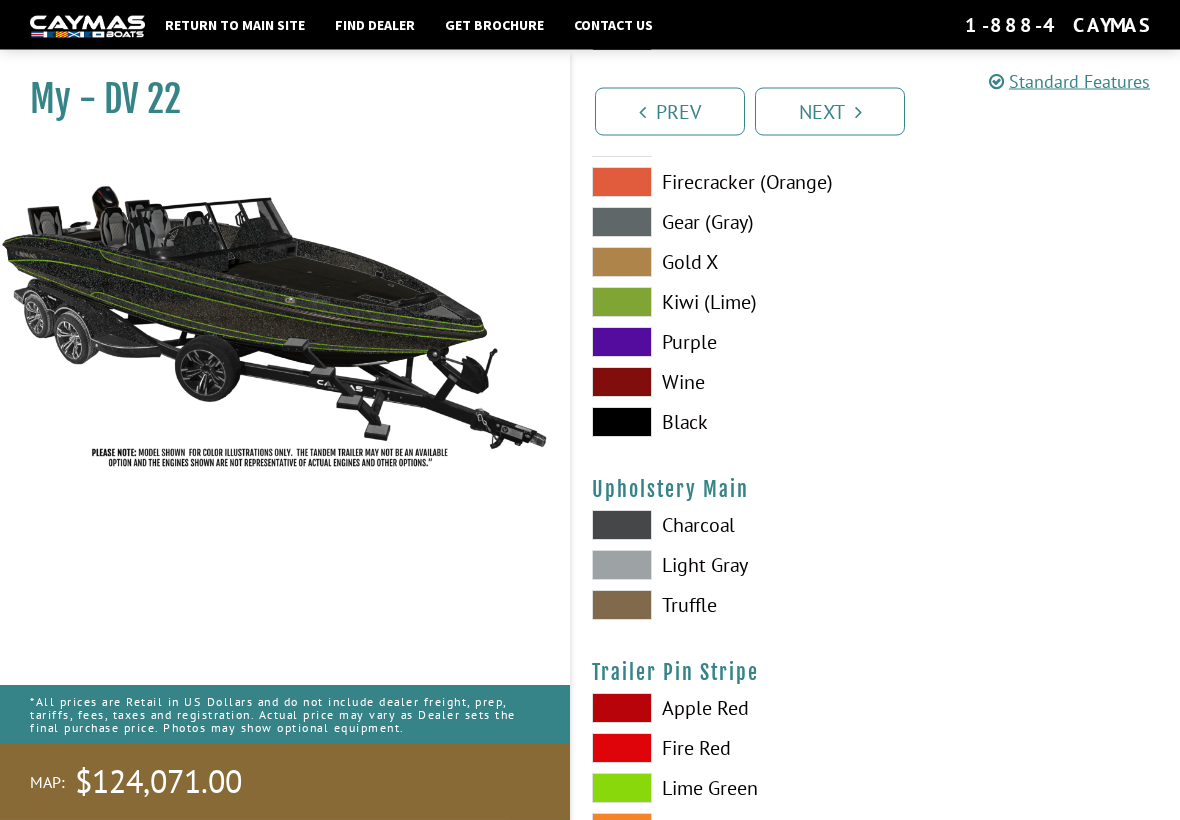 click at bounding box center (622, 303) 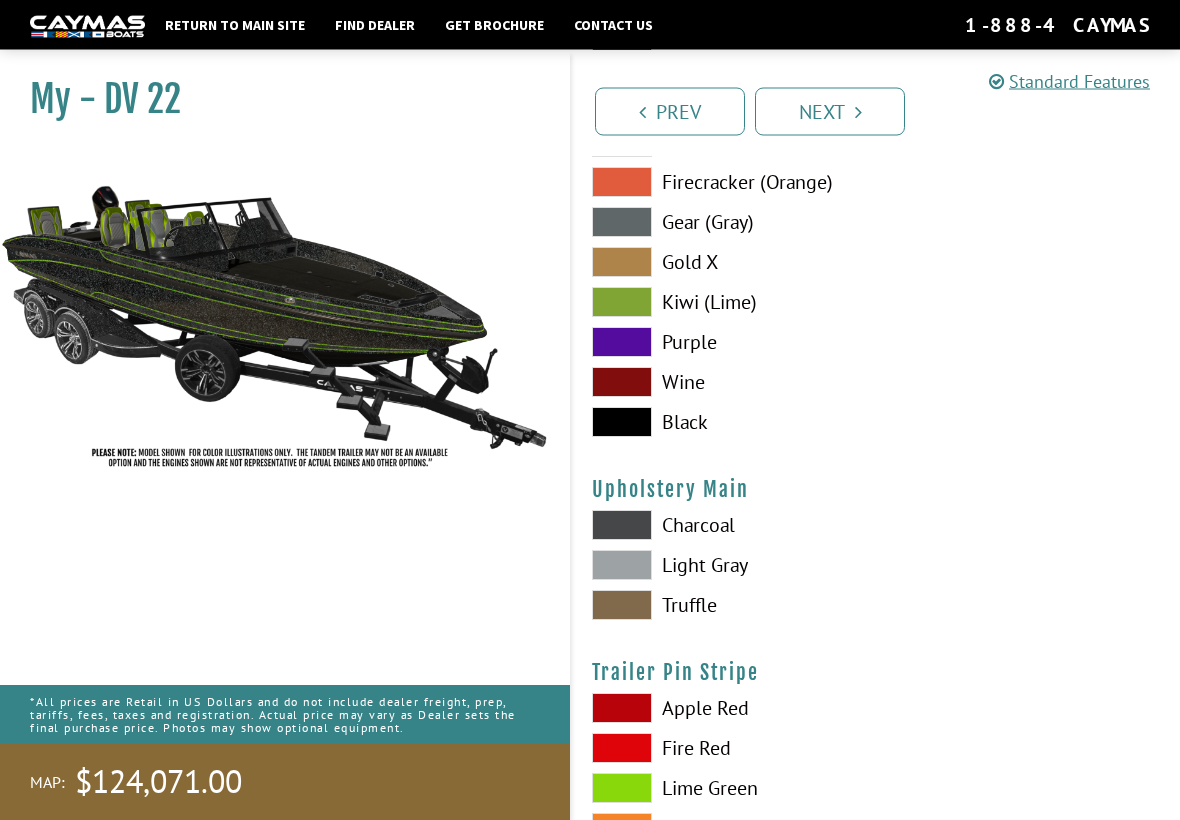 click at bounding box center (622, 423) 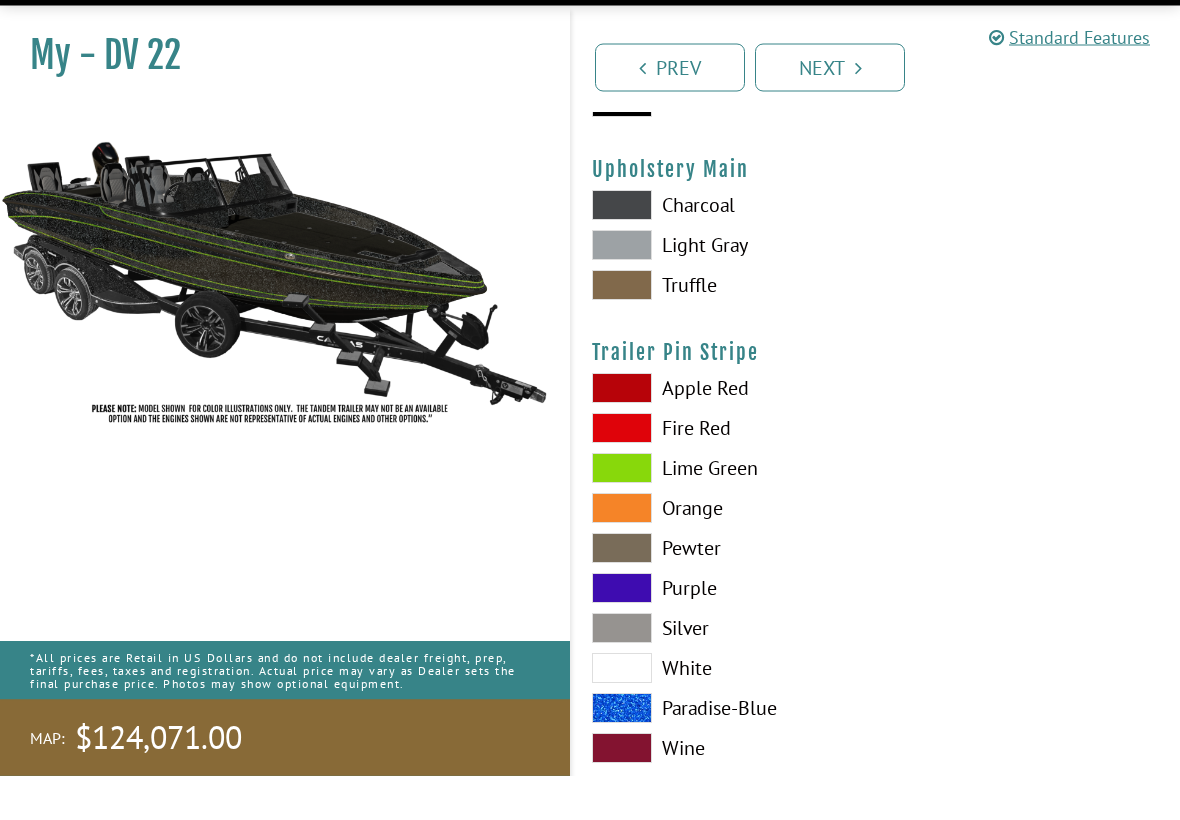 scroll, scrollTop: 9962, scrollLeft: 0, axis: vertical 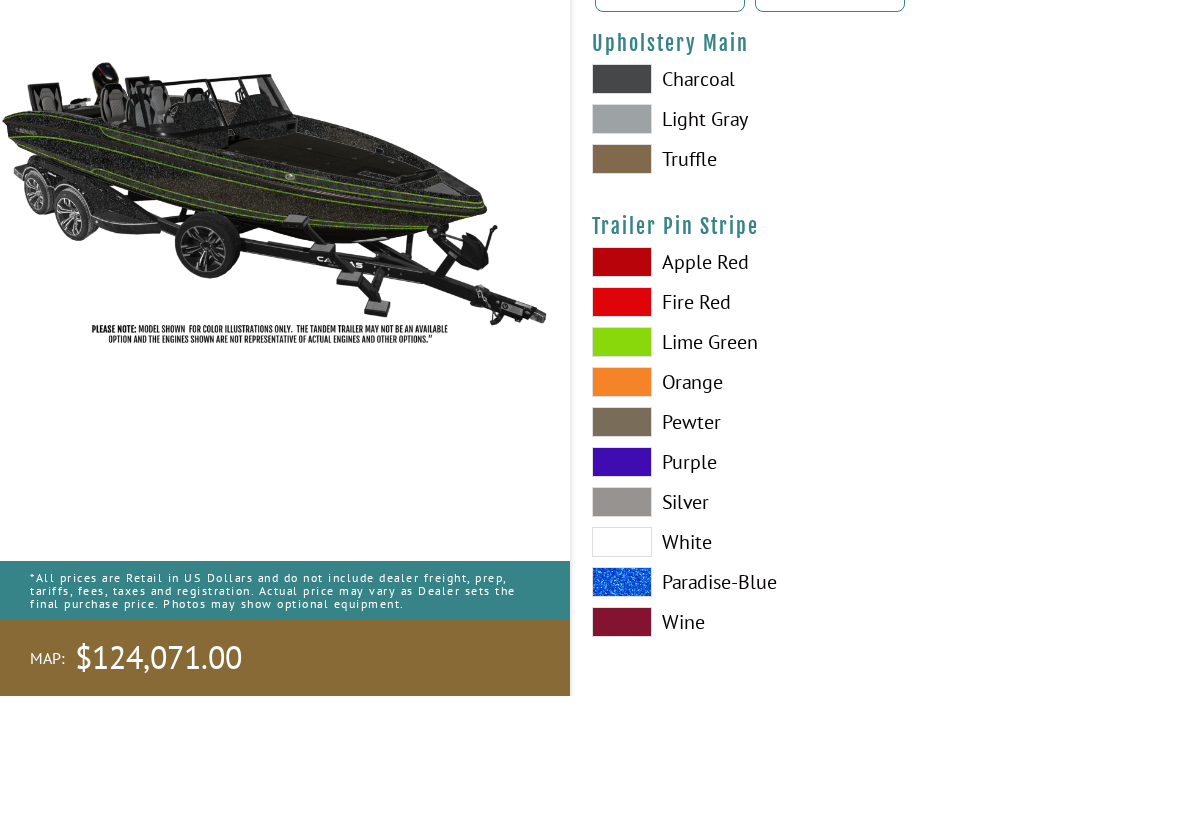 click at bounding box center (622, 466) 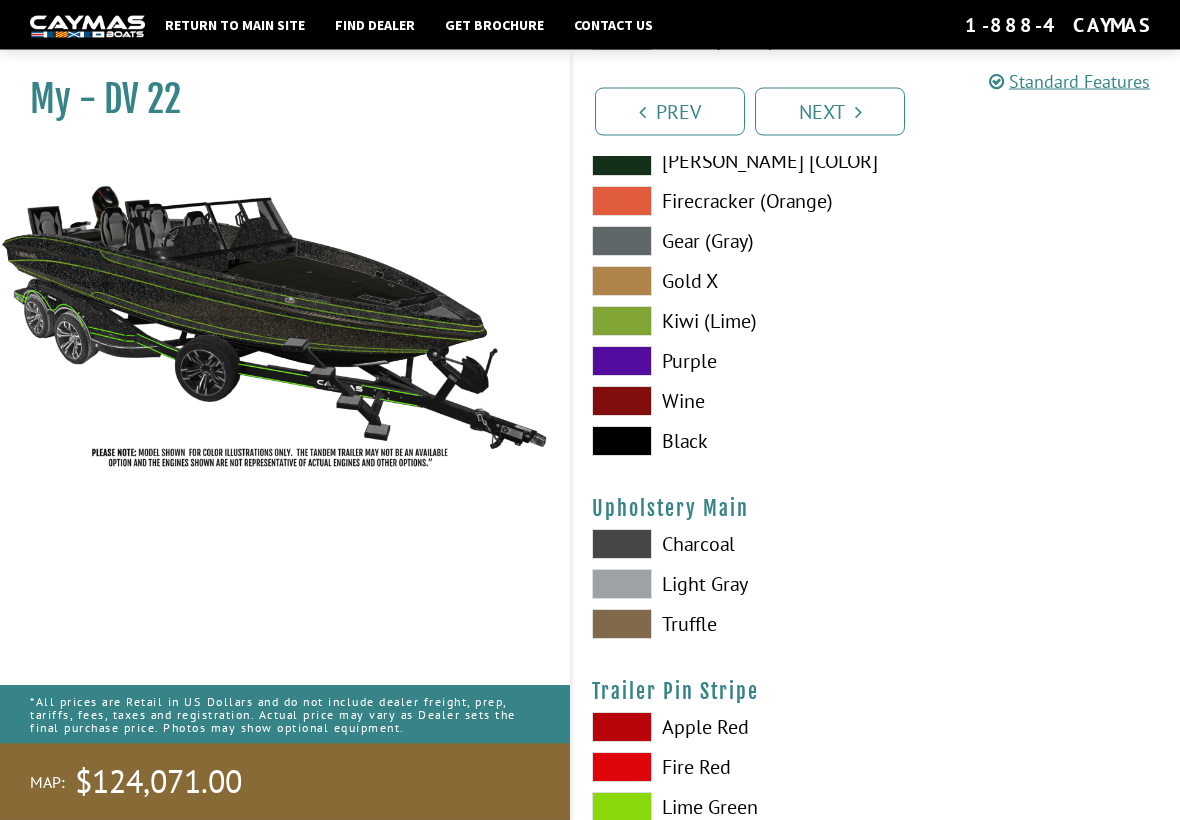 click at bounding box center (858, 112) 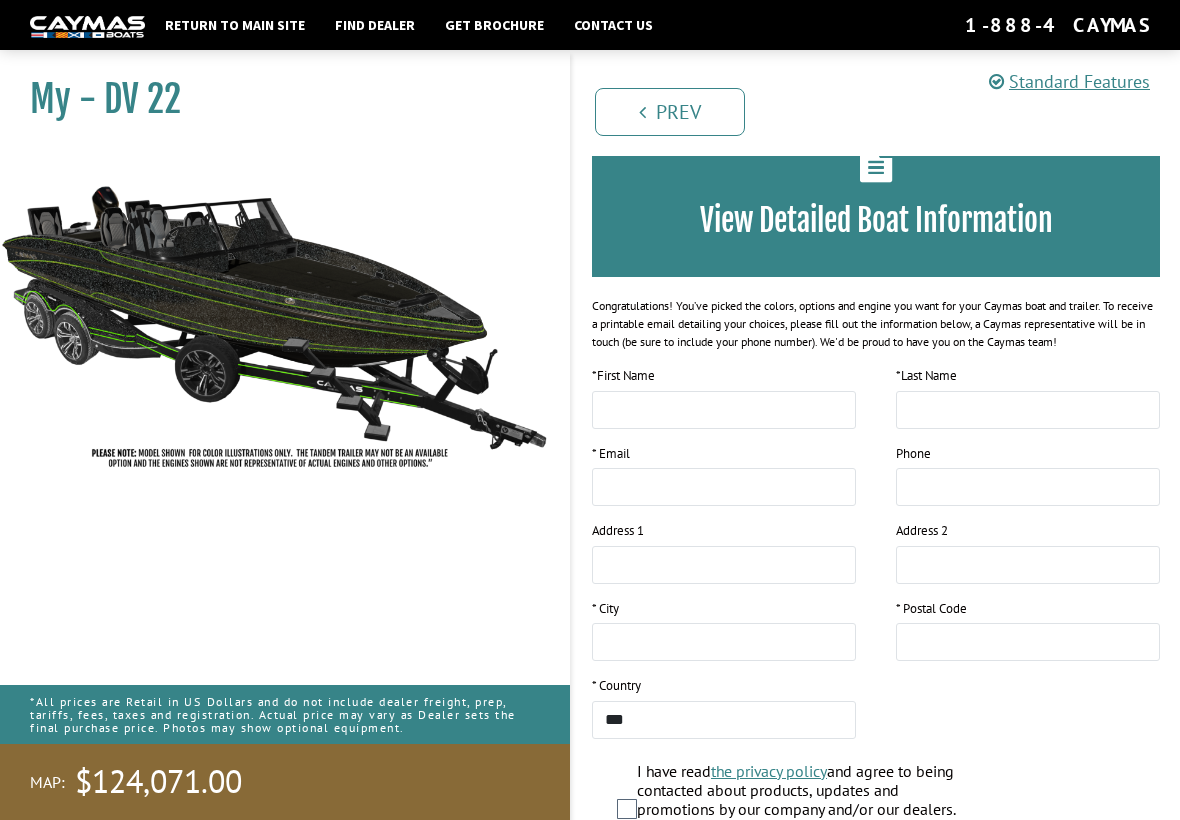scroll, scrollTop: 0, scrollLeft: 0, axis: both 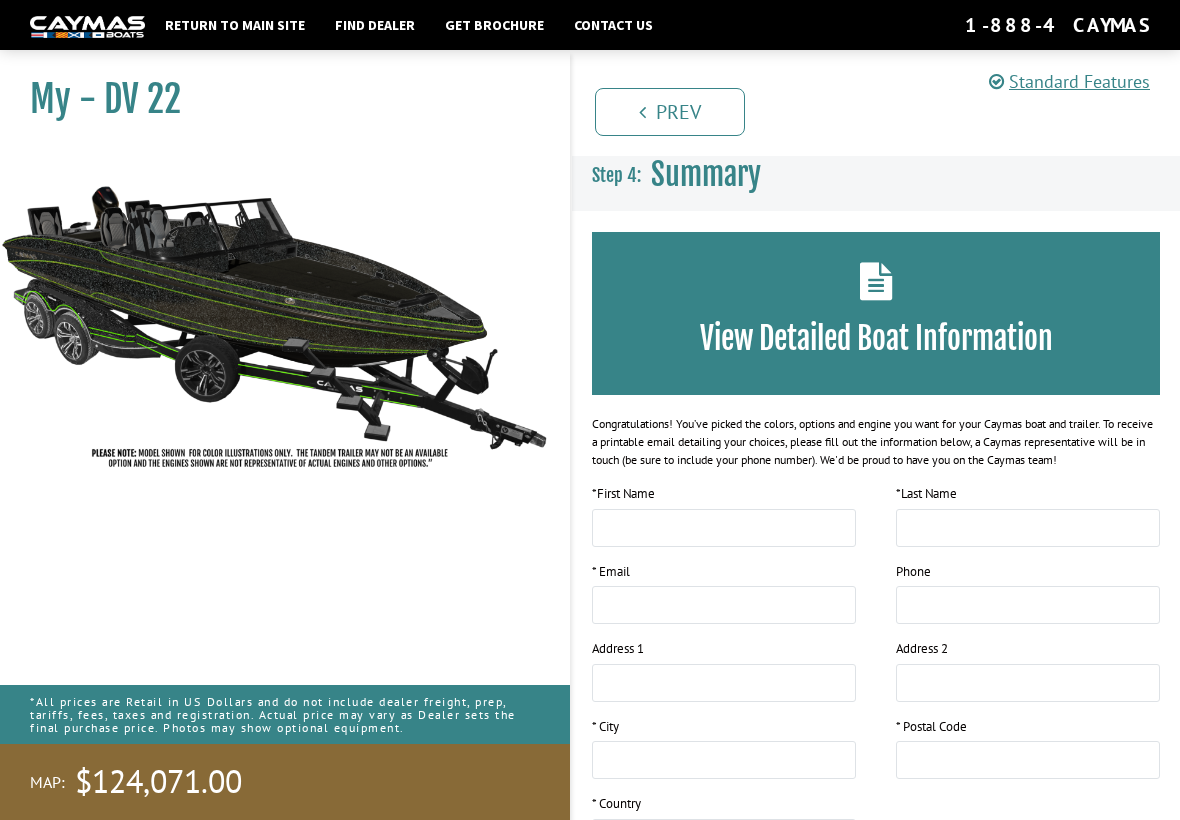 click on "Find Dealer" at bounding box center (375, 25) 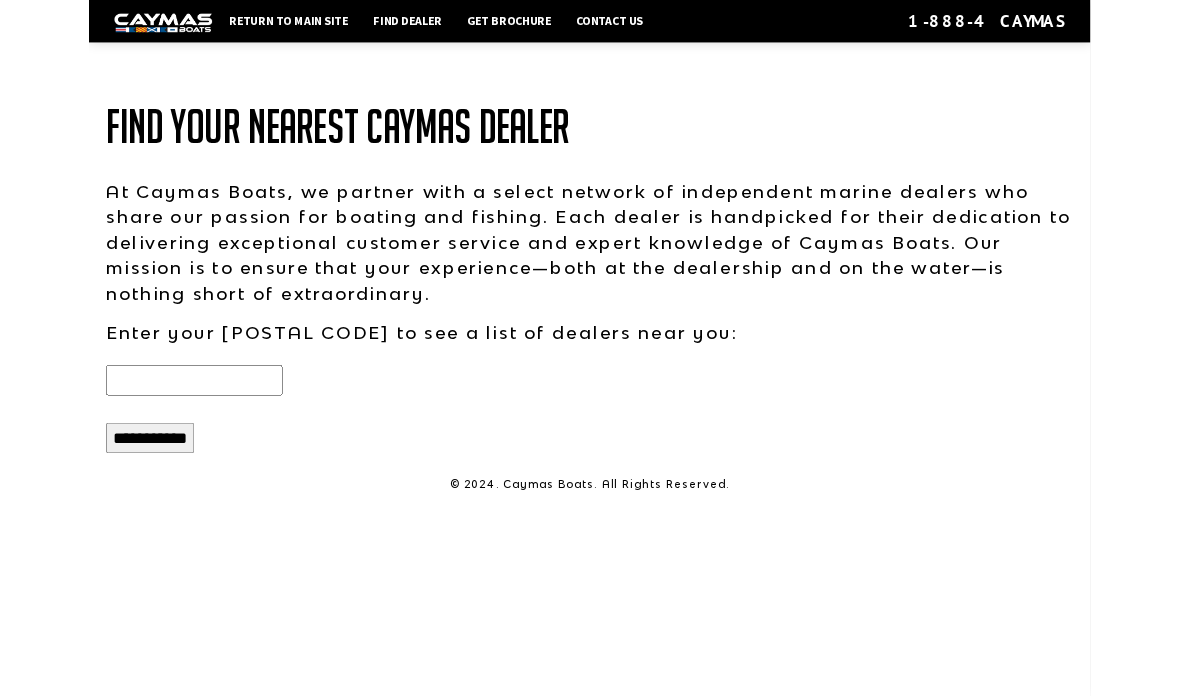 scroll, scrollTop: 0, scrollLeft: 0, axis: both 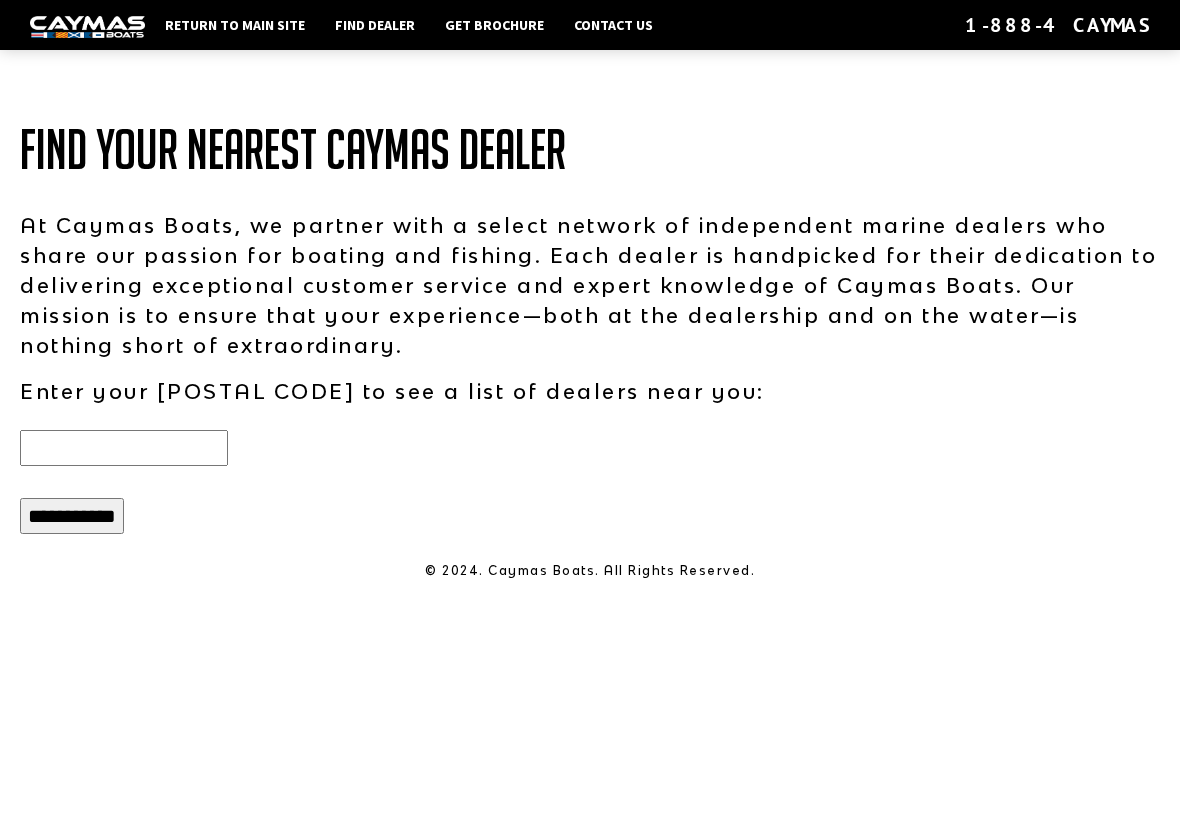 click at bounding box center (124, 448) 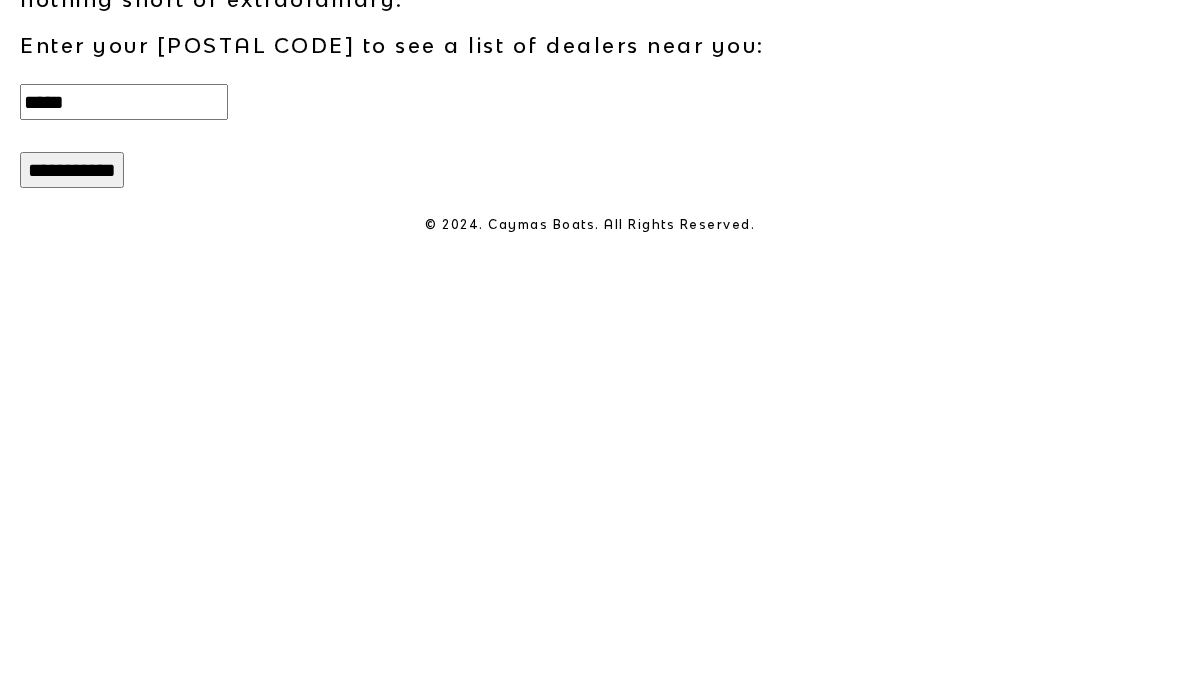 type on "*****" 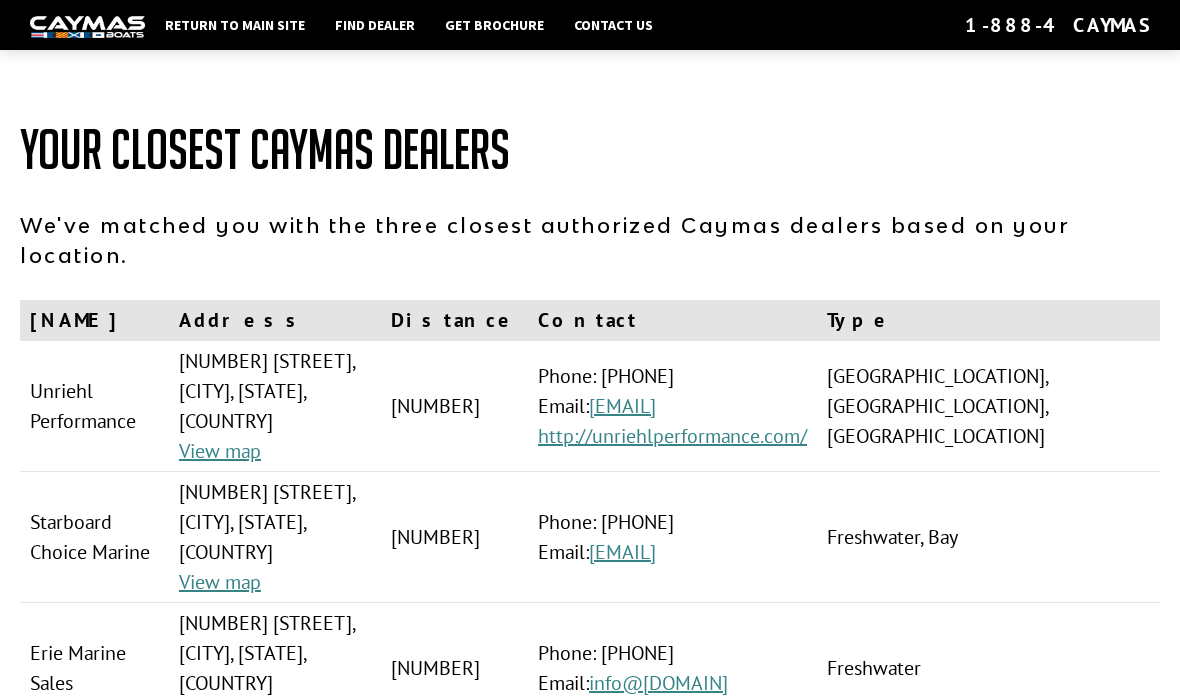 scroll, scrollTop: 0, scrollLeft: 0, axis: both 